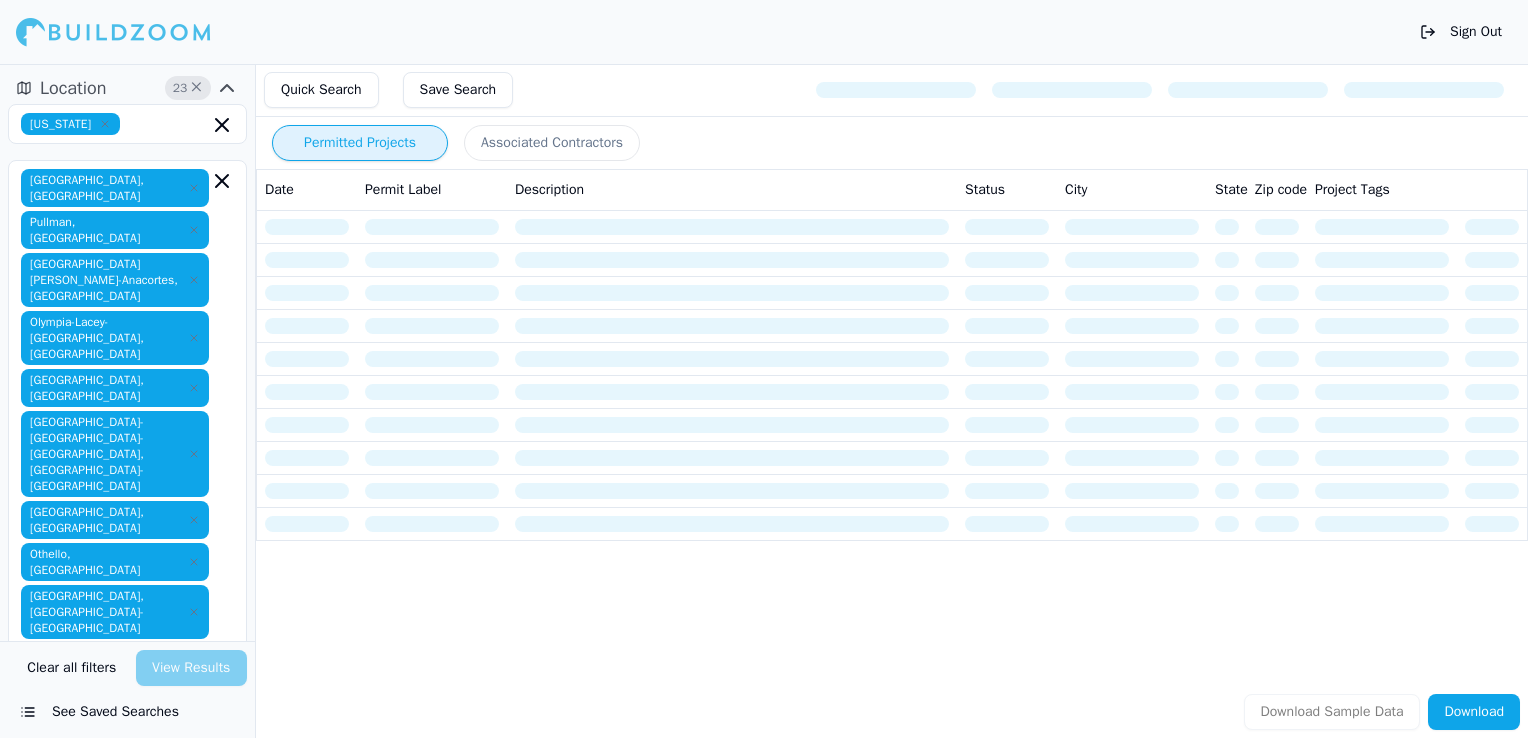 scroll, scrollTop: 0, scrollLeft: 0, axis: both 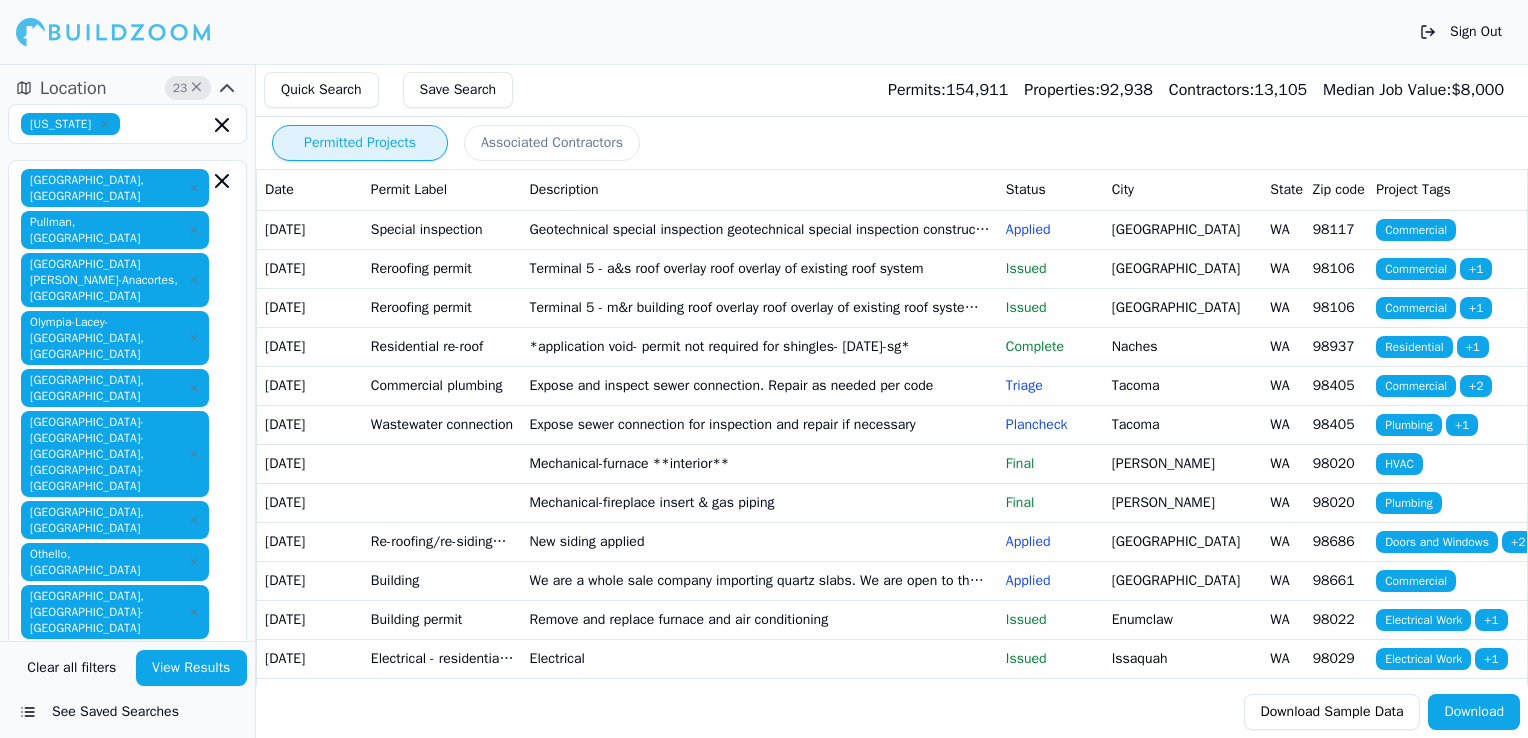 click on "Quick Search" at bounding box center (321, 90) 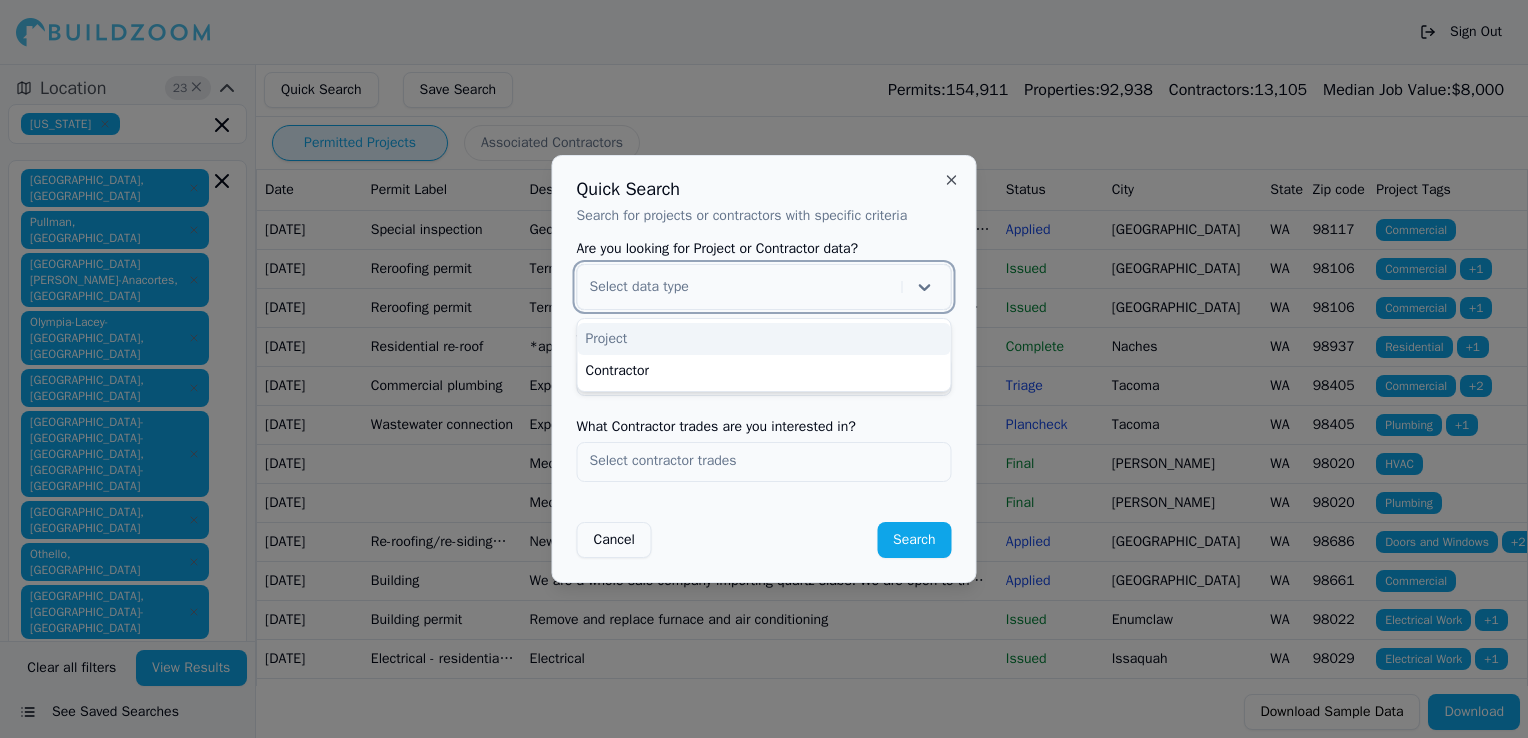 click 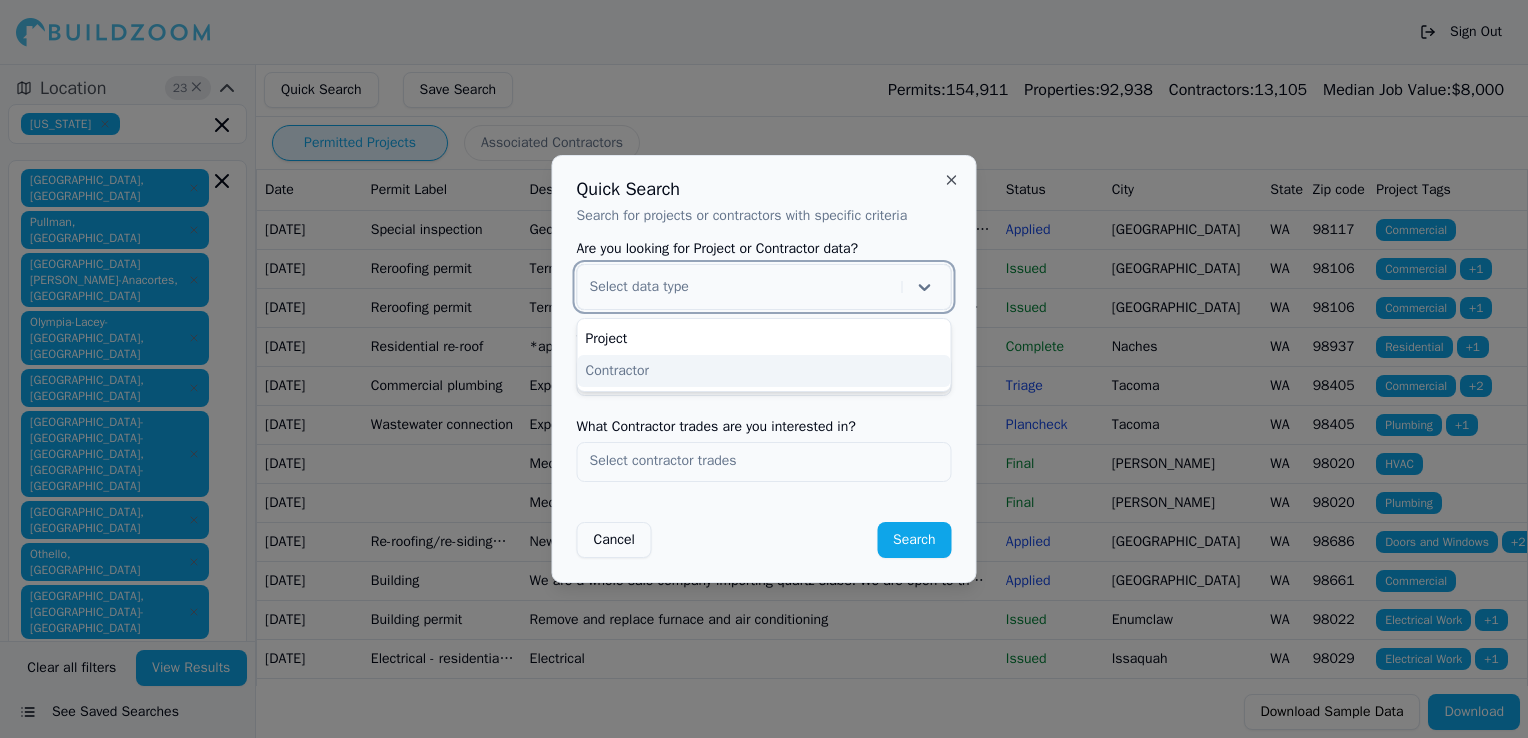 click on "Contractor" at bounding box center (764, 371) 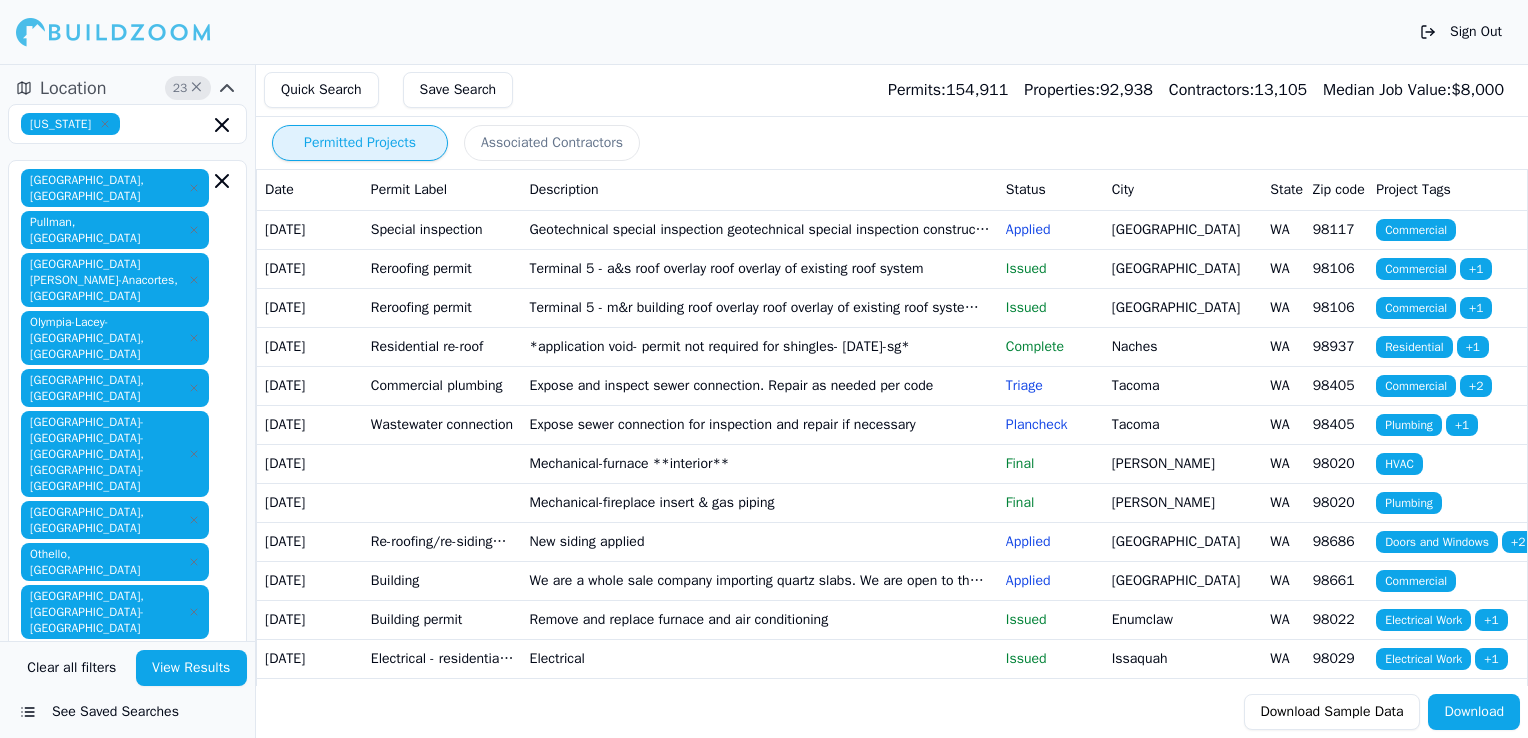 click on "Location" at bounding box center [73, 88] 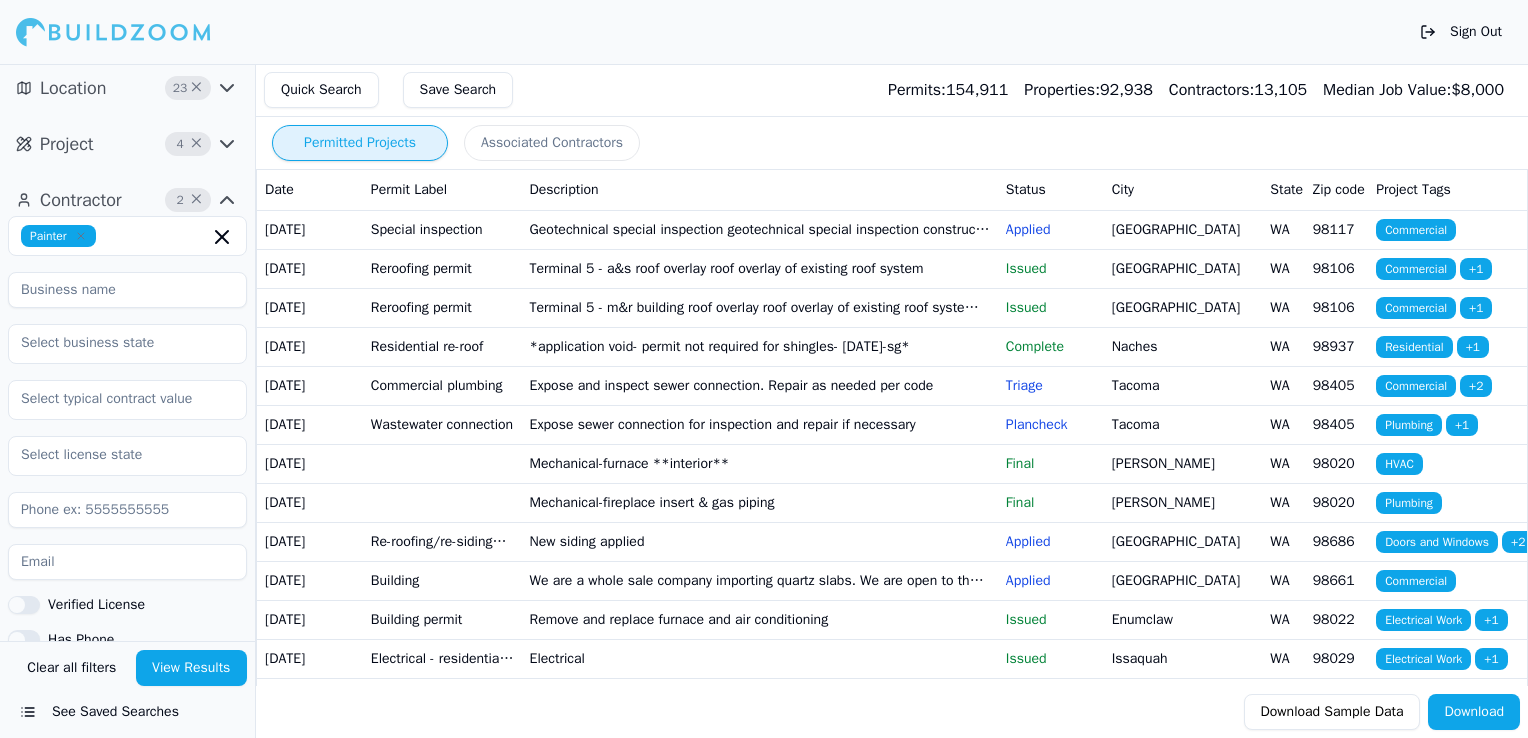 click on "View Results" at bounding box center [192, 668] 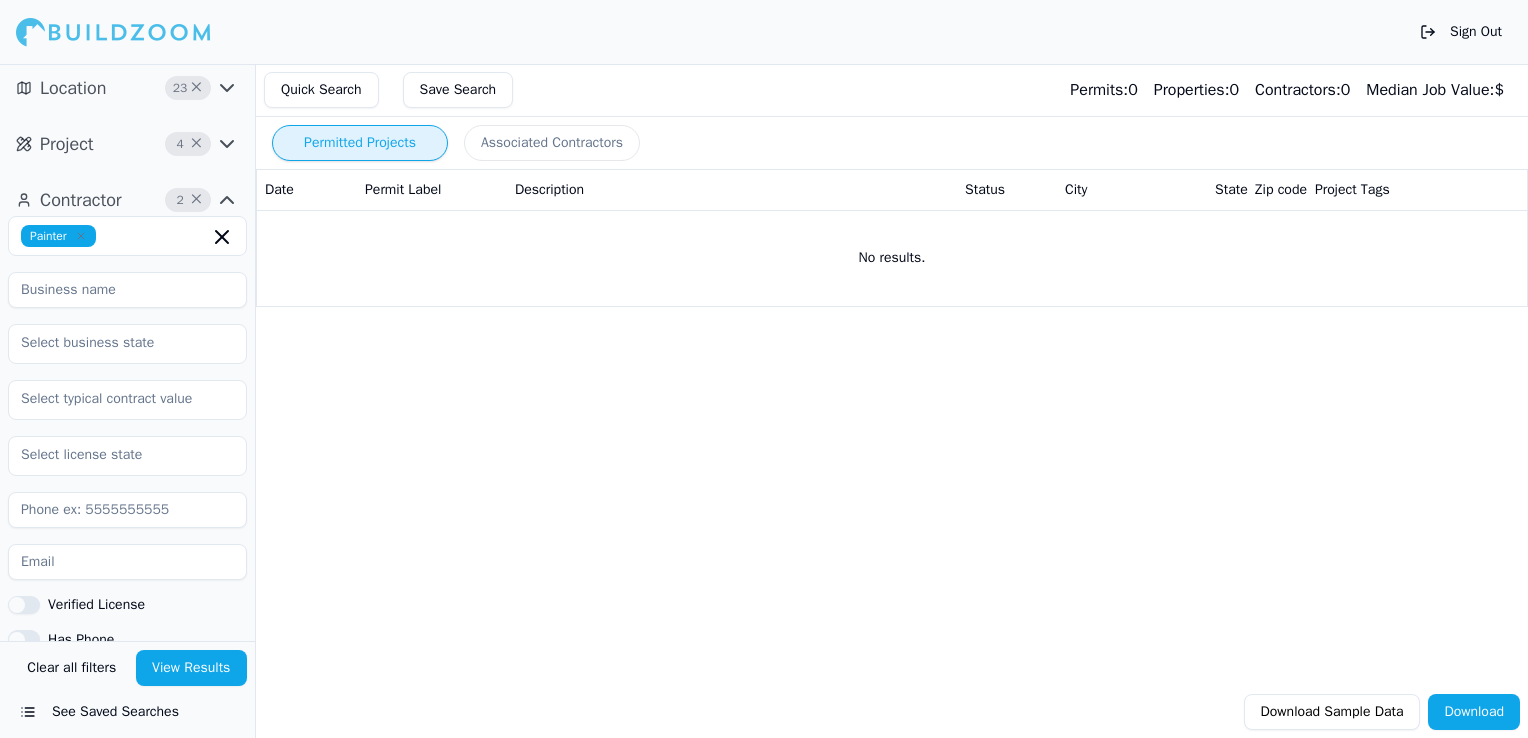 click at bounding box center (113, 32) 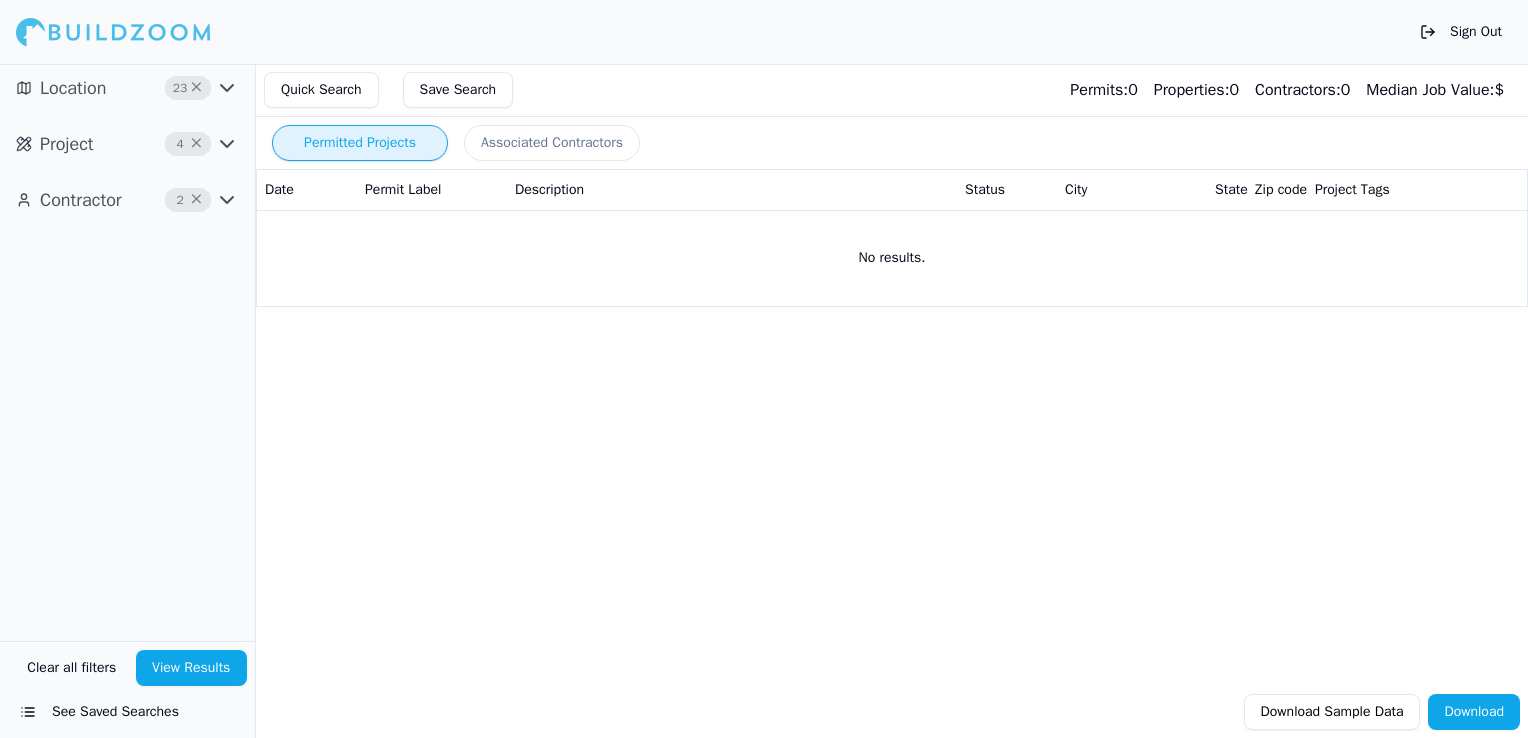 click 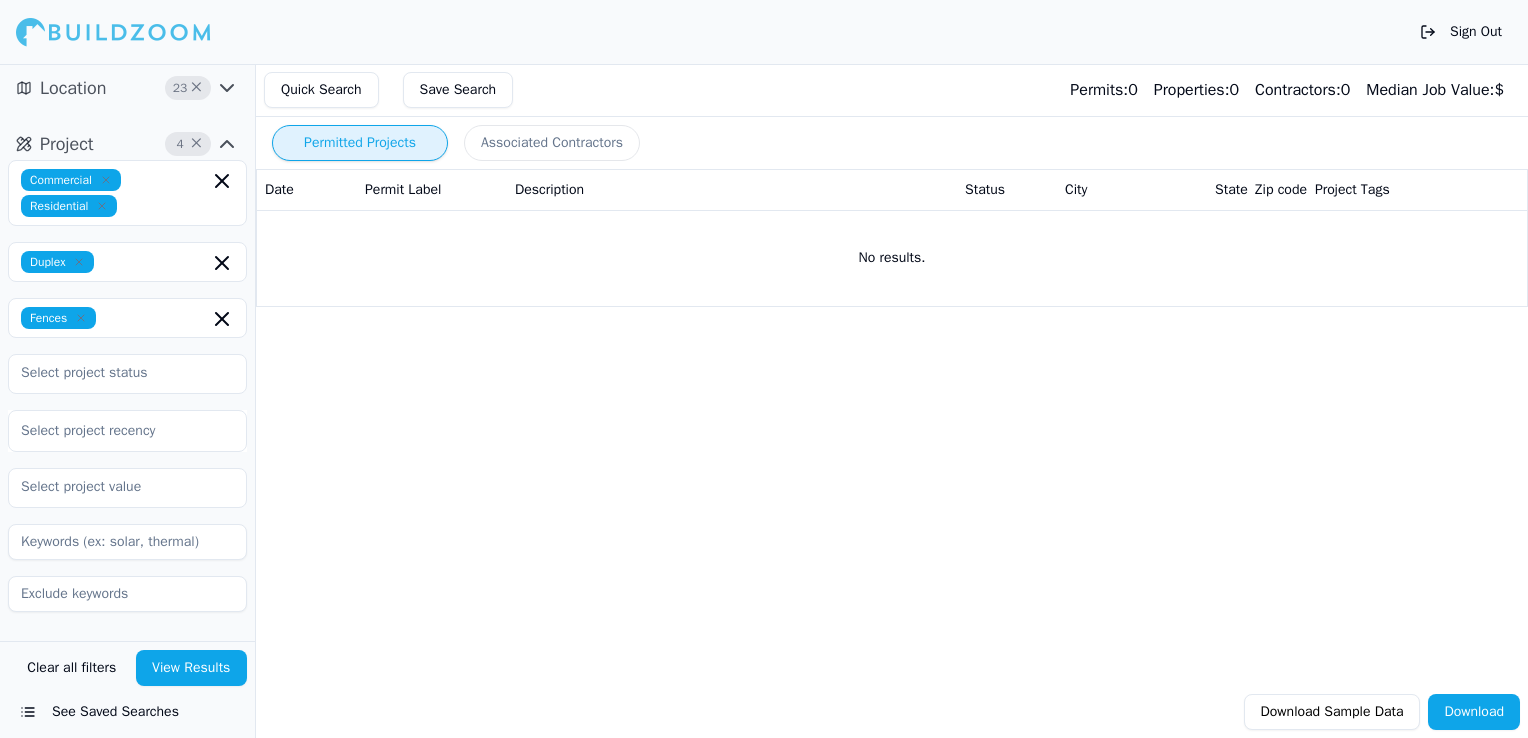 click on "Permitted Projects Associated Contractors Date Permit Label Description Status City State Zip code Project Tags No results. Download Sample Data Download" at bounding box center [892, 401] 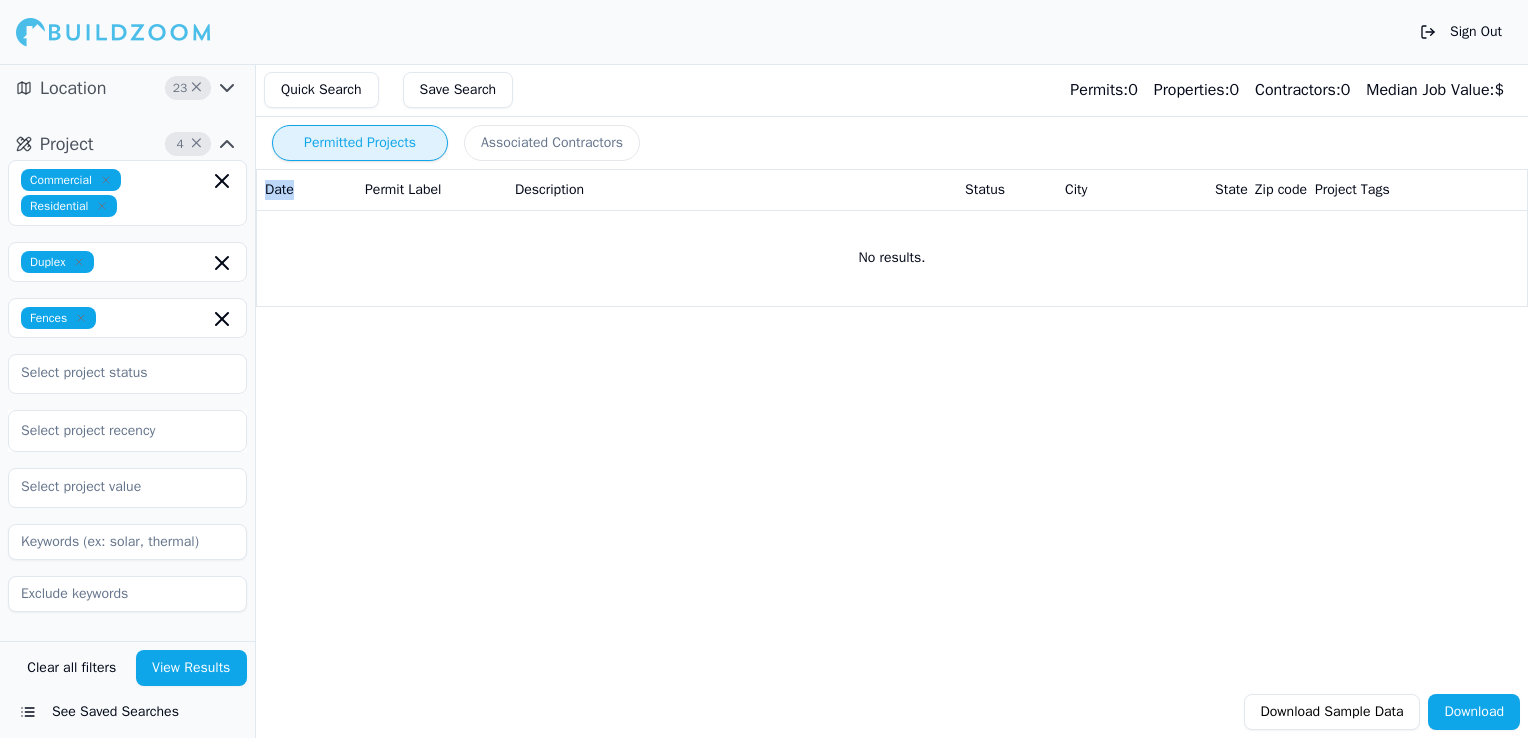 click on "Permitted Projects Associated Contractors Date Permit Label Description Status City State Zip code Project Tags No results. Download Sample Data Download" at bounding box center (892, 401) 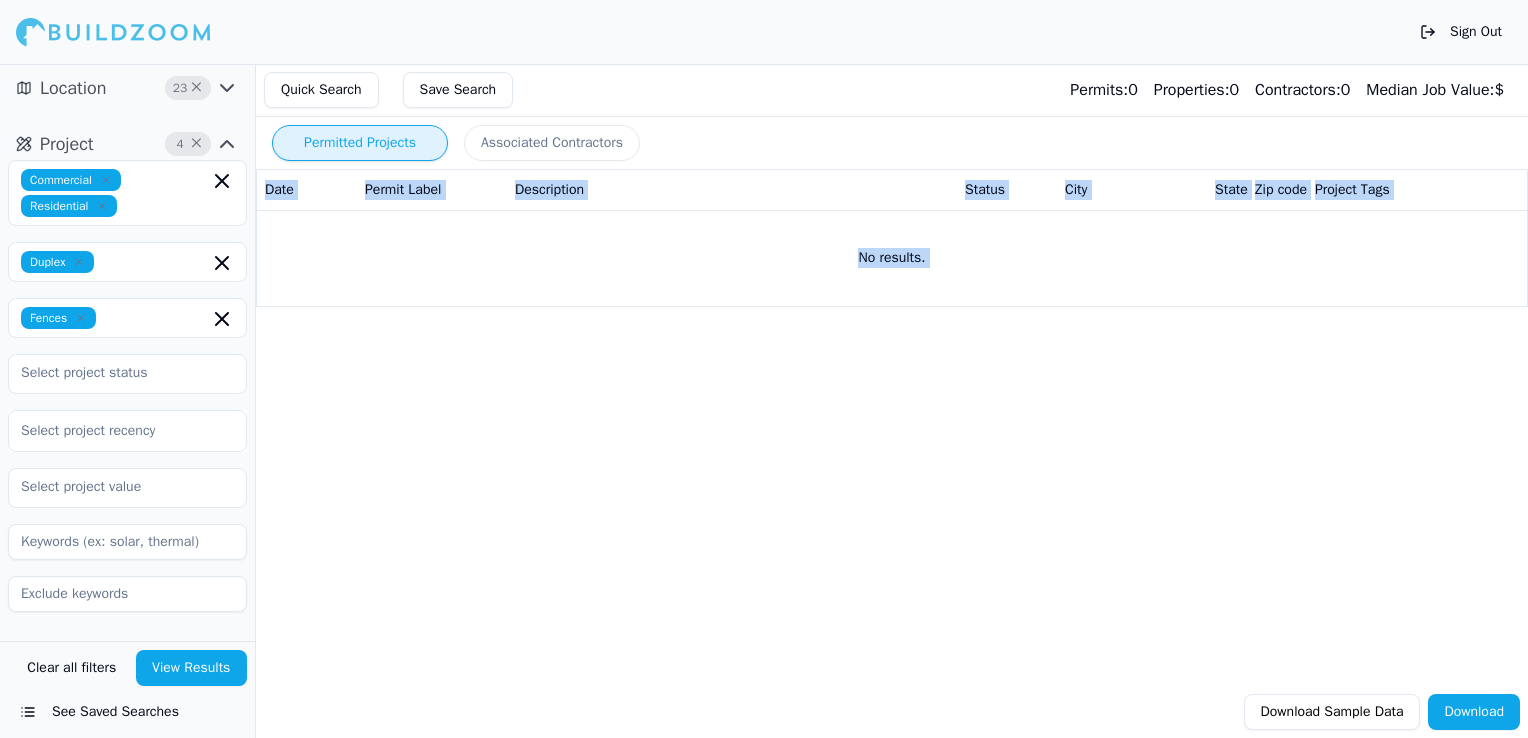 click on "Permitted Projects Associated Contractors Date Permit Label Description Status City State Zip code Project Tags No results. Download Sample Data Download" at bounding box center (892, 401) 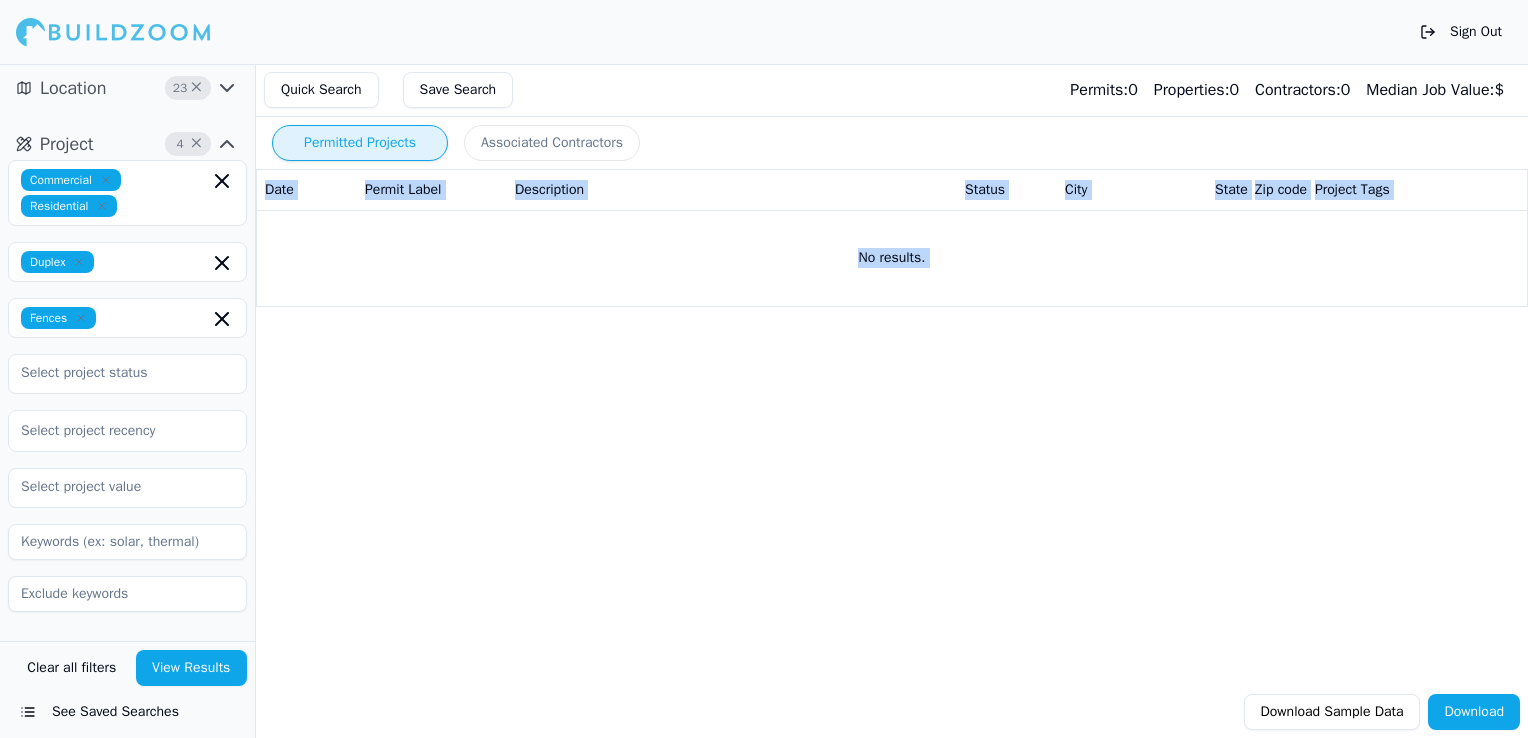 click on "Location" at bounding box center [73, 88] 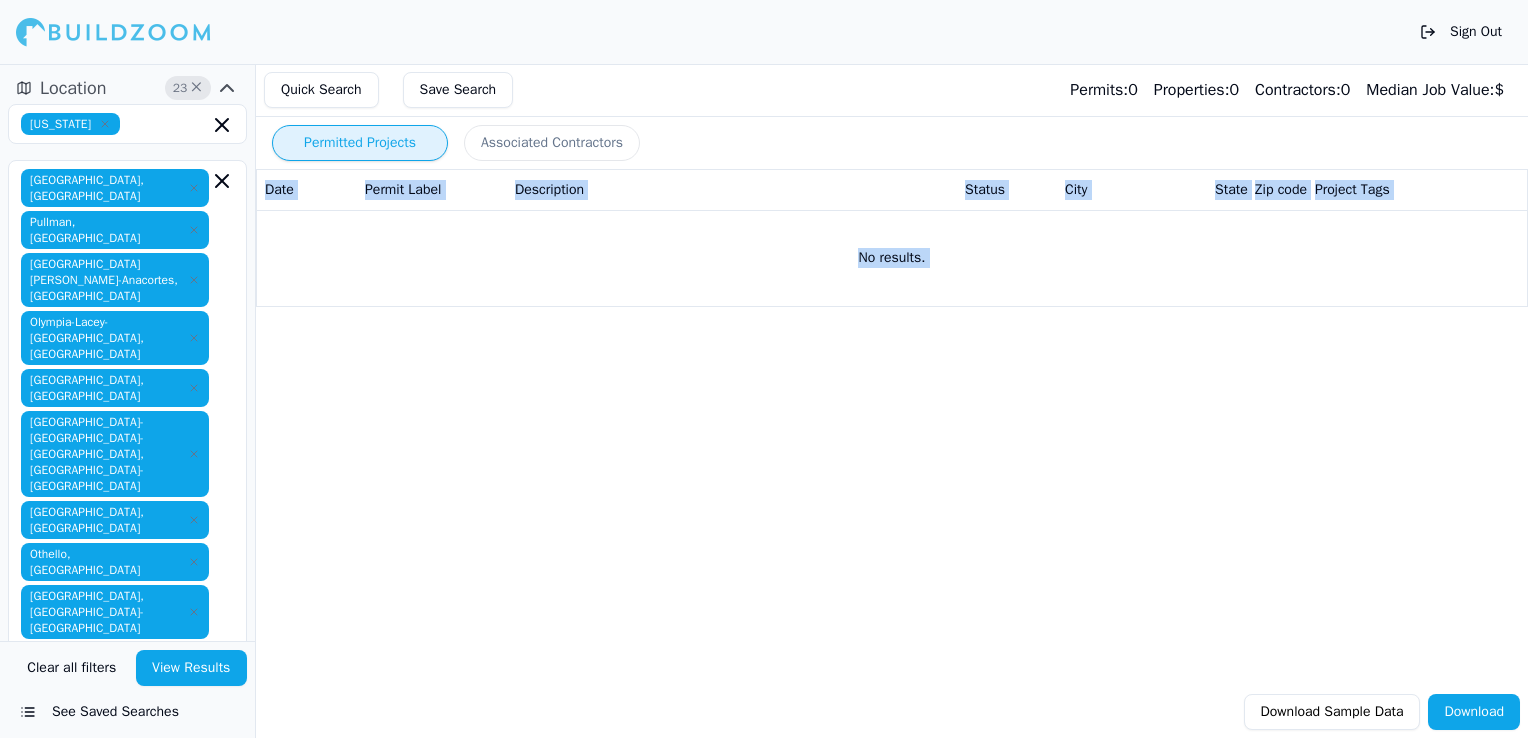 click on "Location" at bounding box center (73, 88) 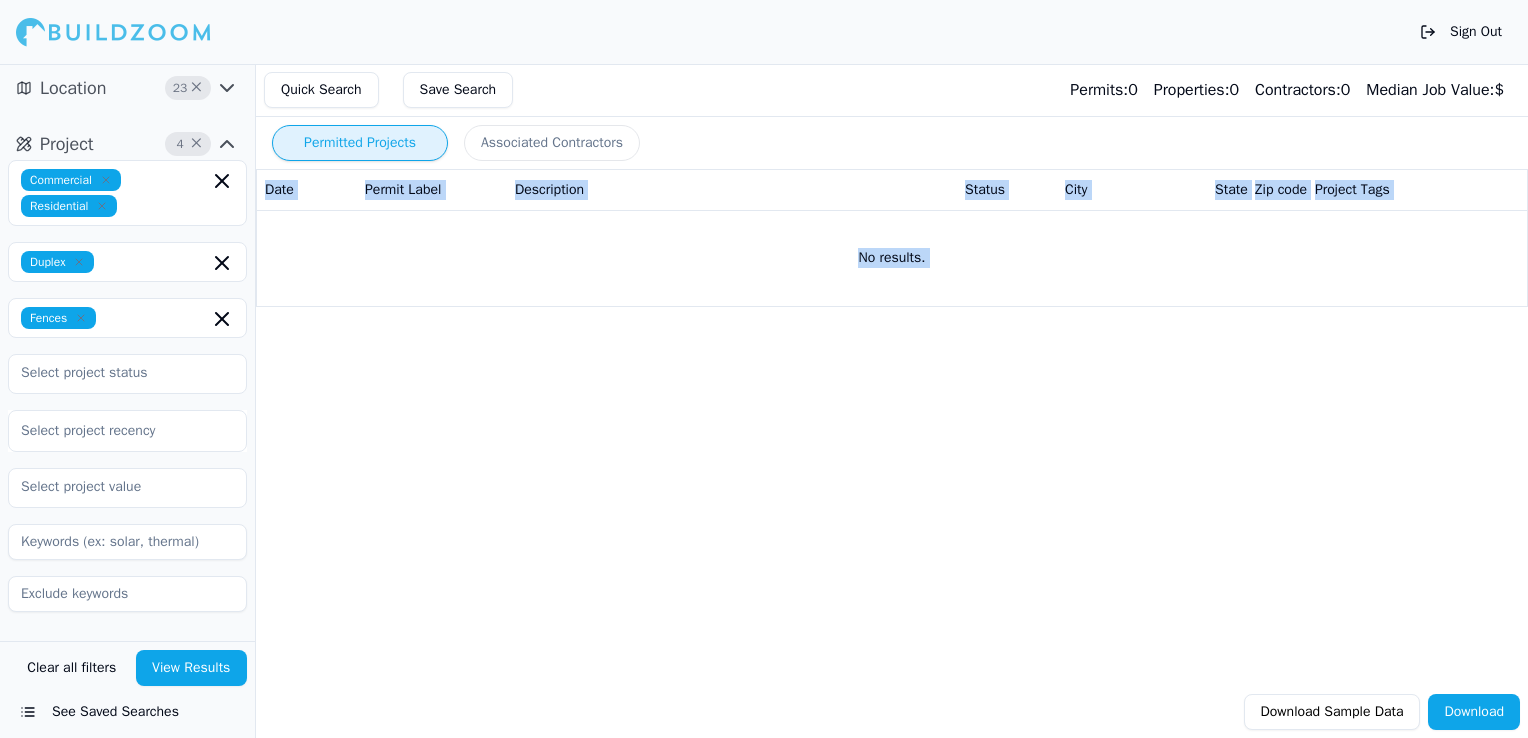 click on "Location" at bounding box center (73, 88) 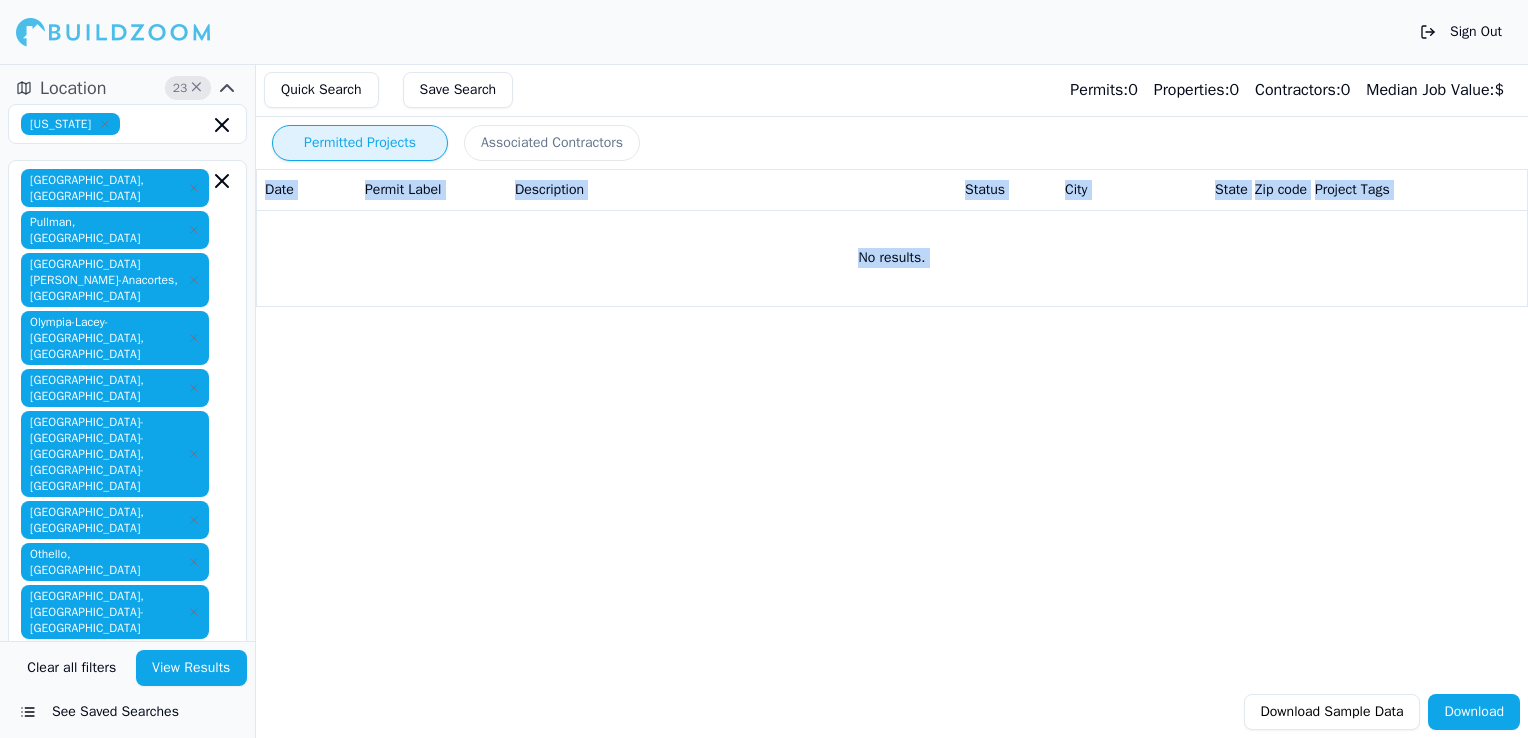 click on "Permitted Projects Associated Contractors Date Permit Label Description Status City State Zip code Project Tags No results. Download Sample Data Download" at bounding box center [892, 401] 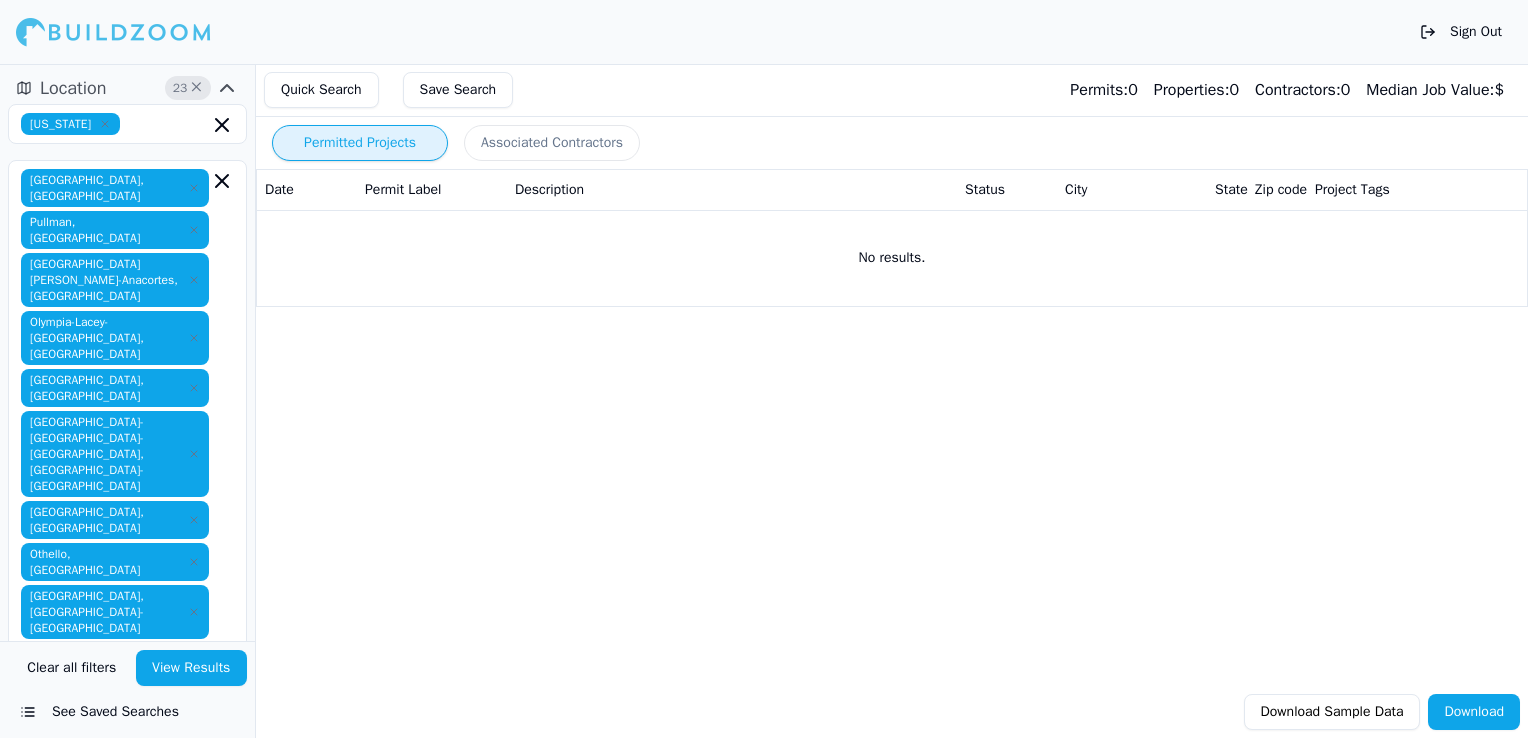 click on "Permitted Projects Associated Contractors Date Permit Label Description Status City State Zip code Project Tags No results. Download Sample Data Download" at bounding box center (892, 401) 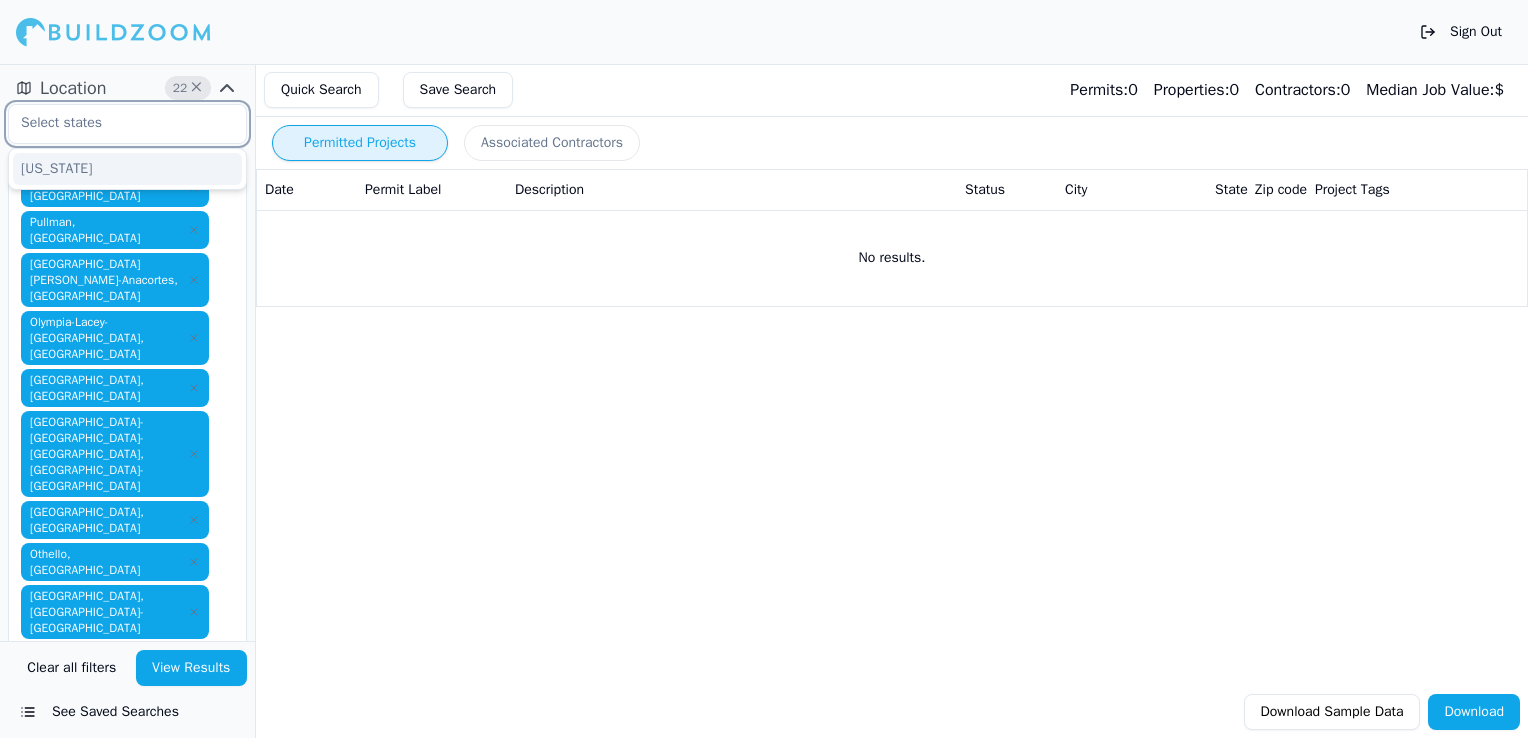 click at bounding box center (115, 123) 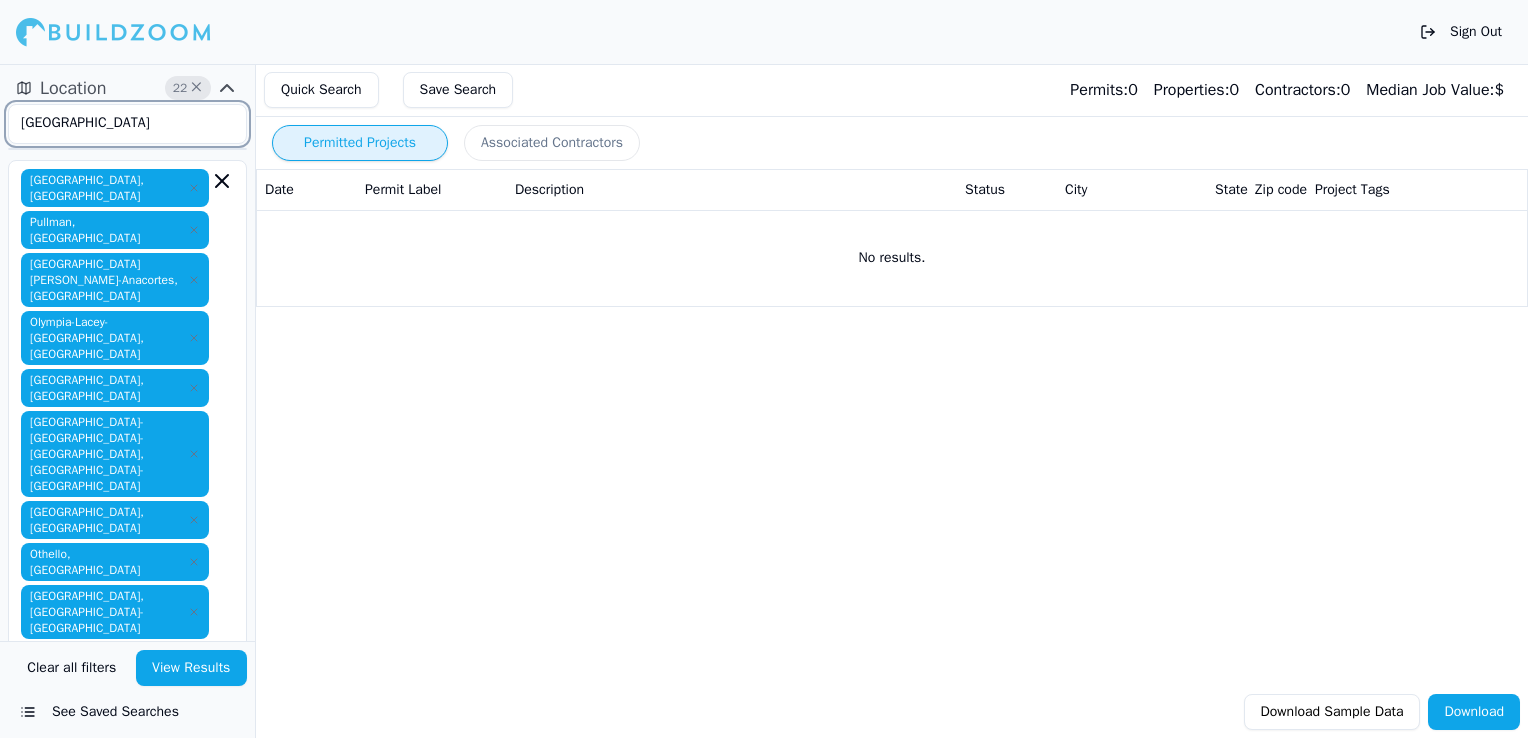 type on "[GEOGRAPHIC_DATA]" 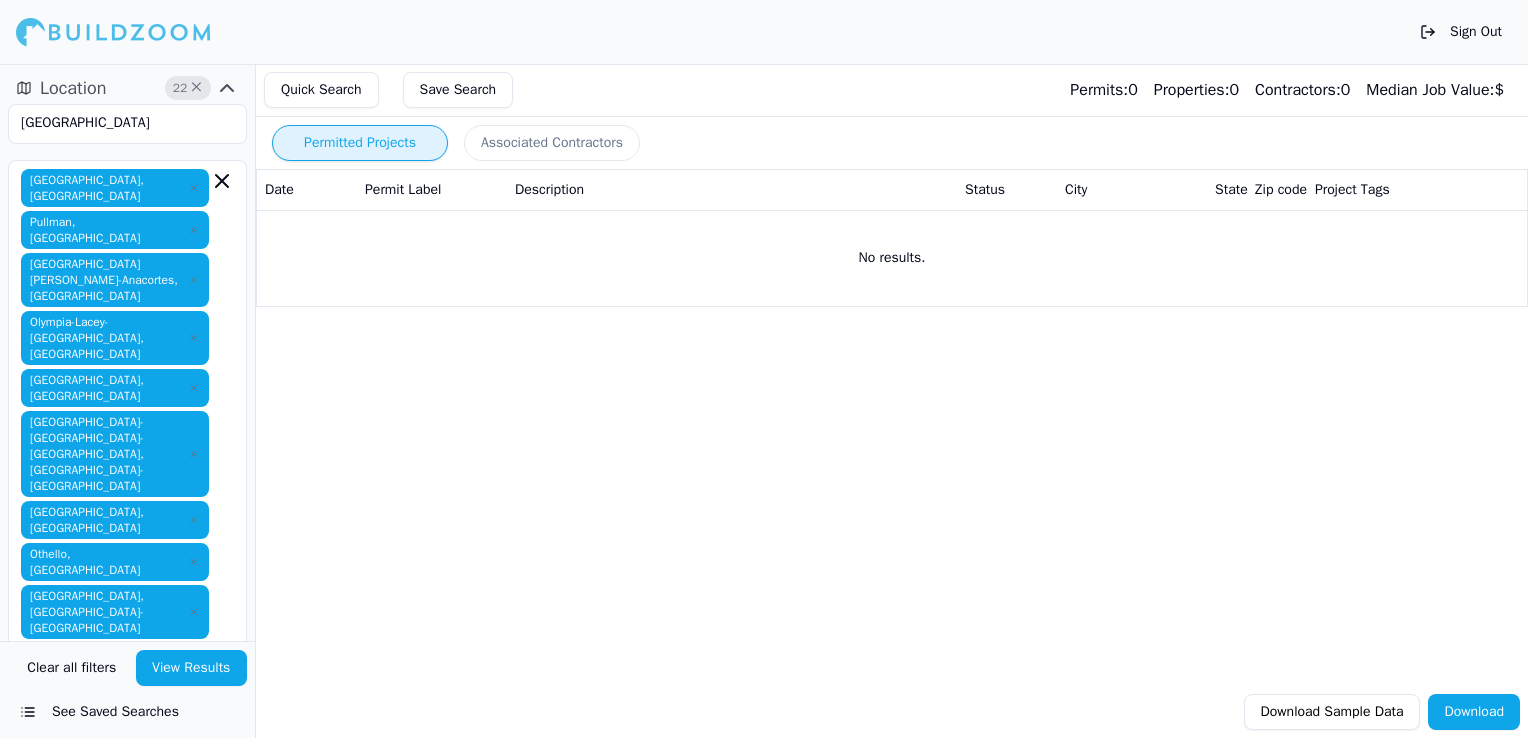 click on "View Results" at bounding box center [192, 668] 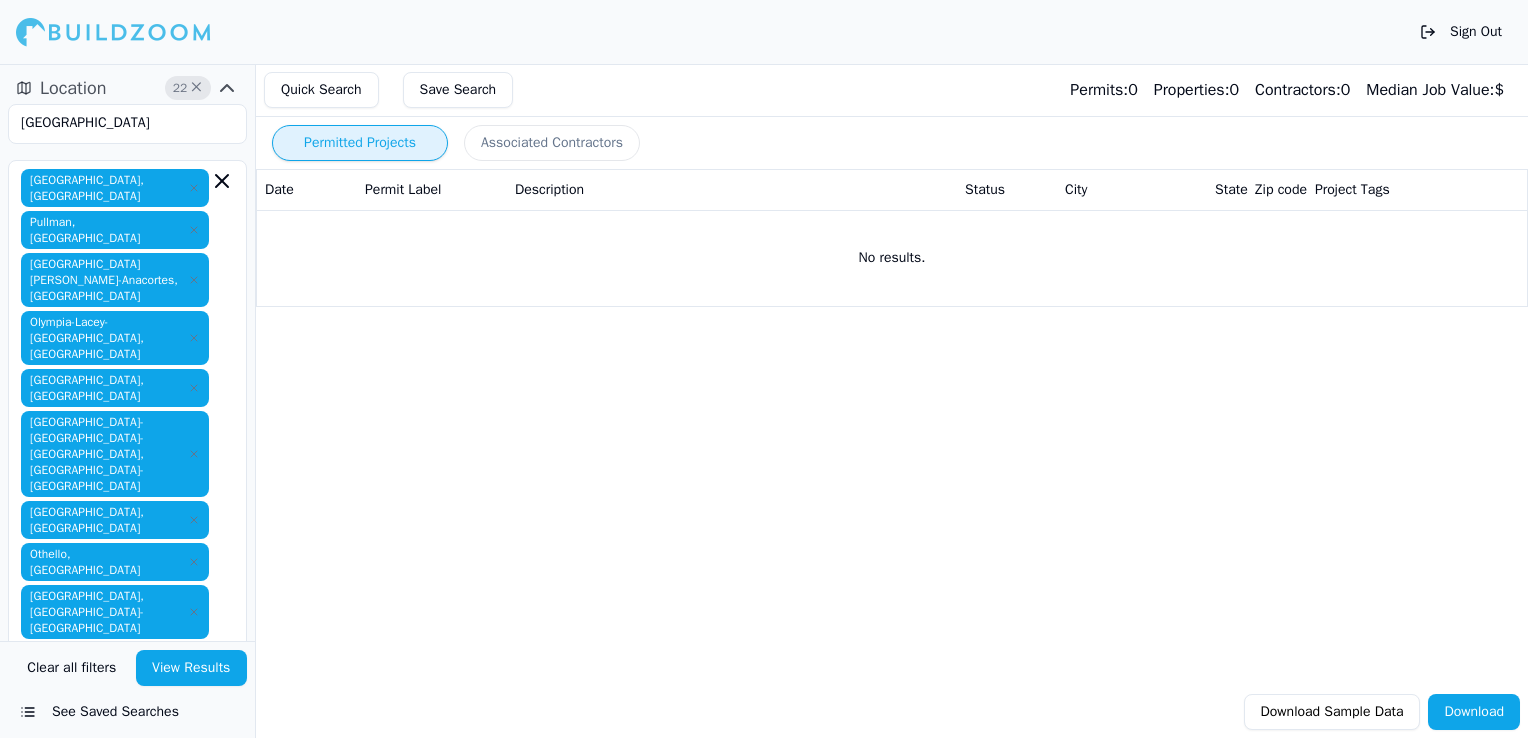click on "No results." at bounding box center (892, 258) 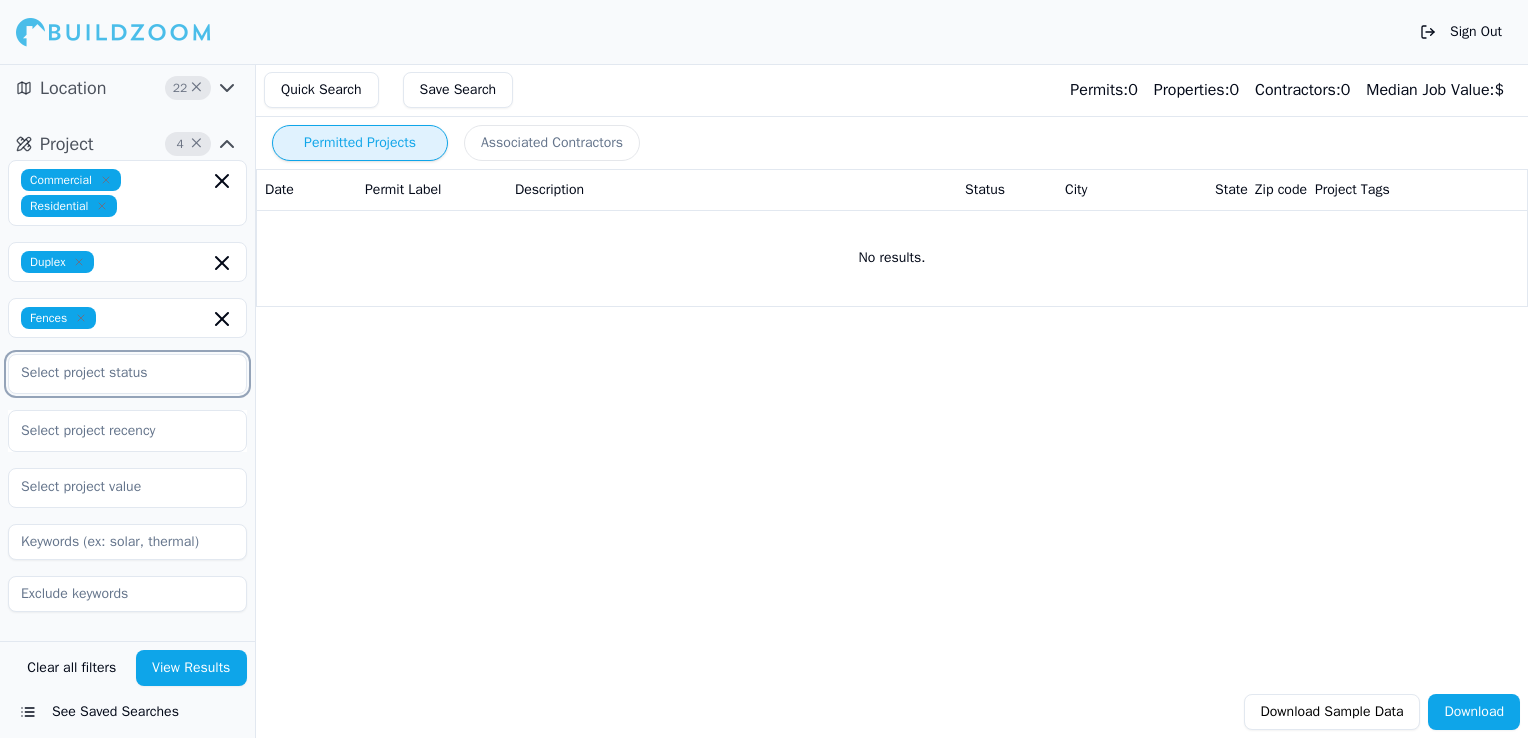 click at bounding box center (115, 373) 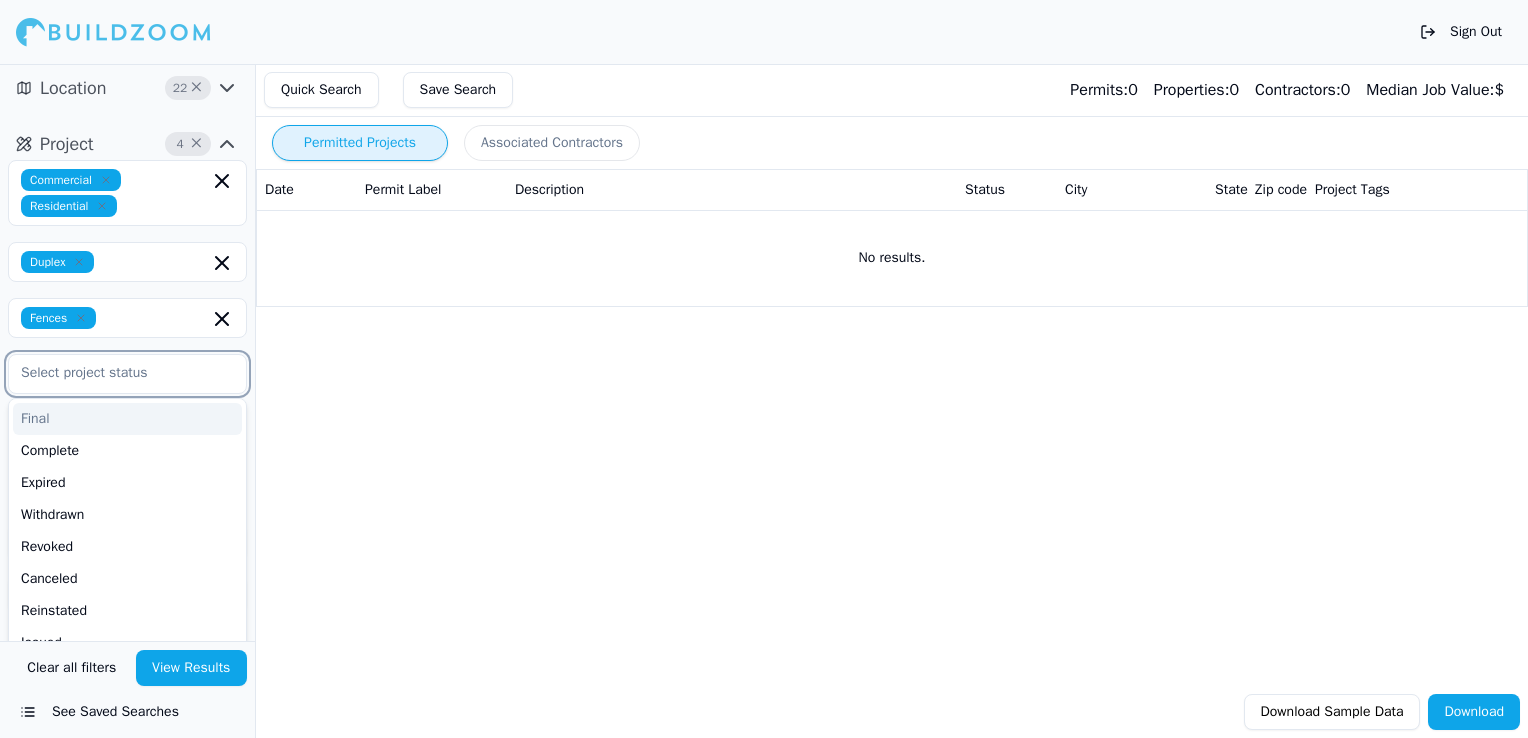 click at bounding box center [115, 373] 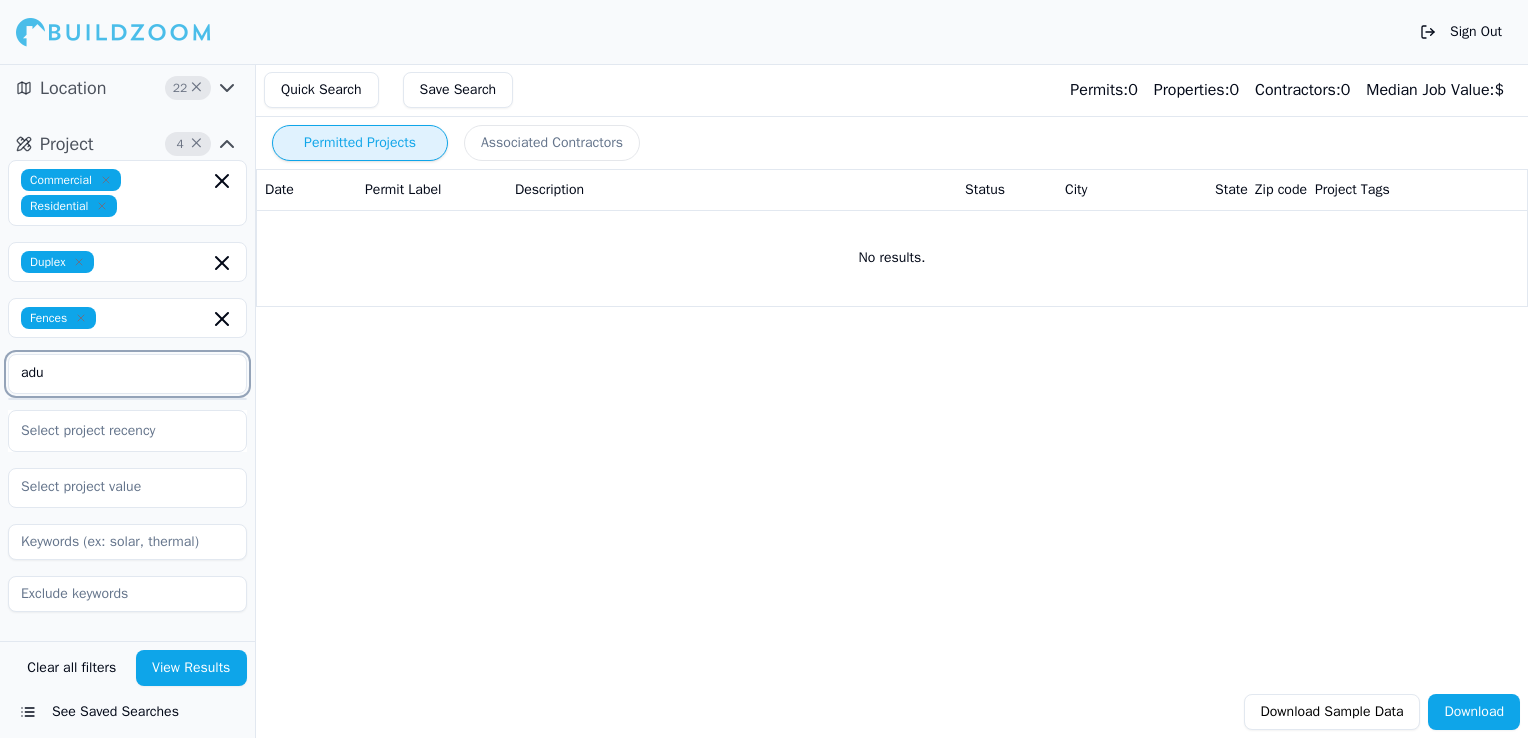 type on "adu" 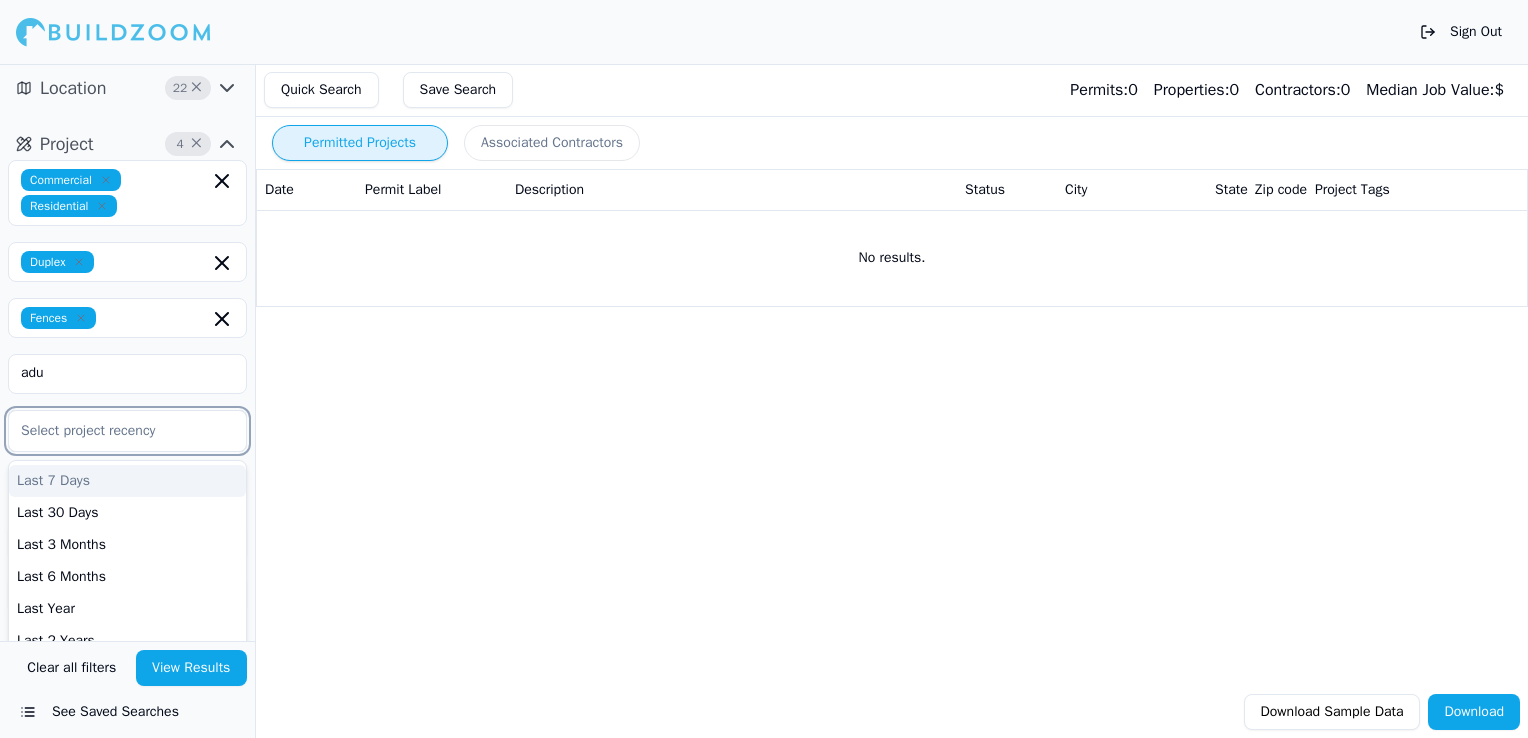 click at bounding box center (127, 431) 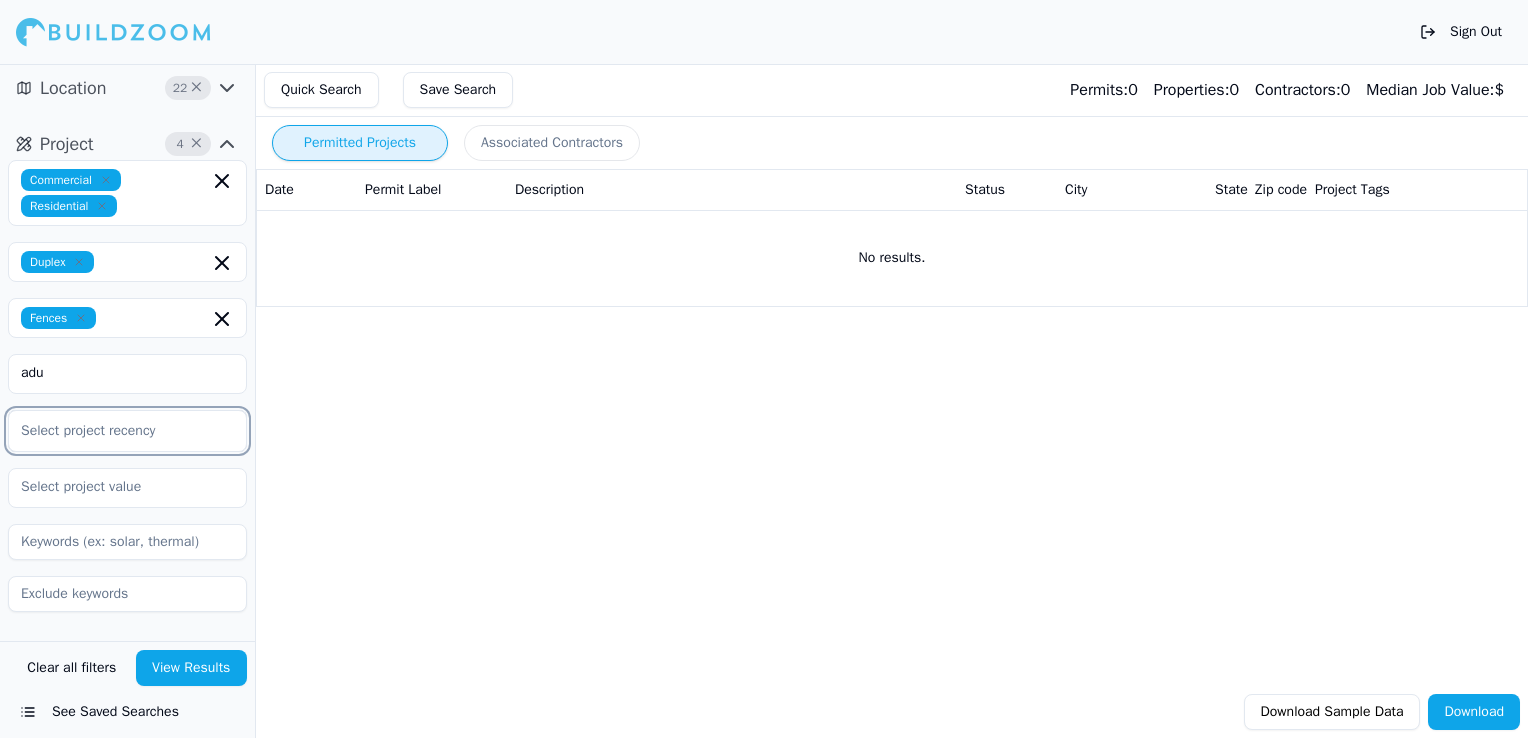 click at bounding box center [127, 431] 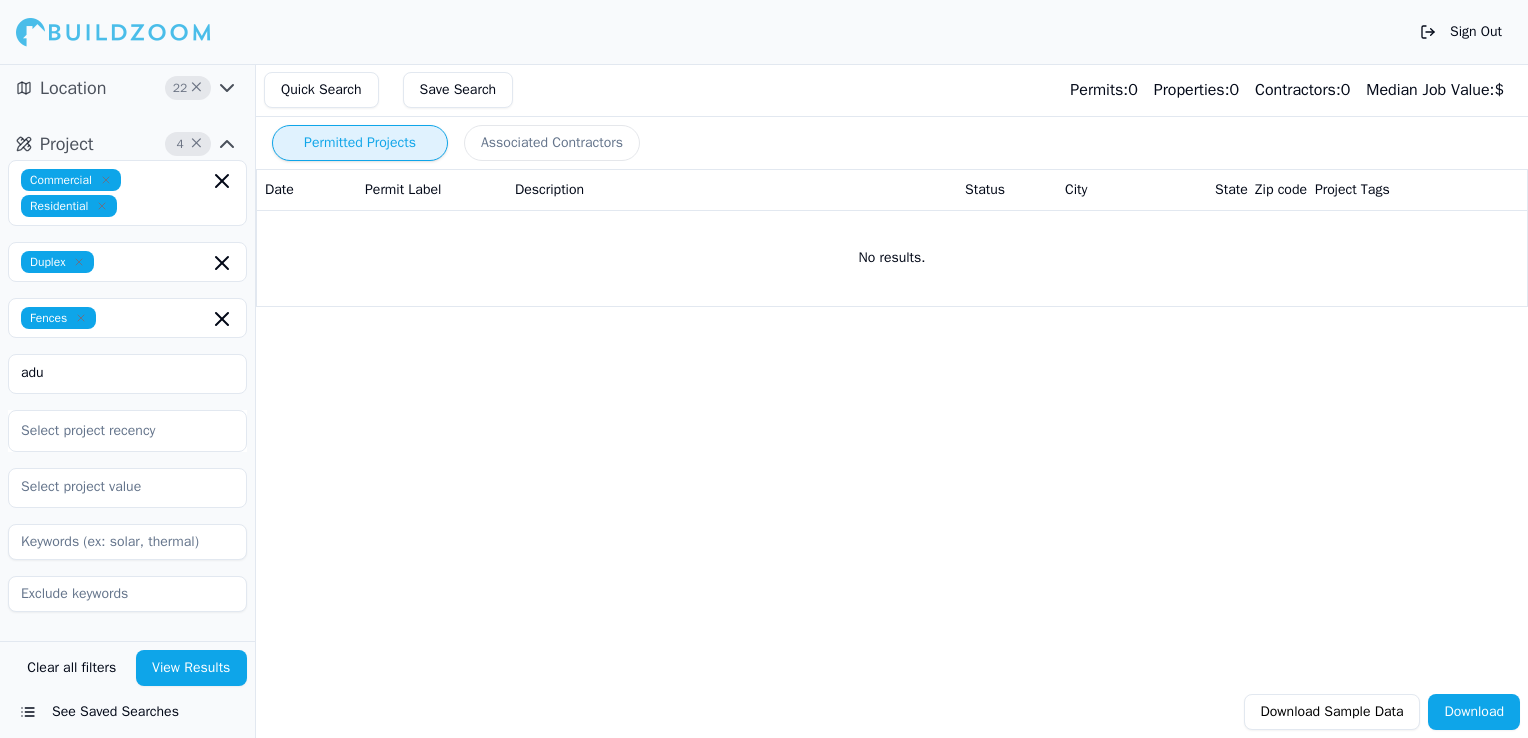 click on "Permitted Projects Associated Contractors Date Permit Label Description Status City State Zip code Project Tags No results. Download Sample Data Download" at bounding box center (892, 401) 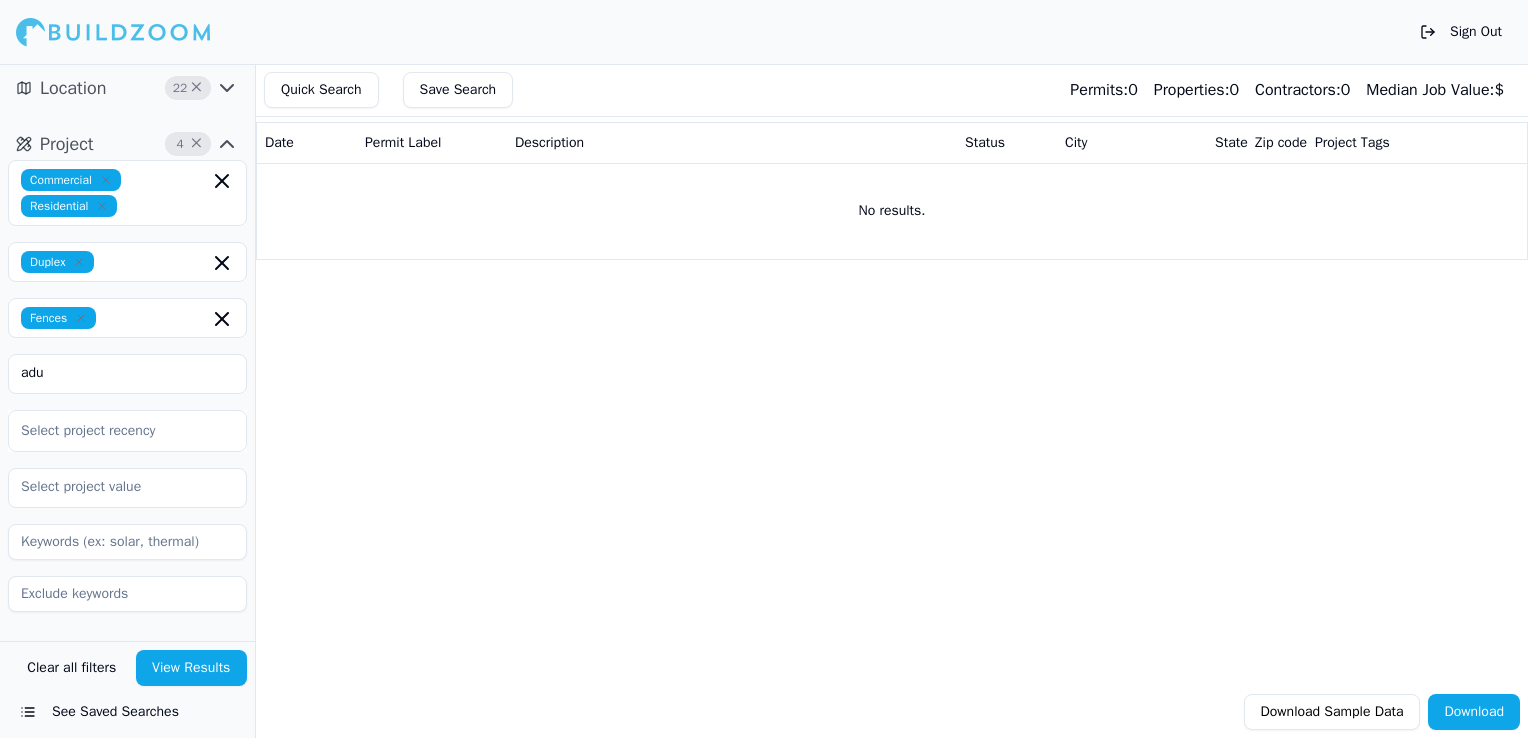 scroll, scrollTop: 64, scrollLeft: 0, axis: vertical 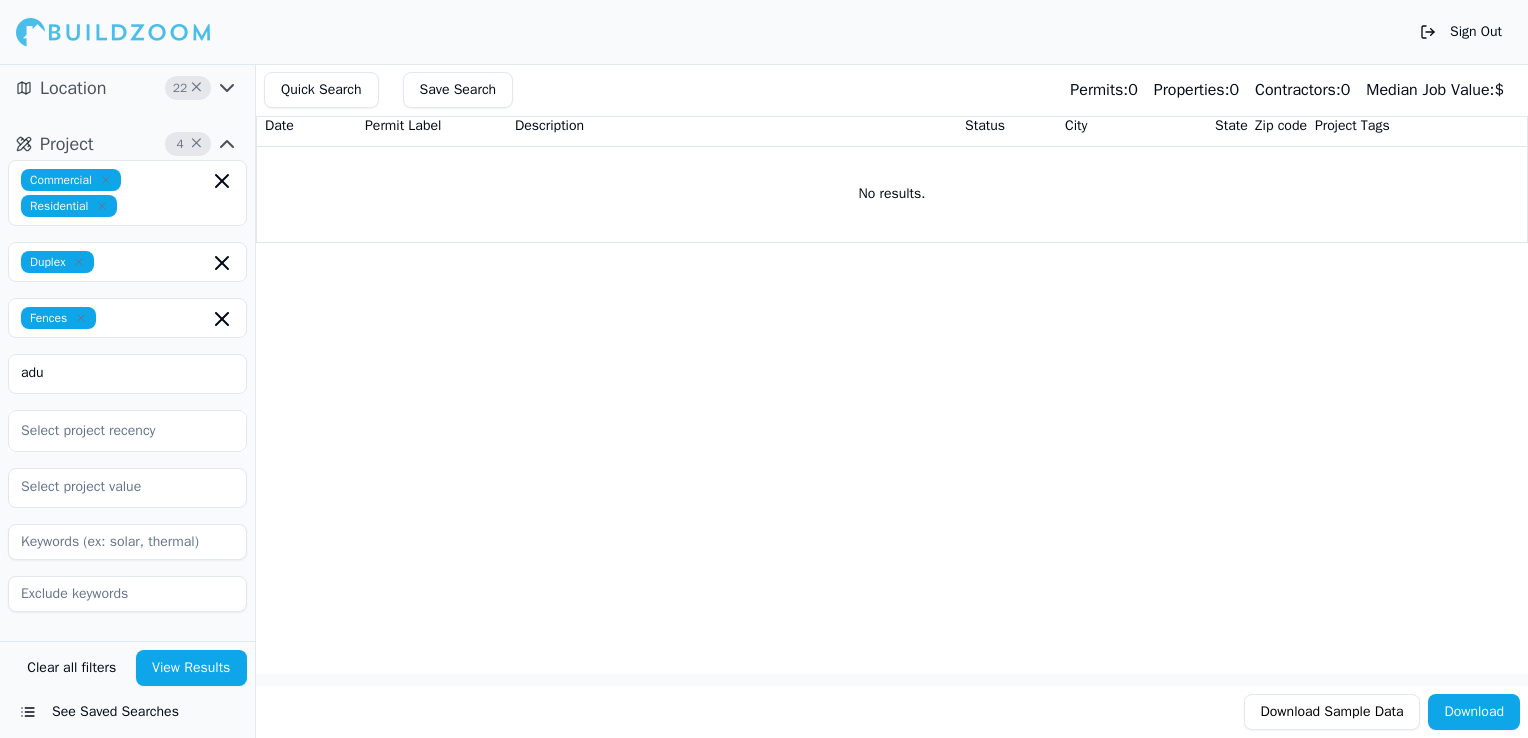 click 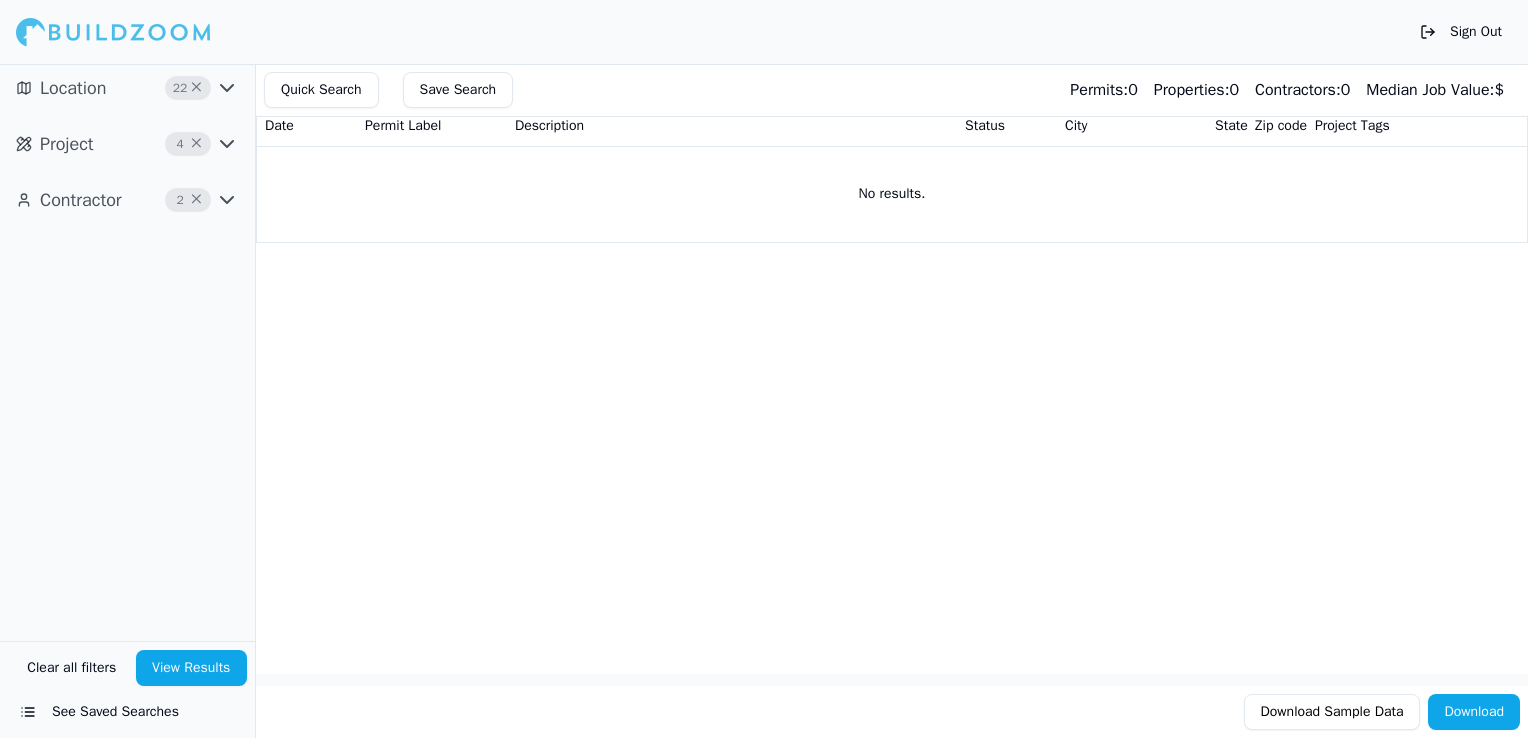 click on "Project" at bounding box center [67, 144] 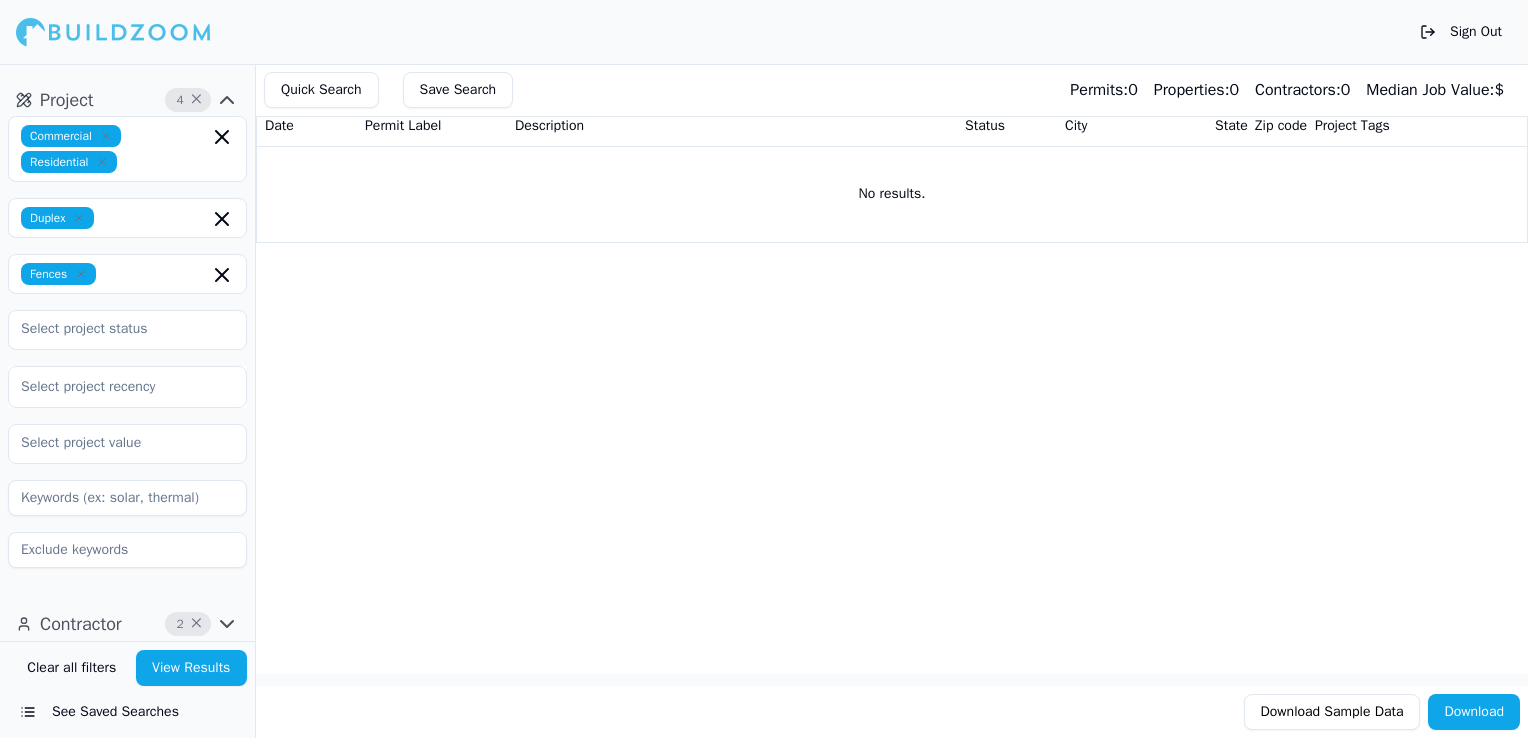 scroll, scrollTop: 48, scrollLeft: 0, axis: vertical 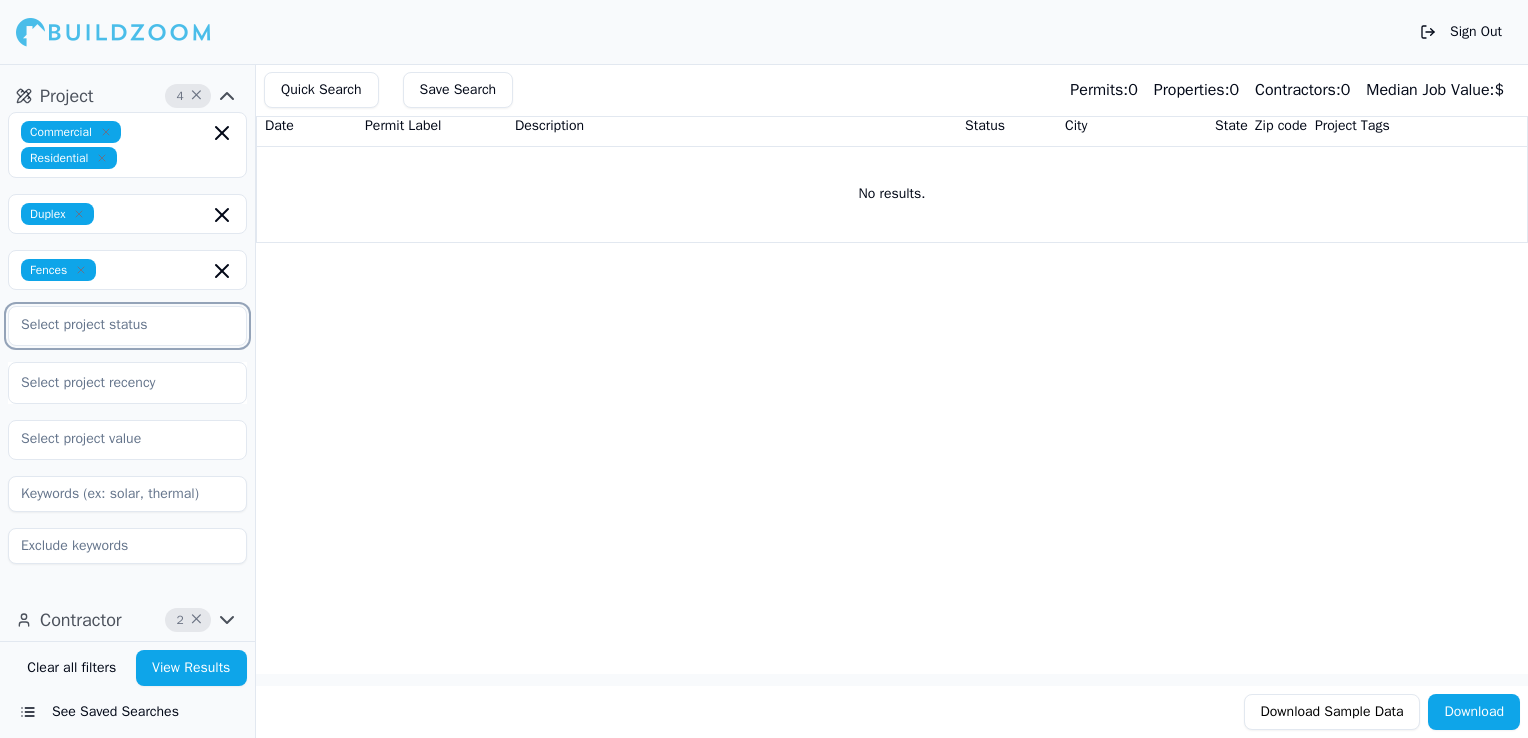 click at bounding box center [115, 325] 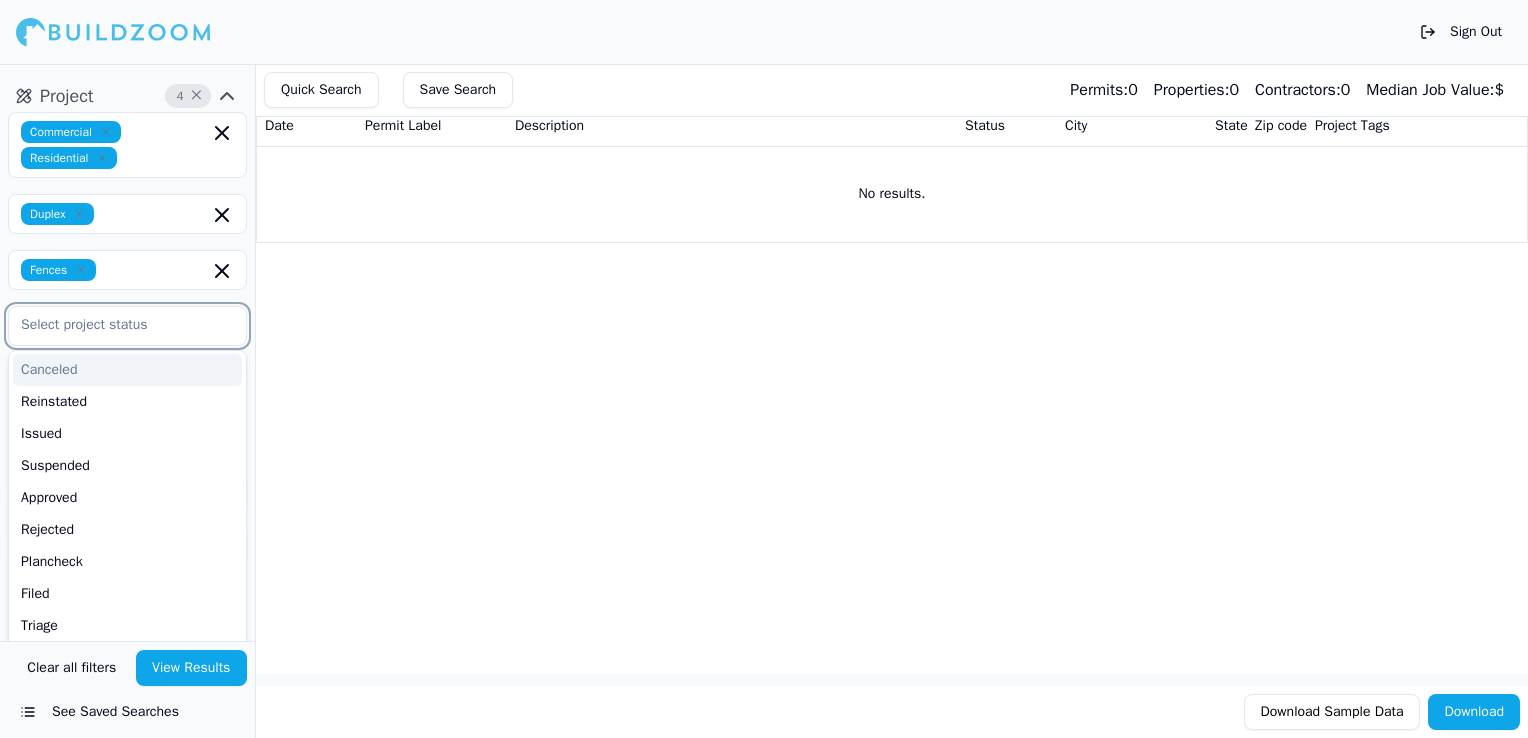 scroll, scrollTop: 221, scrollLeft: 0, axis: vertical 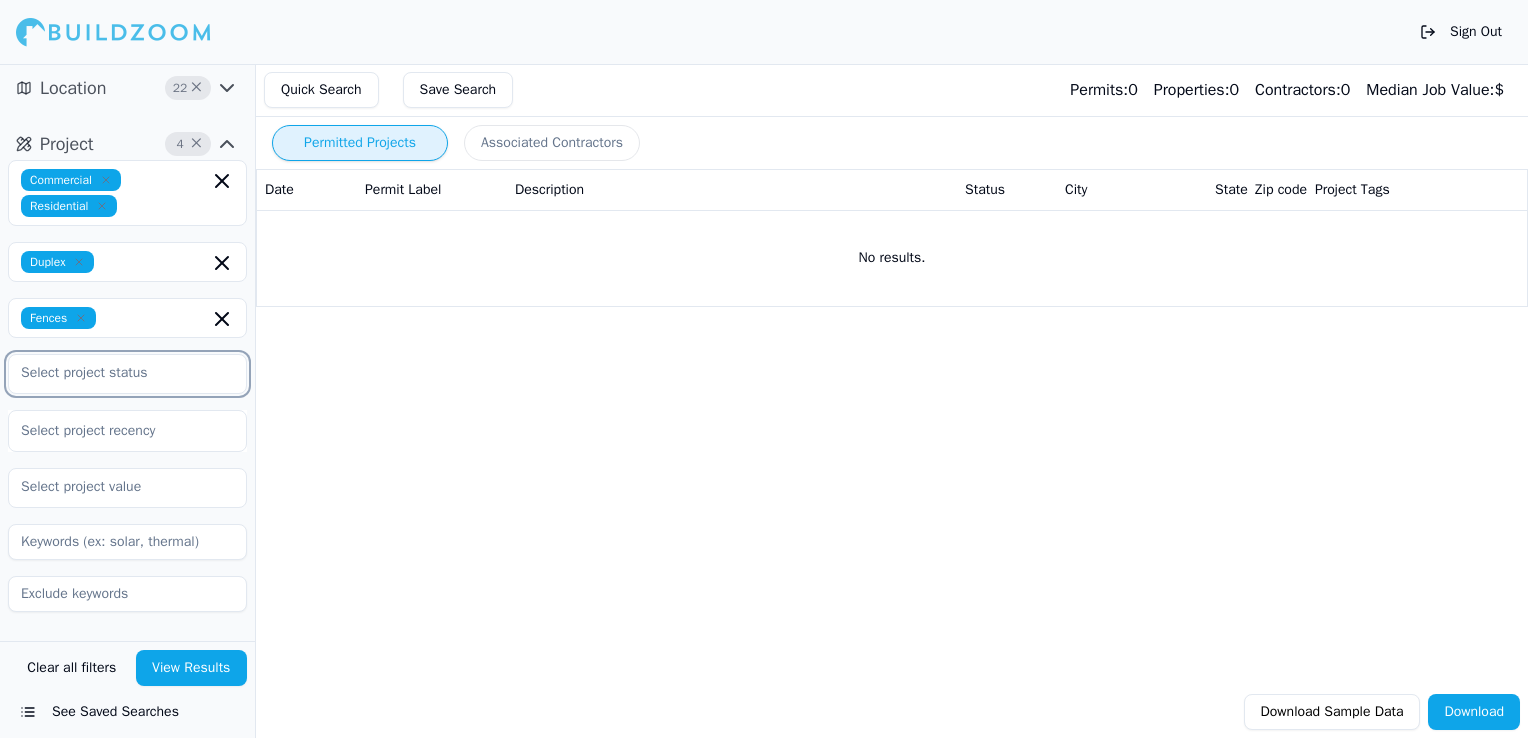 click at bounding box center (115, 373) 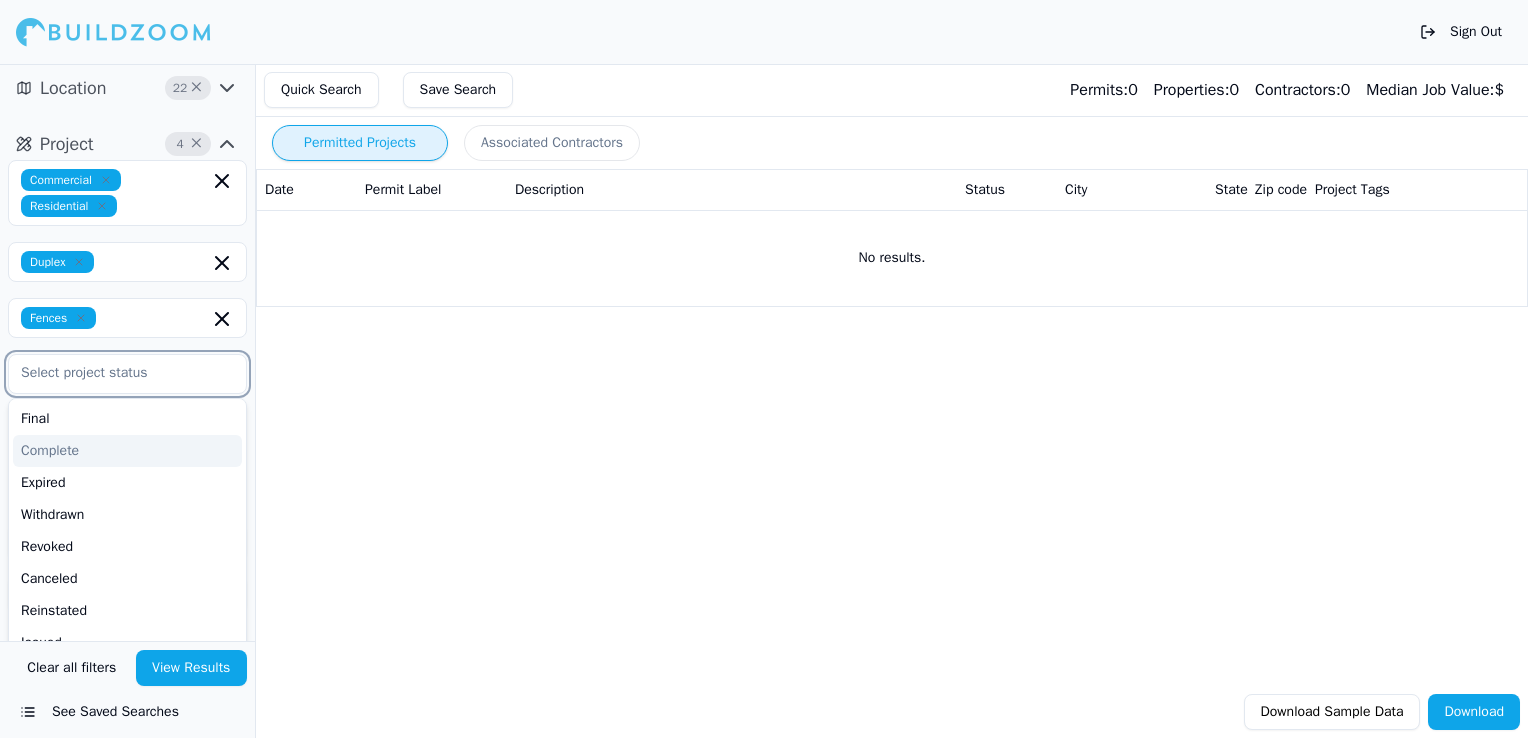 click at bounding box center [115, 373] 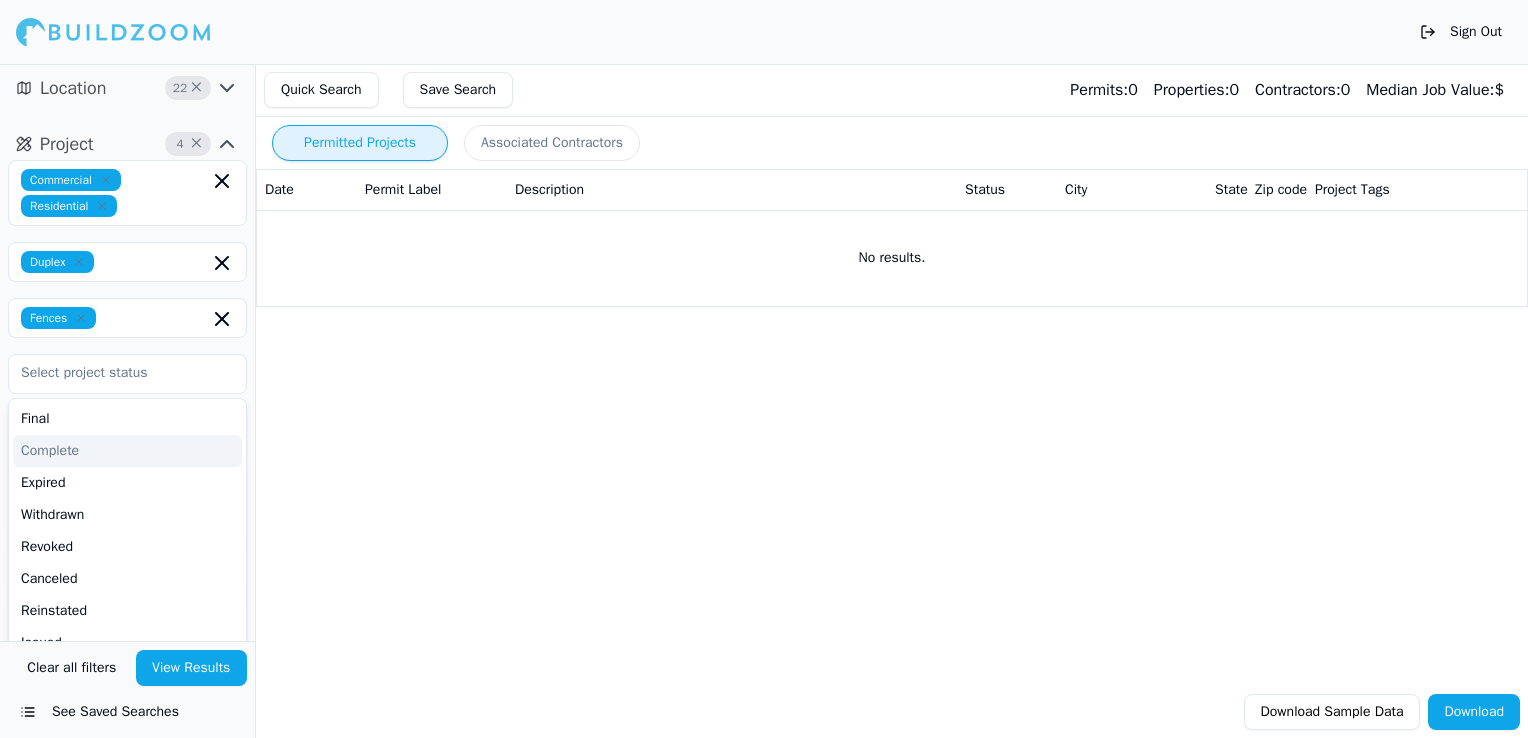click 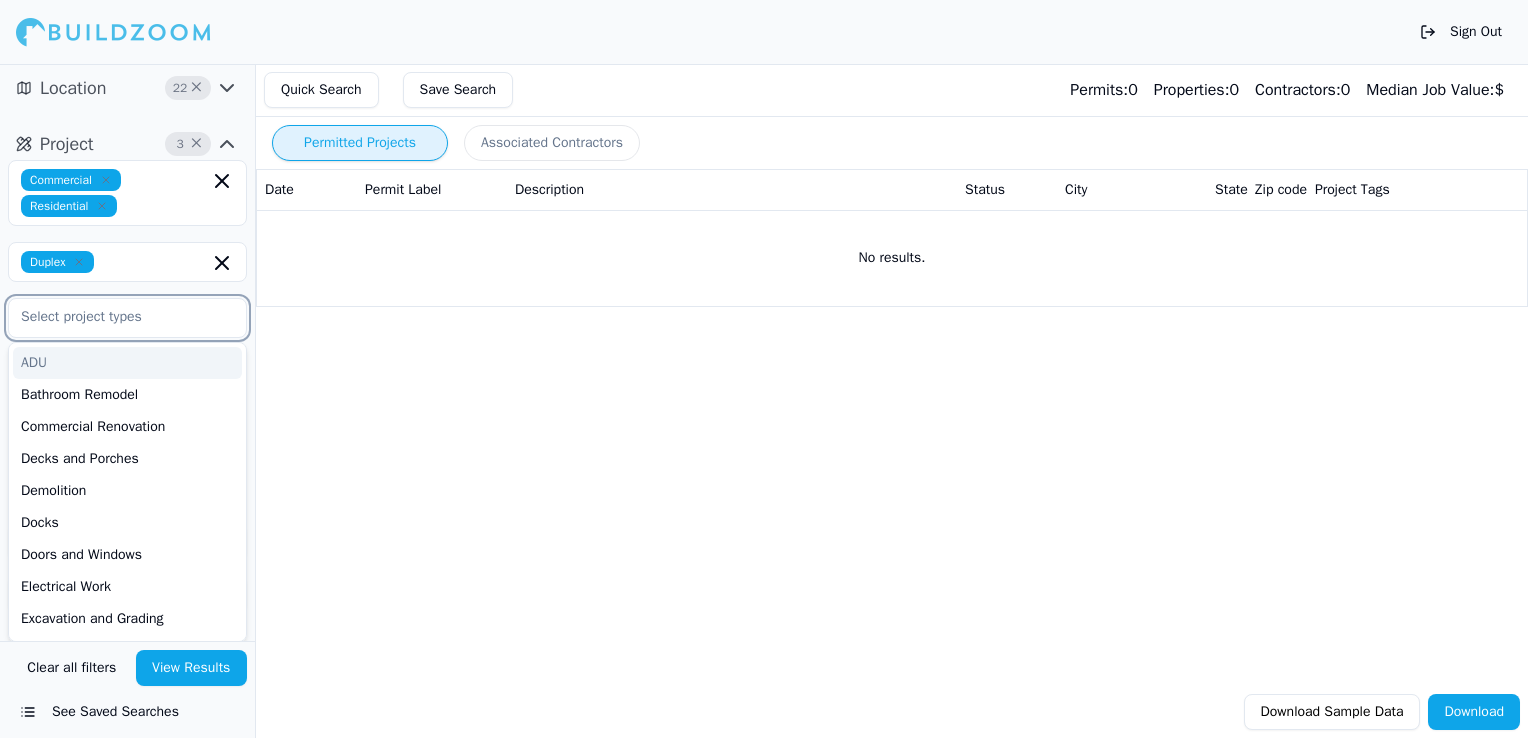 click on "ADU" at bounding box center (127, 363) 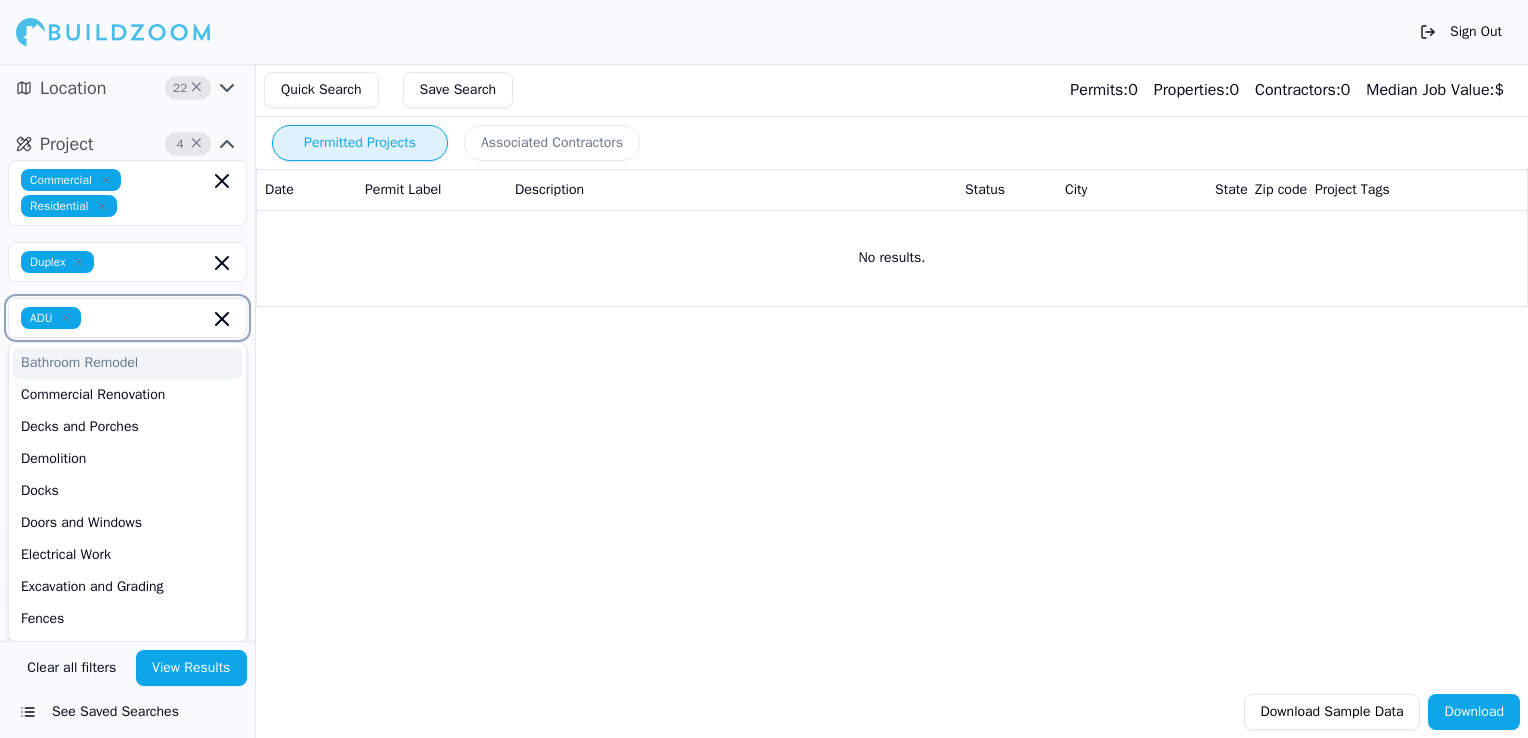 click on "Commercial Renovation" at bounding box center [127, 395] 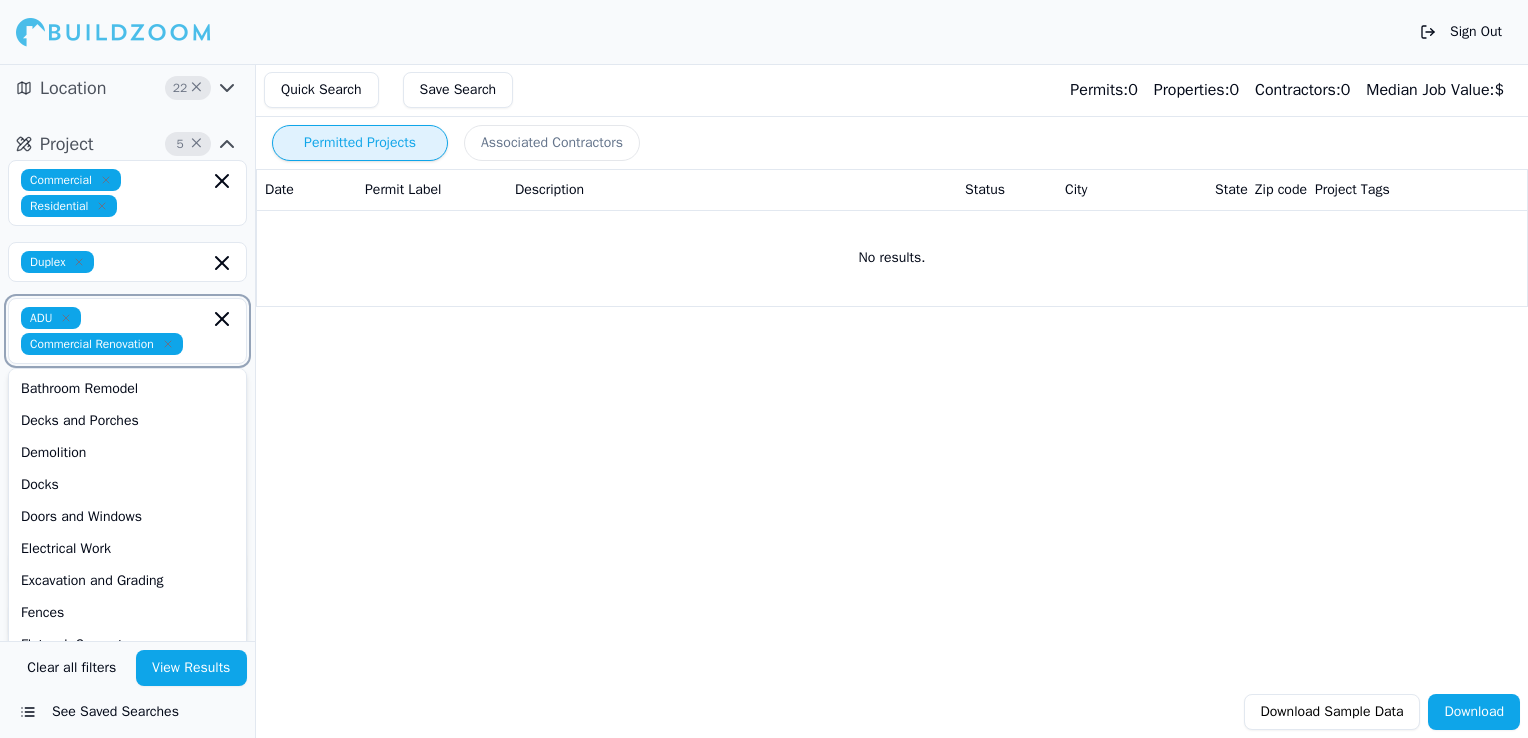 click on "Bathroom Remodel" at bounding box center [127, 389] 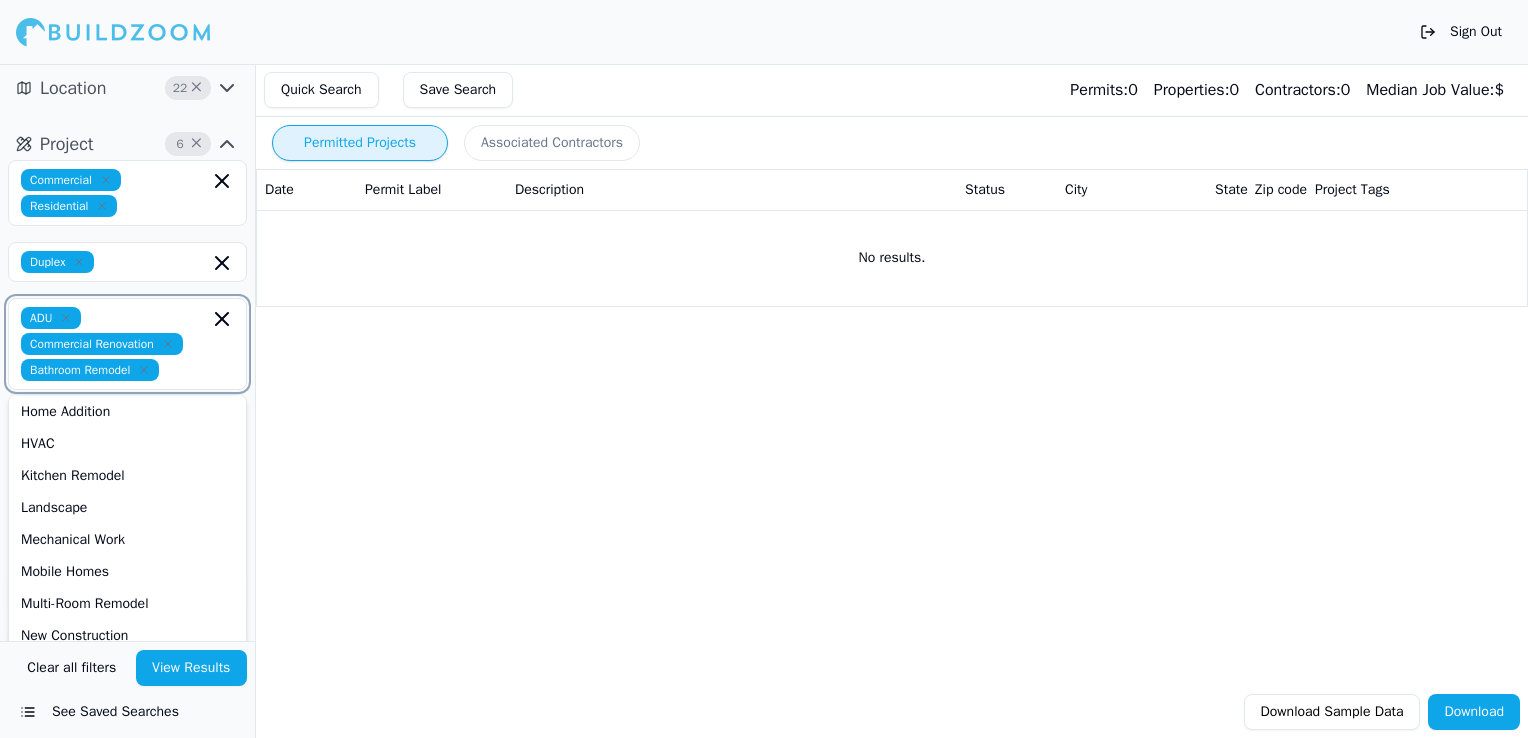 scroll, scrollTop: 344, scrollLeft: 0, axis: vertical 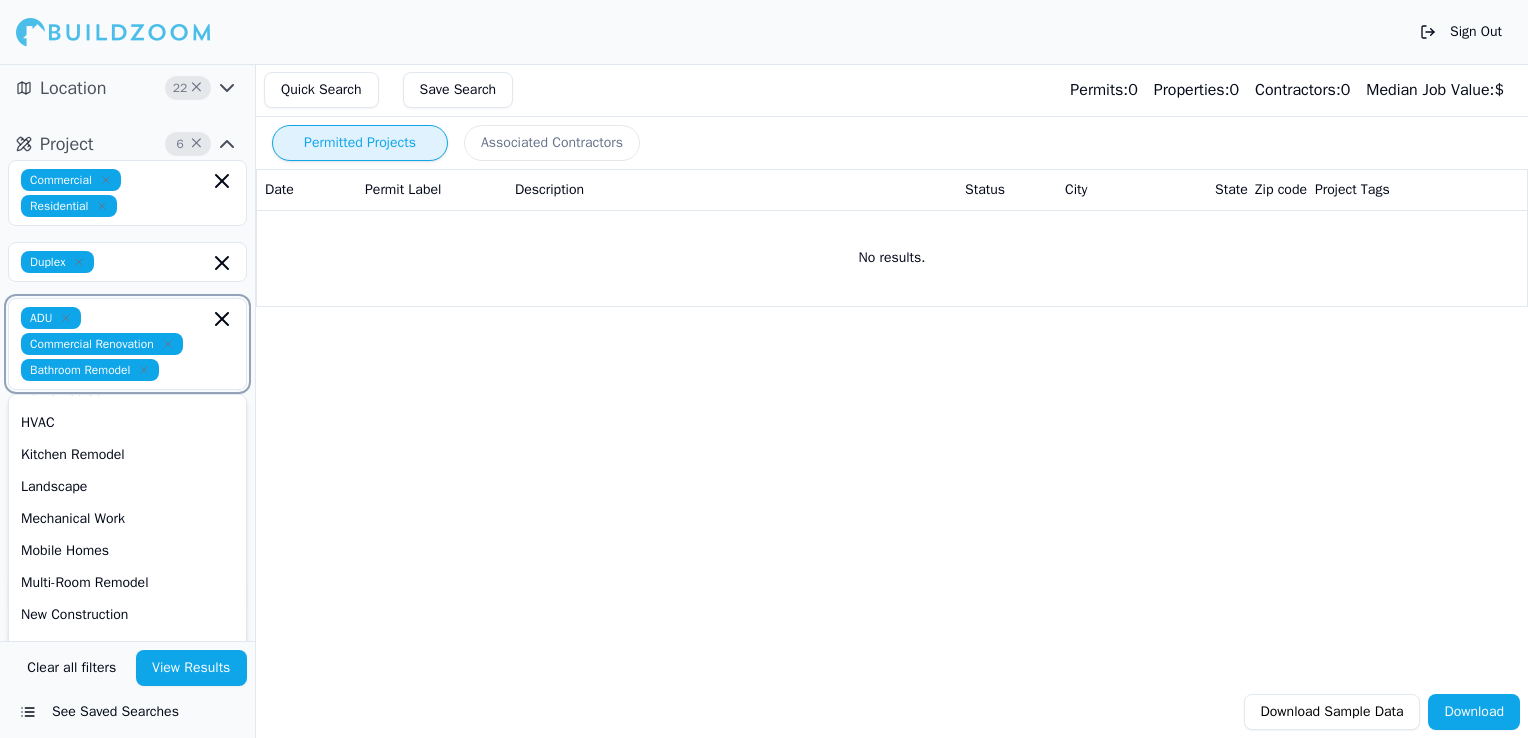 click on "Mobile Homes" at bounding box center [127, 551] 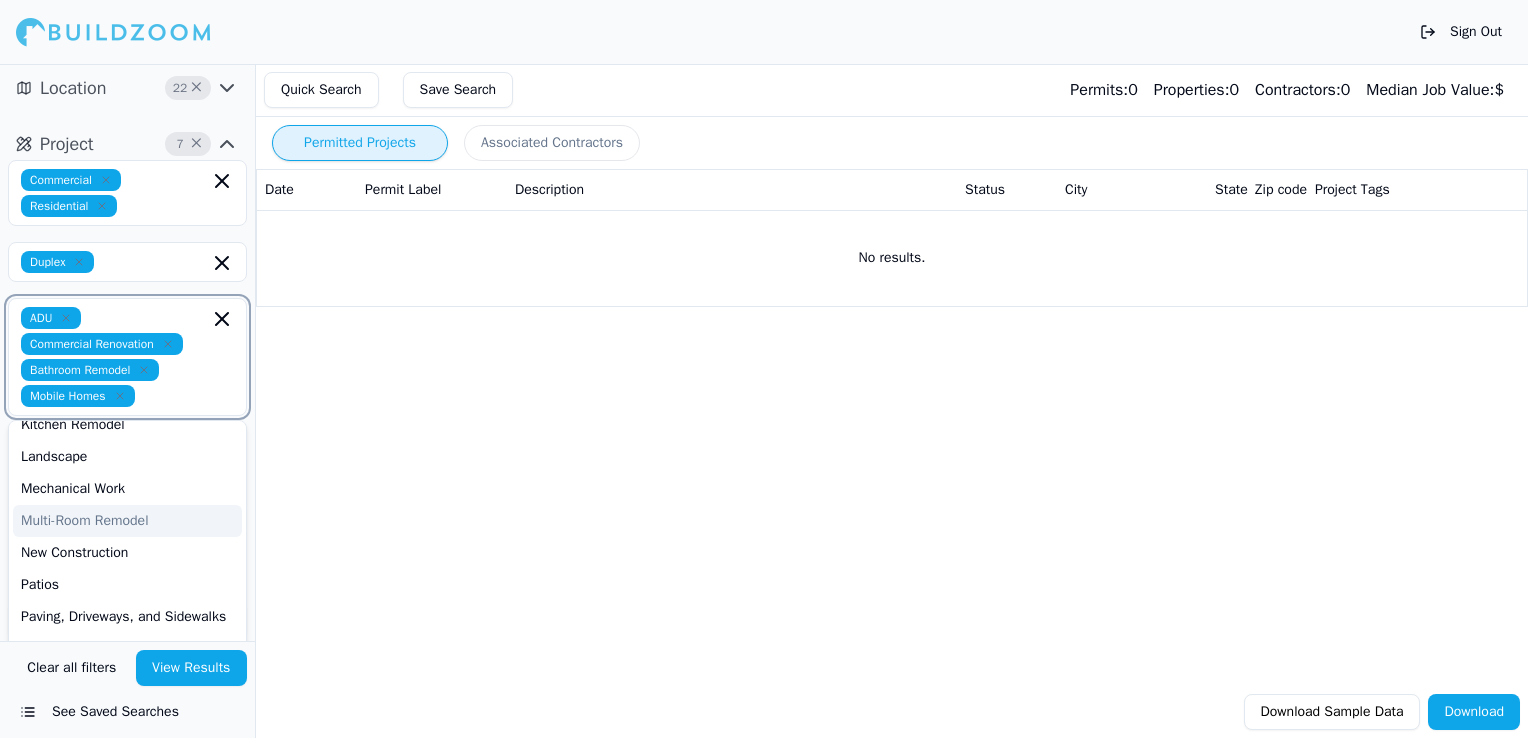 scroll, scrollTop: 404, scrollLeft: 0, axis: vertical 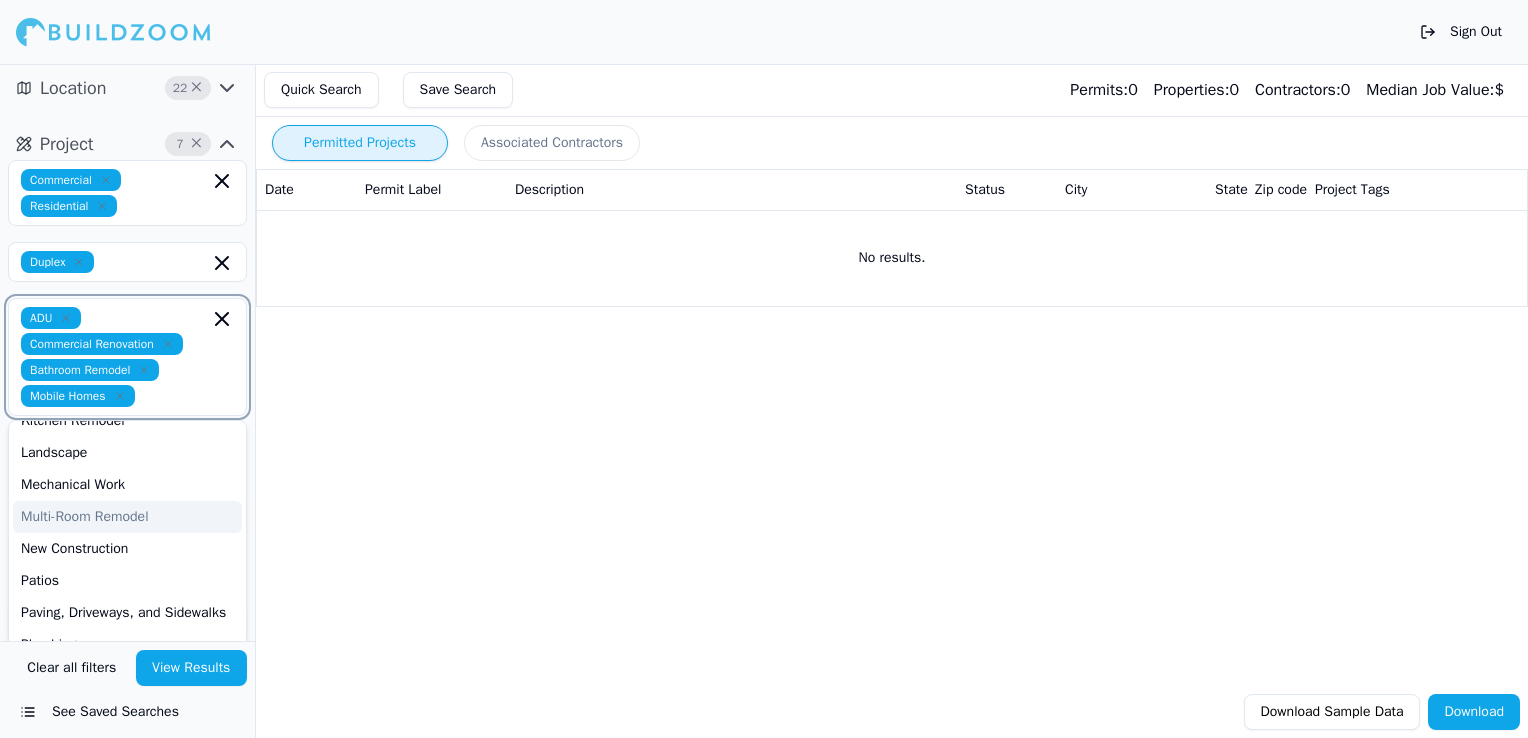 click on "Multi-Room Remodel" at bounding box center (127, 517) 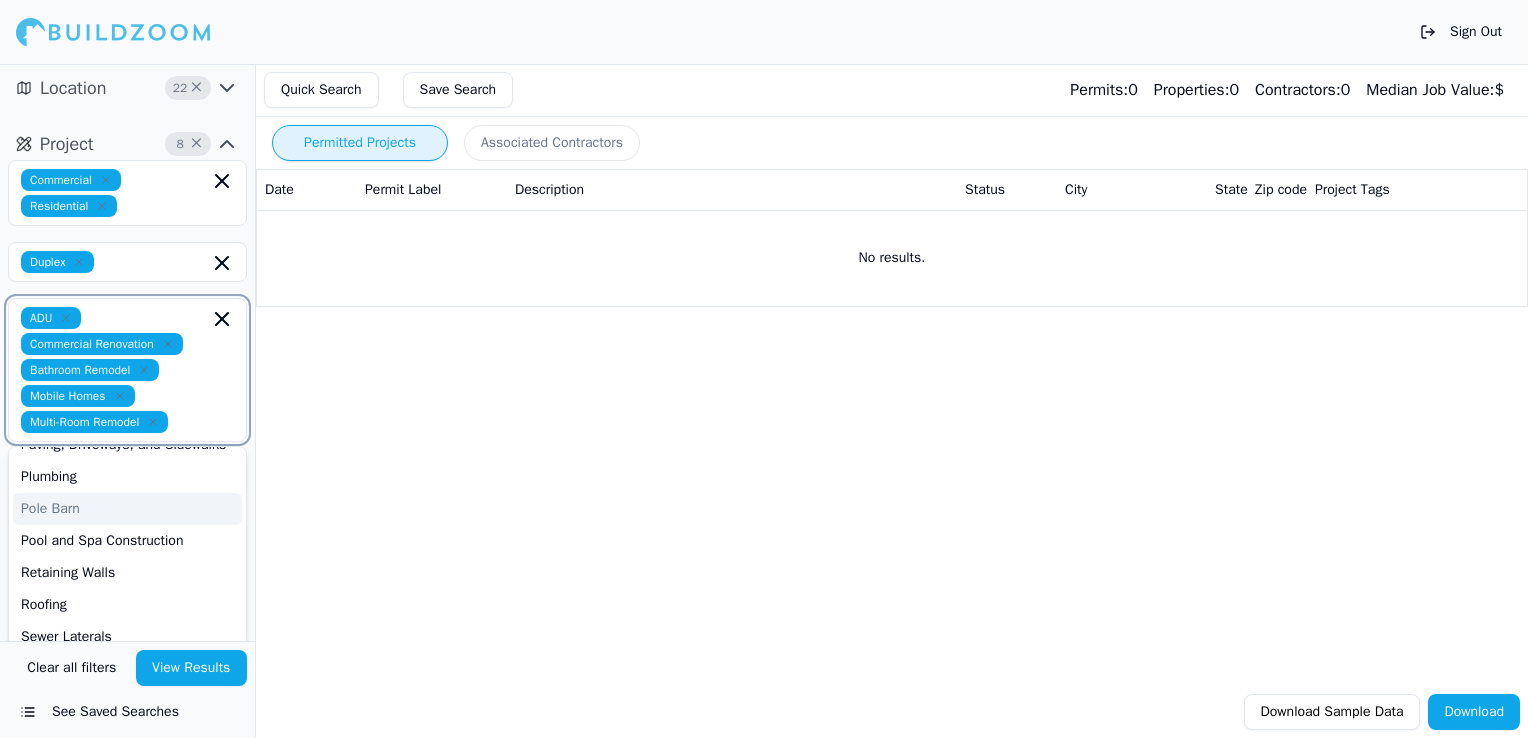 scroll, scrollTop: 573, scrollLeft: 0, axis: vertical 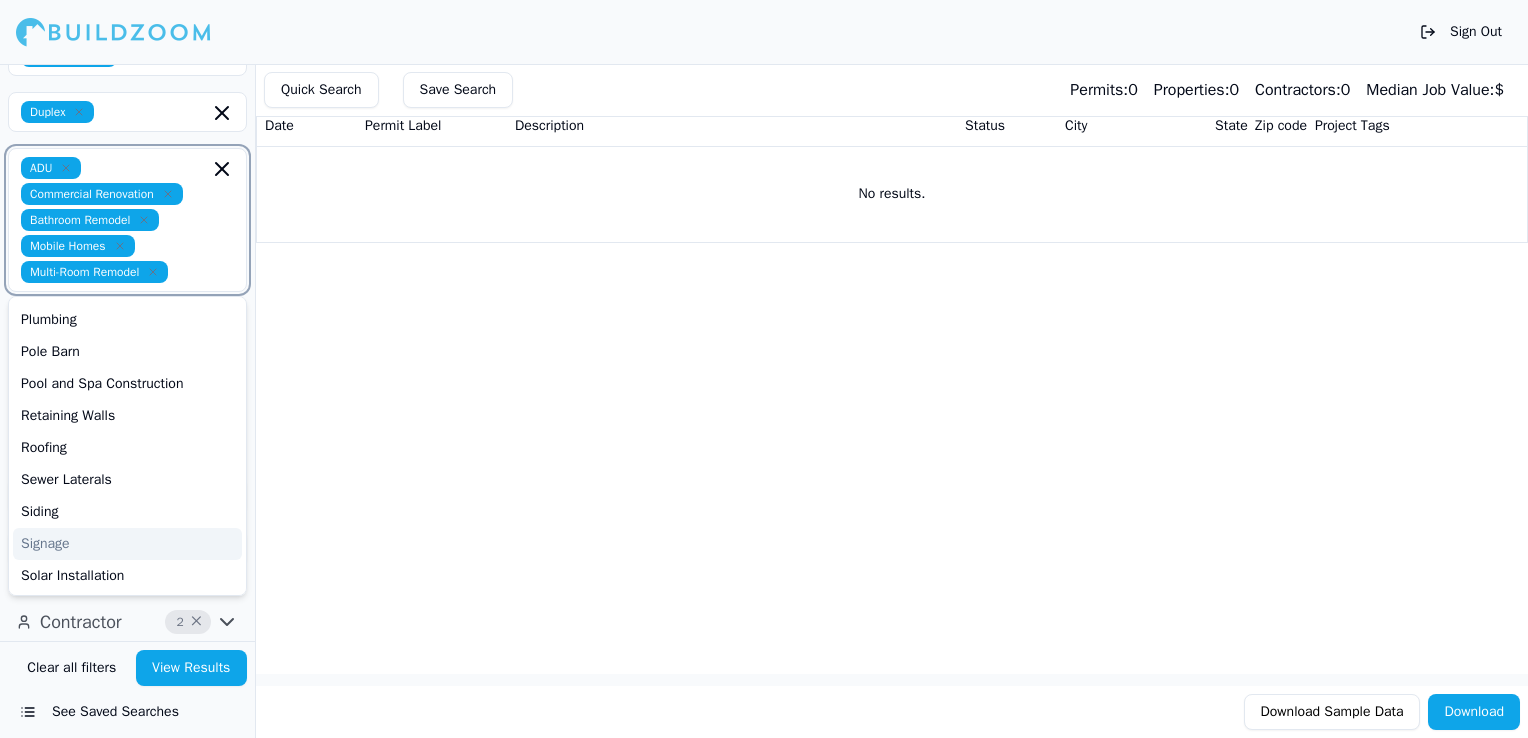 click on "Siding" at bounding box center [127, 512] 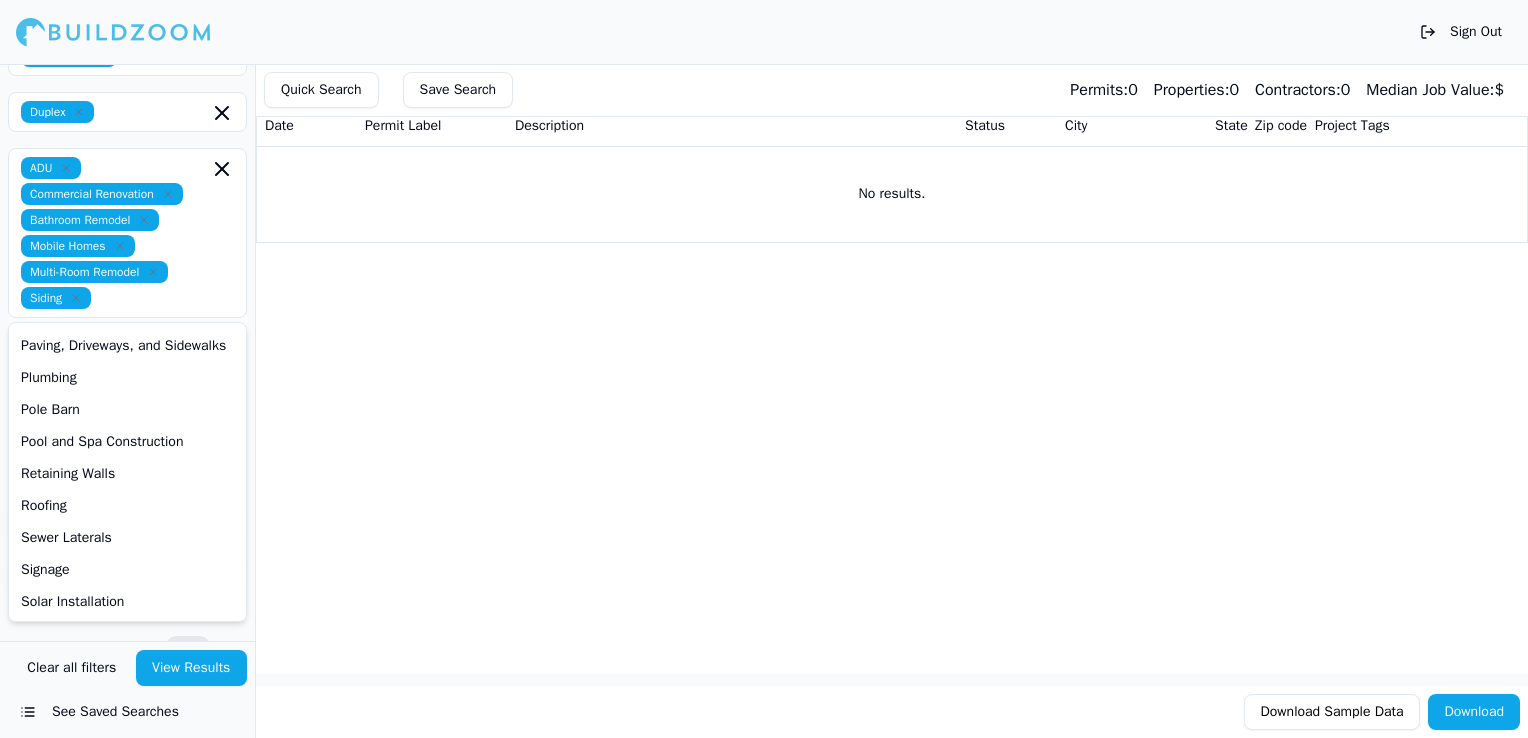 click on "View Results" at bounding box center (192, 668) 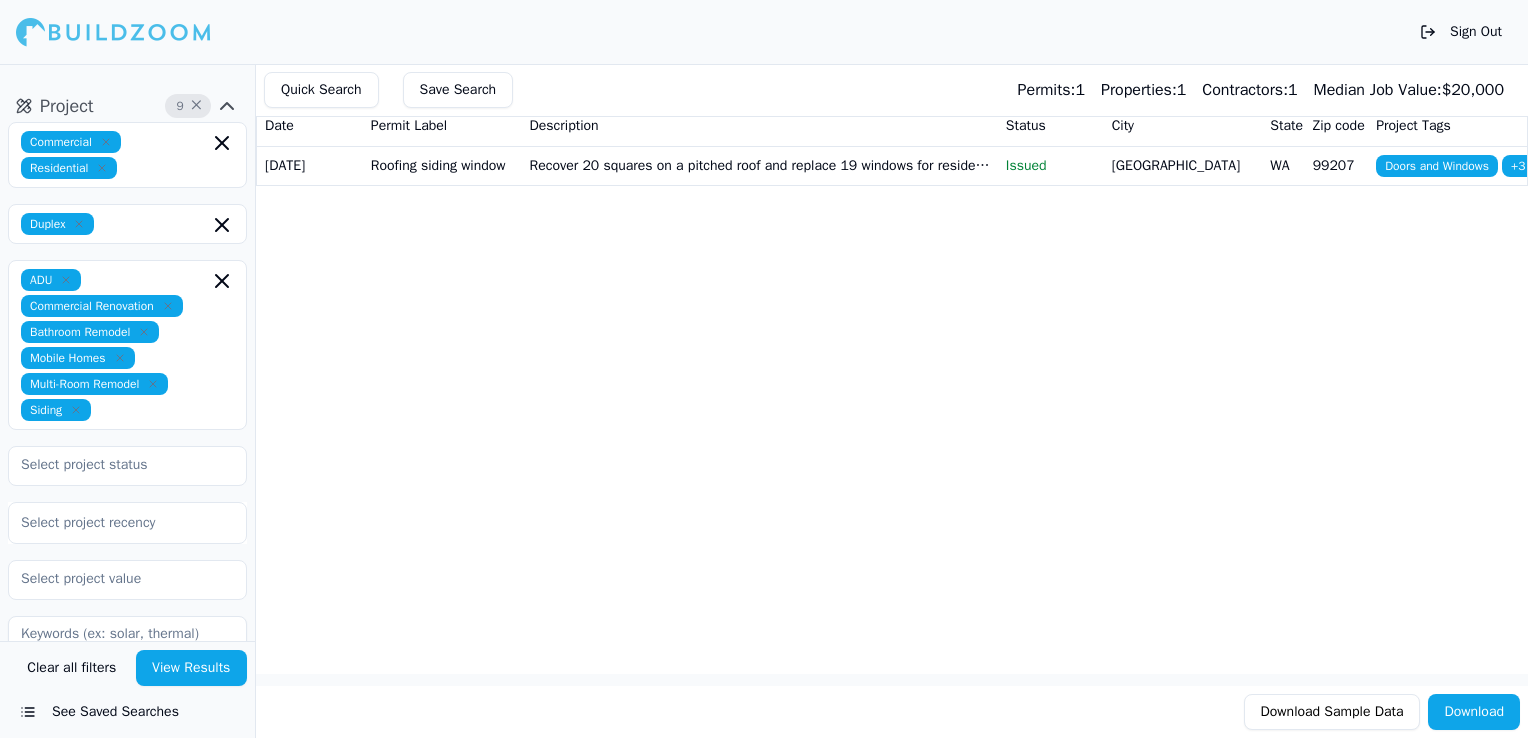 scroll, scrollTop: 32, scrollLeft: 0, axis: vertical 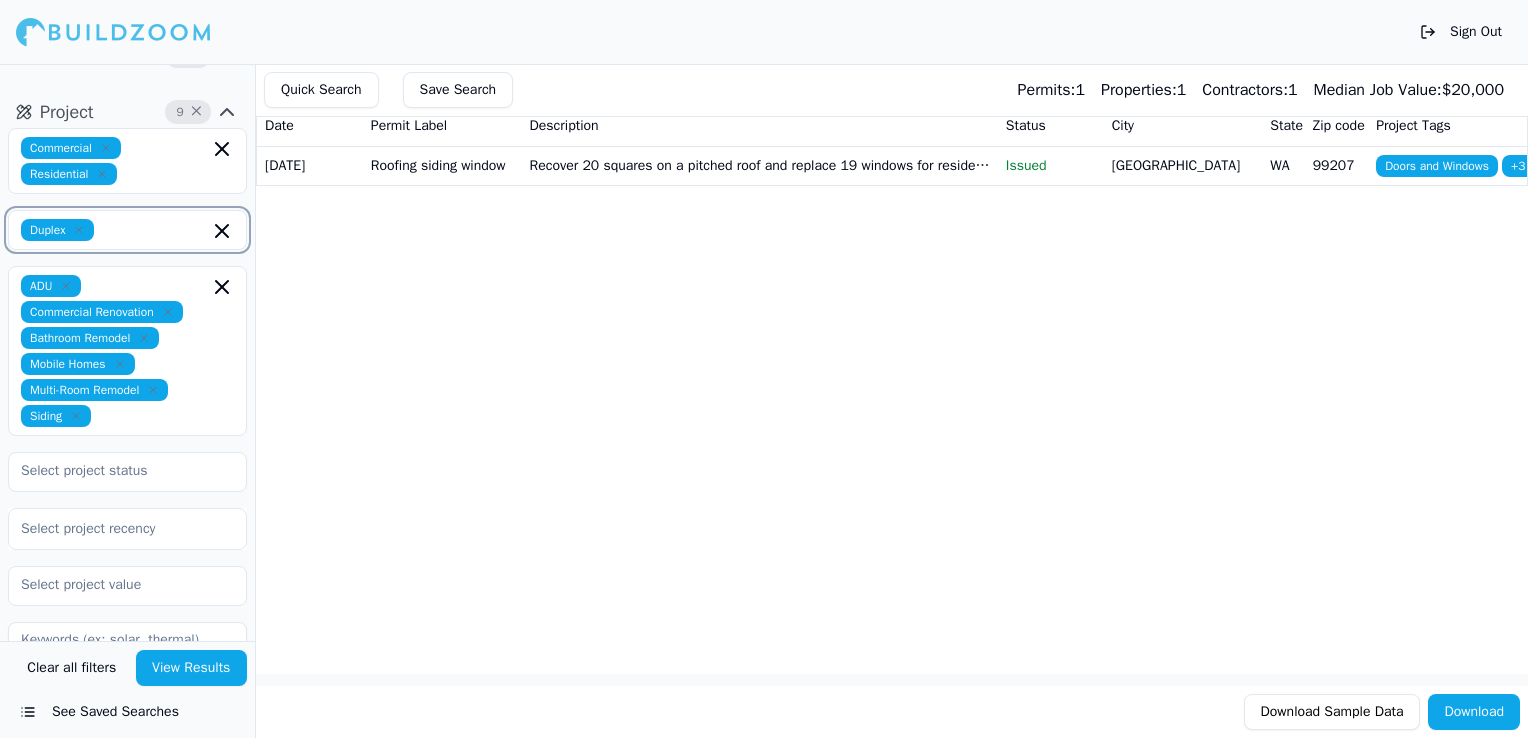 click 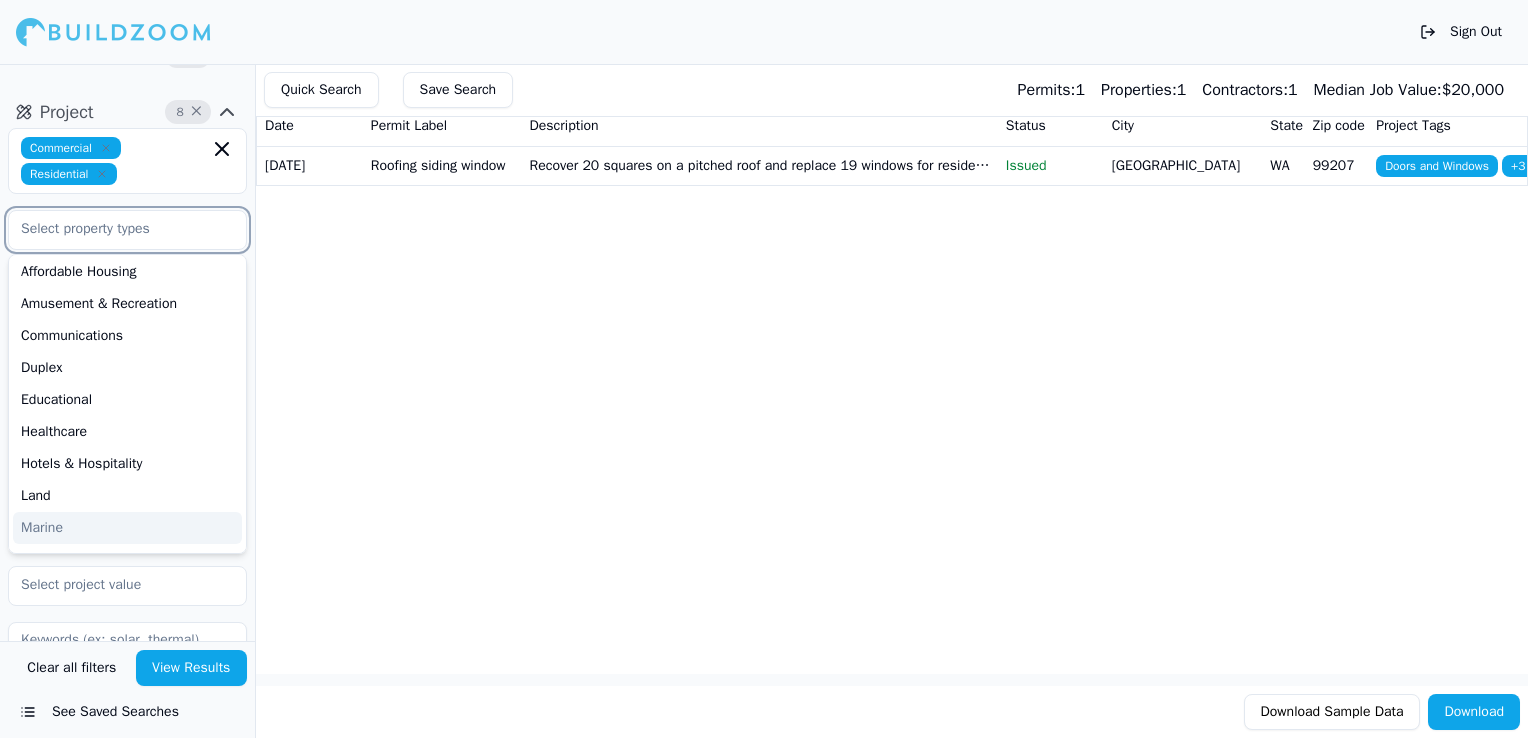 scroll, scrollTop: 0, scrollLeft: 0, axis: both 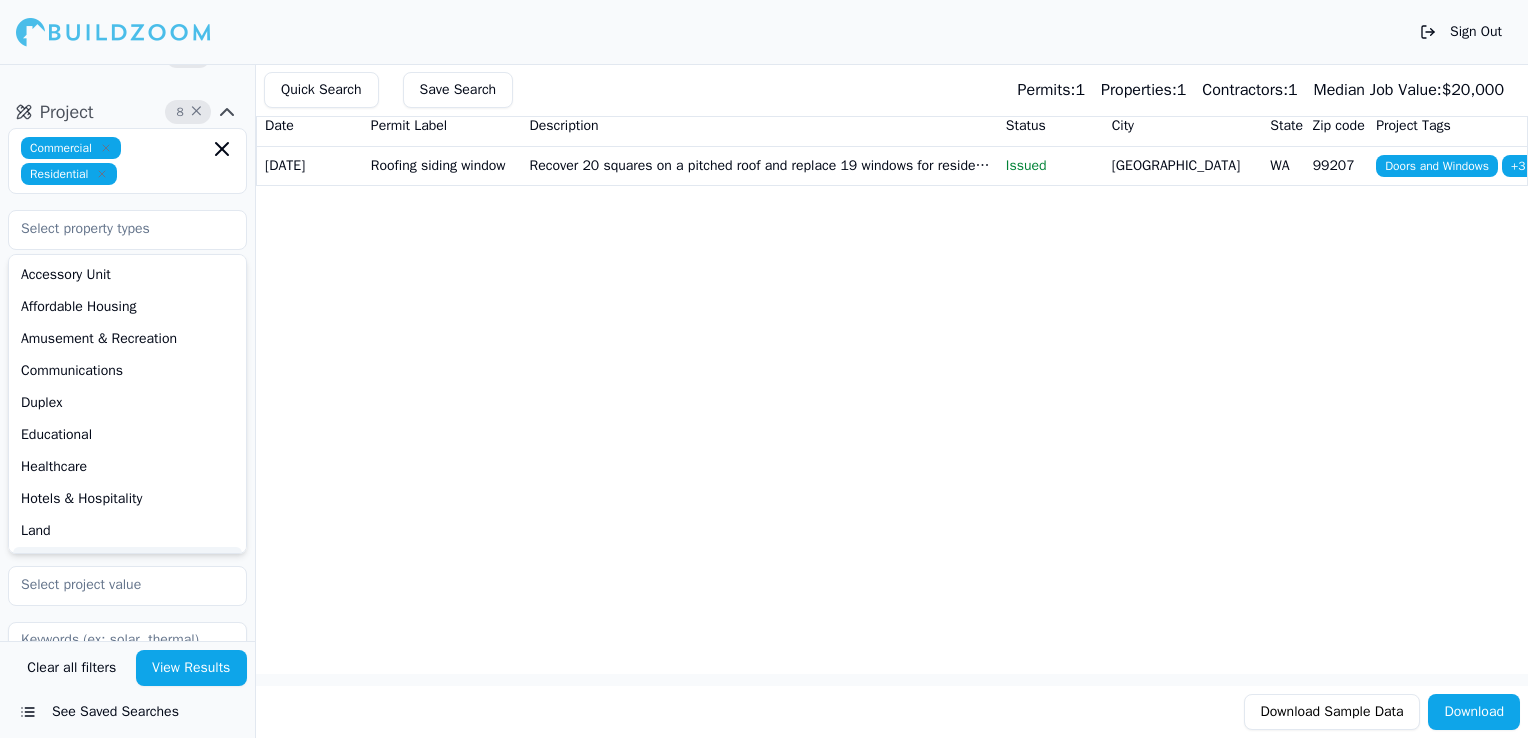 click on "Permitted Projects Associated Contractors Date Permit Label Description Status City State Zip code Project Tags [DATE] Roofing siding window Recover 20 squares on a pitched roof and replace 19 windows for residential house **no structual modifications** Issued Spokane WA 99207 Doors and Windows + 3 Download Sample Data Download" at bounding box center (892, 337) 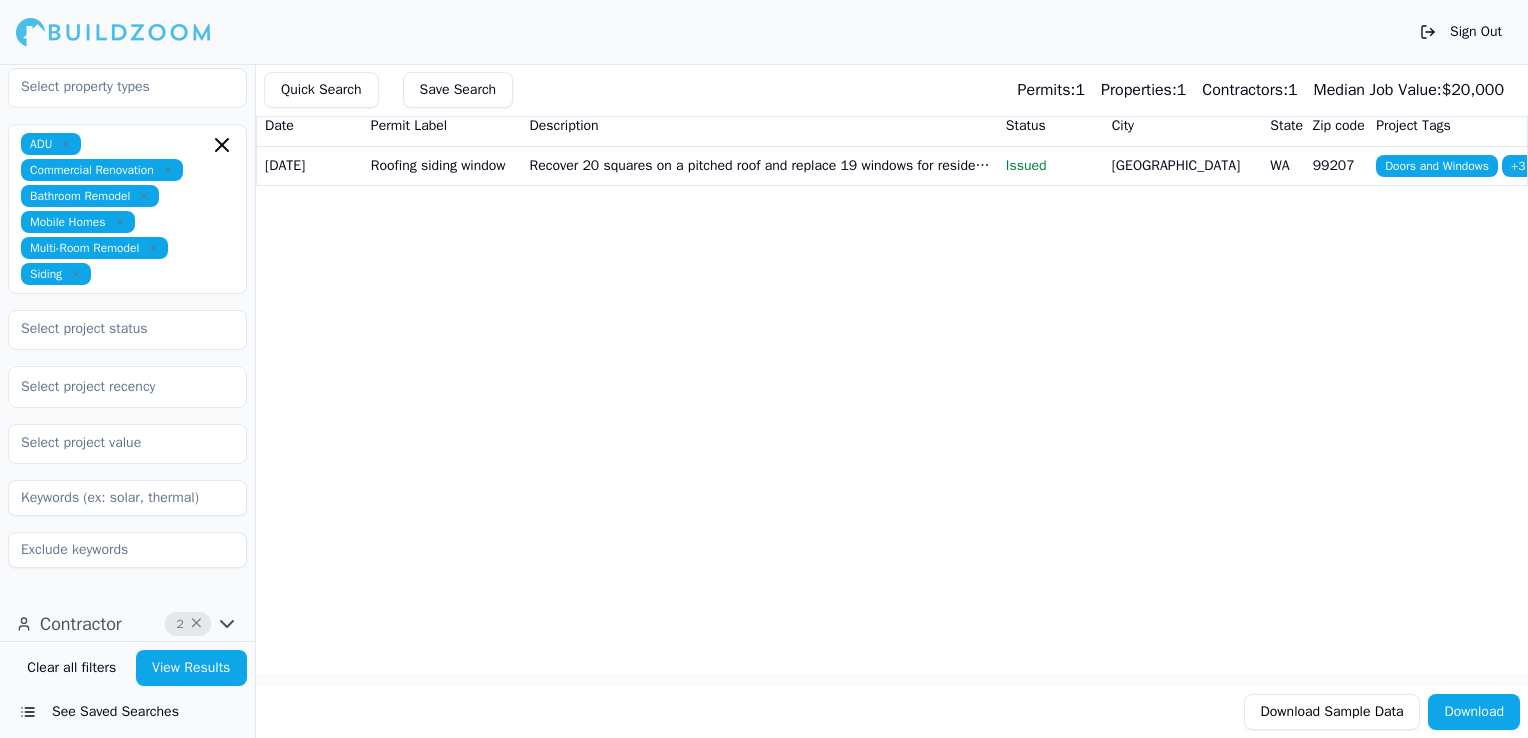 scroll, scrollTop: 176, scrollLeft: 0, axis: vertical 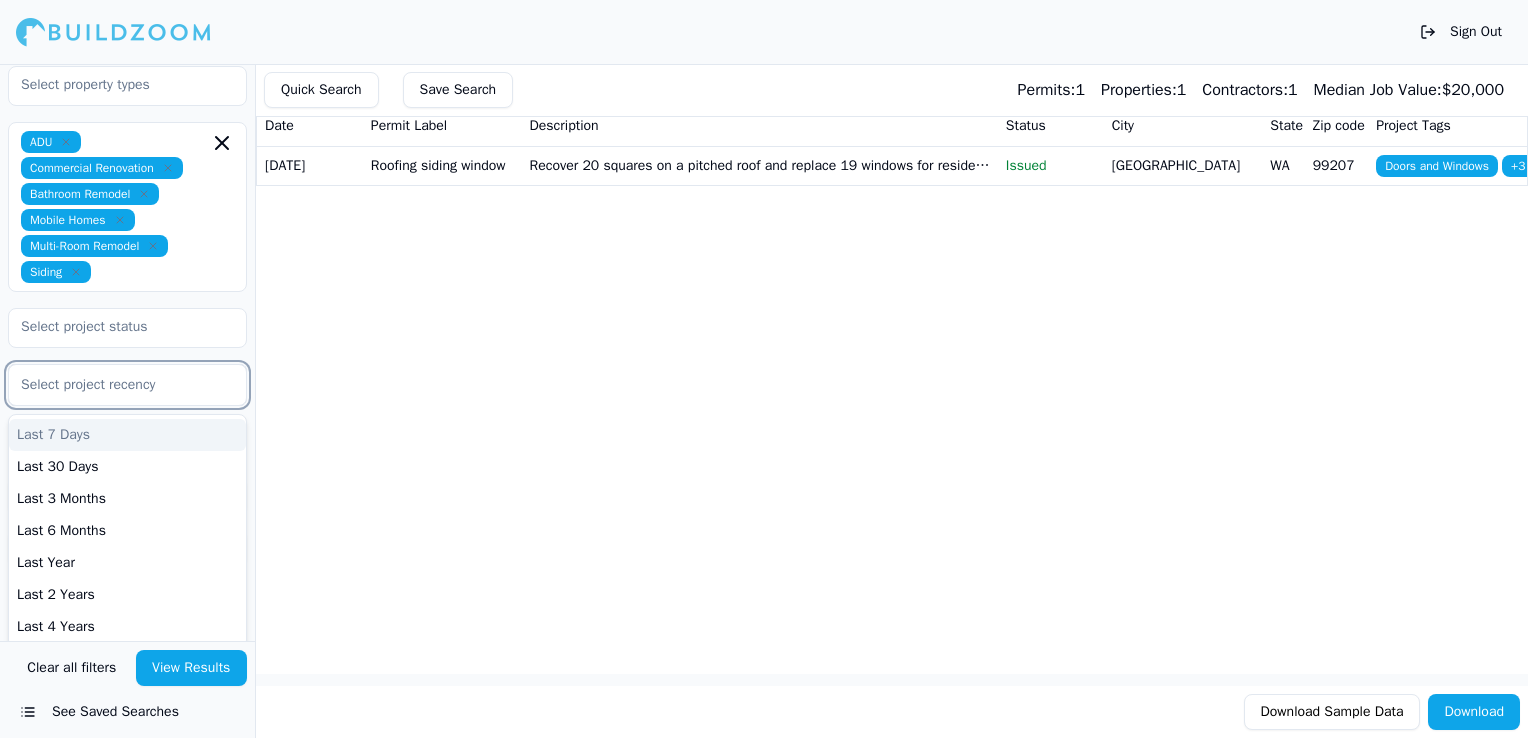 click on "Last 30 Days" at bounding box center [127, 467] 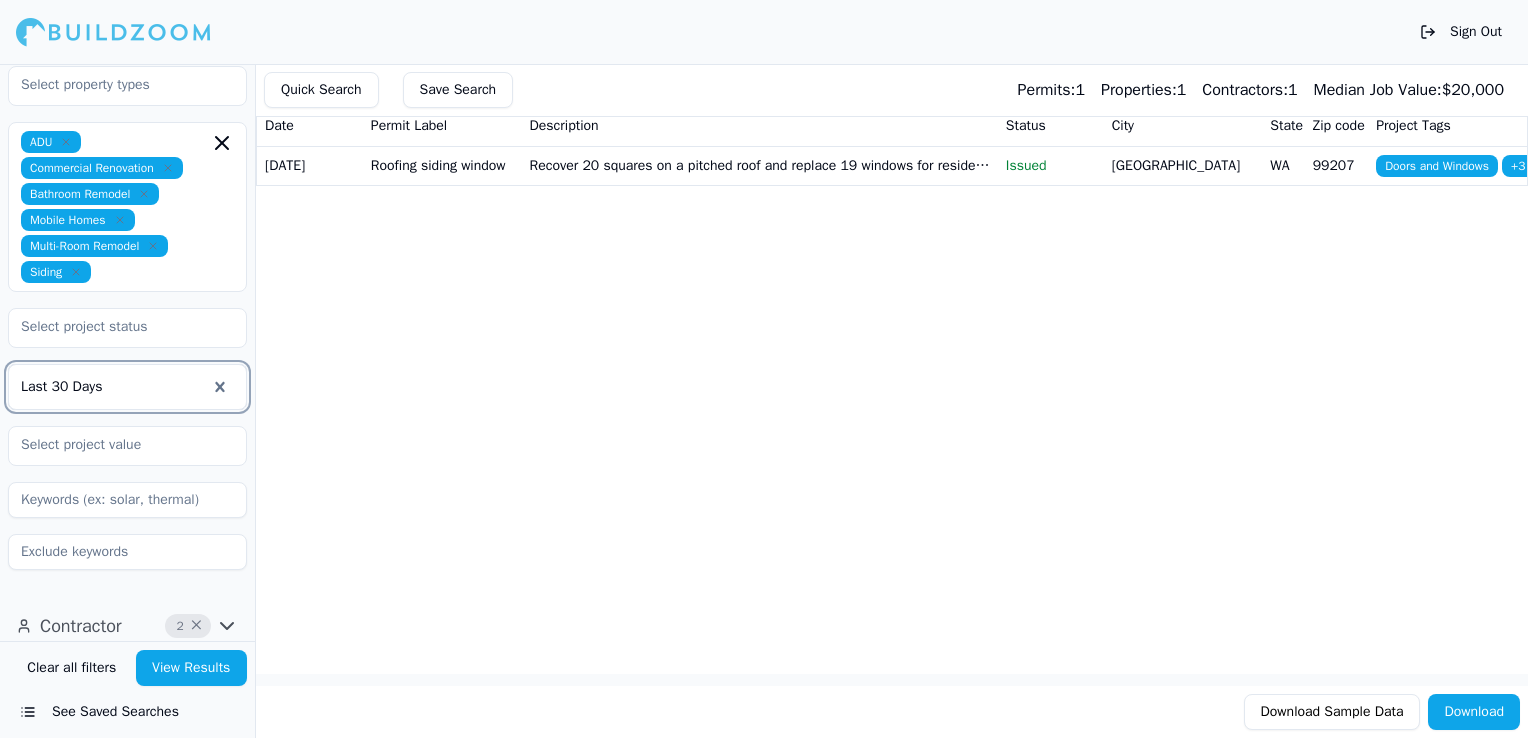 scroll, scrollTop: 180, scrollLeft: 0, axis: vertical 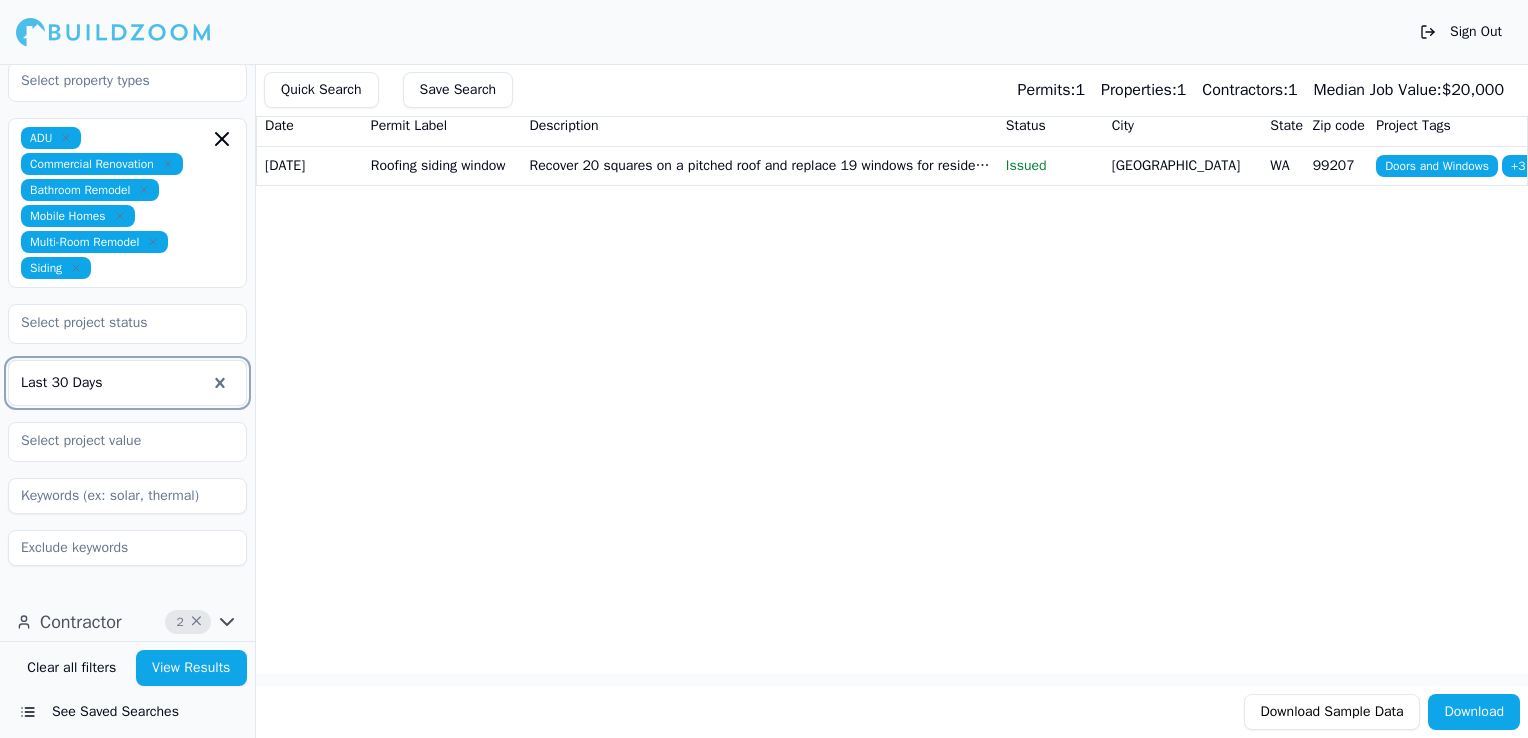 click 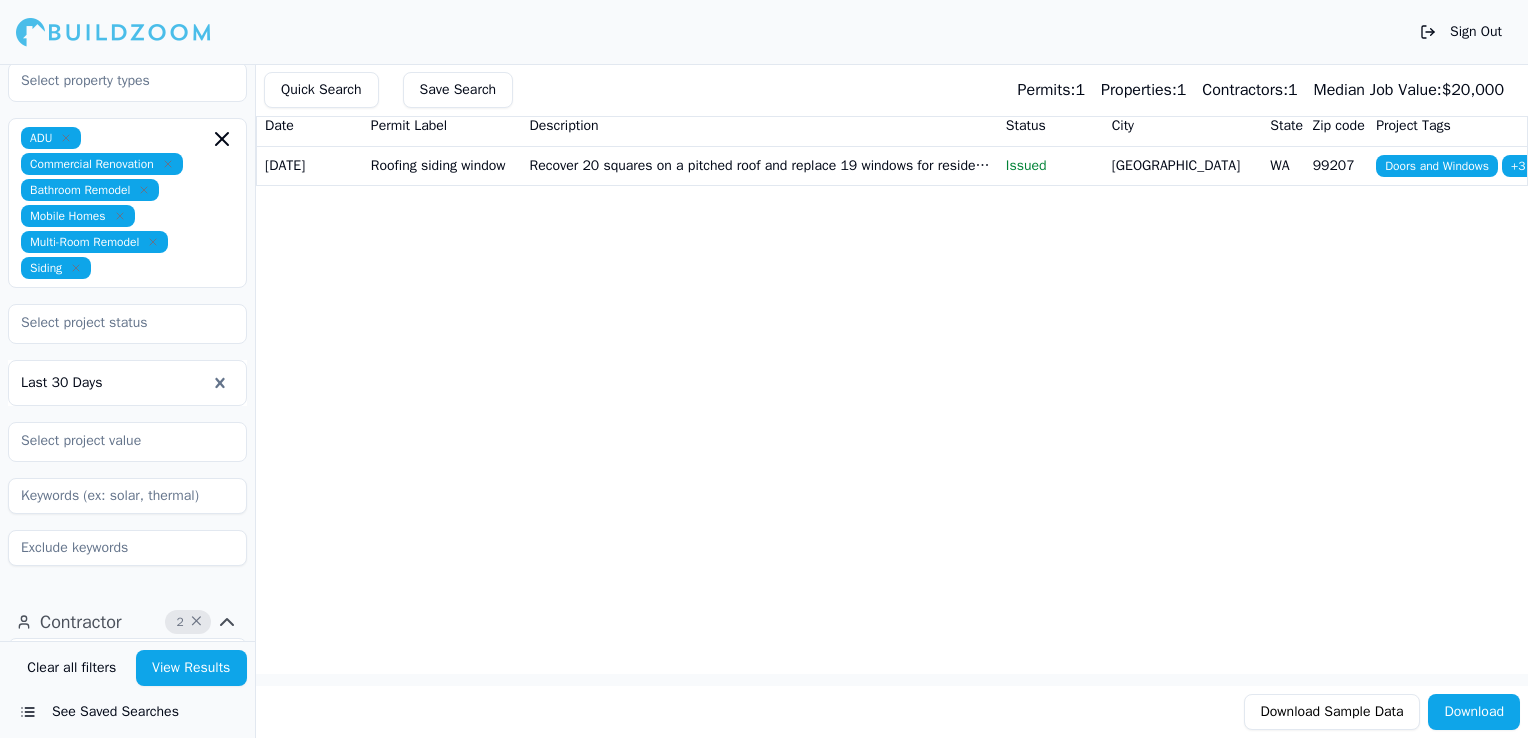 click 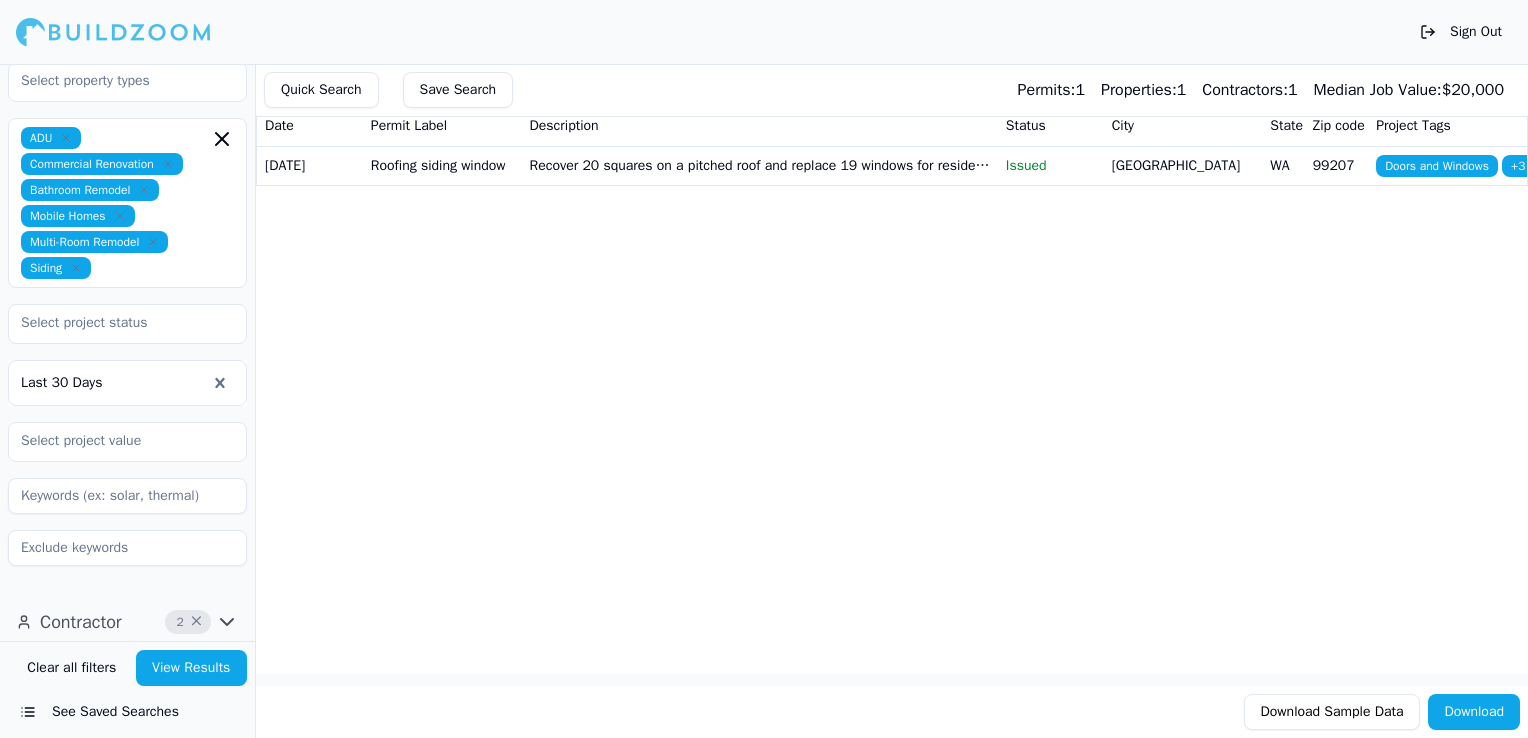 click on "×" at bounding box center [198, 622] 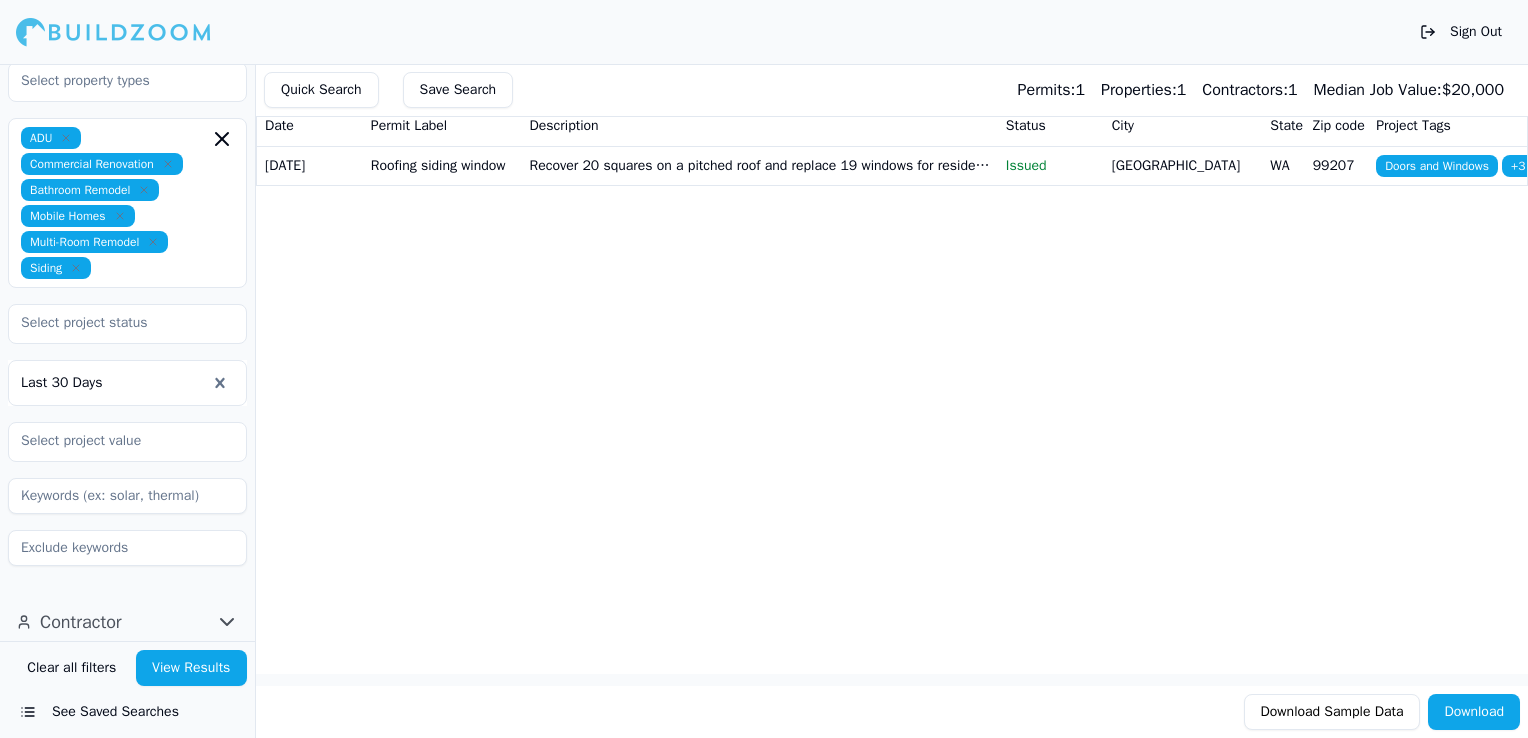 click 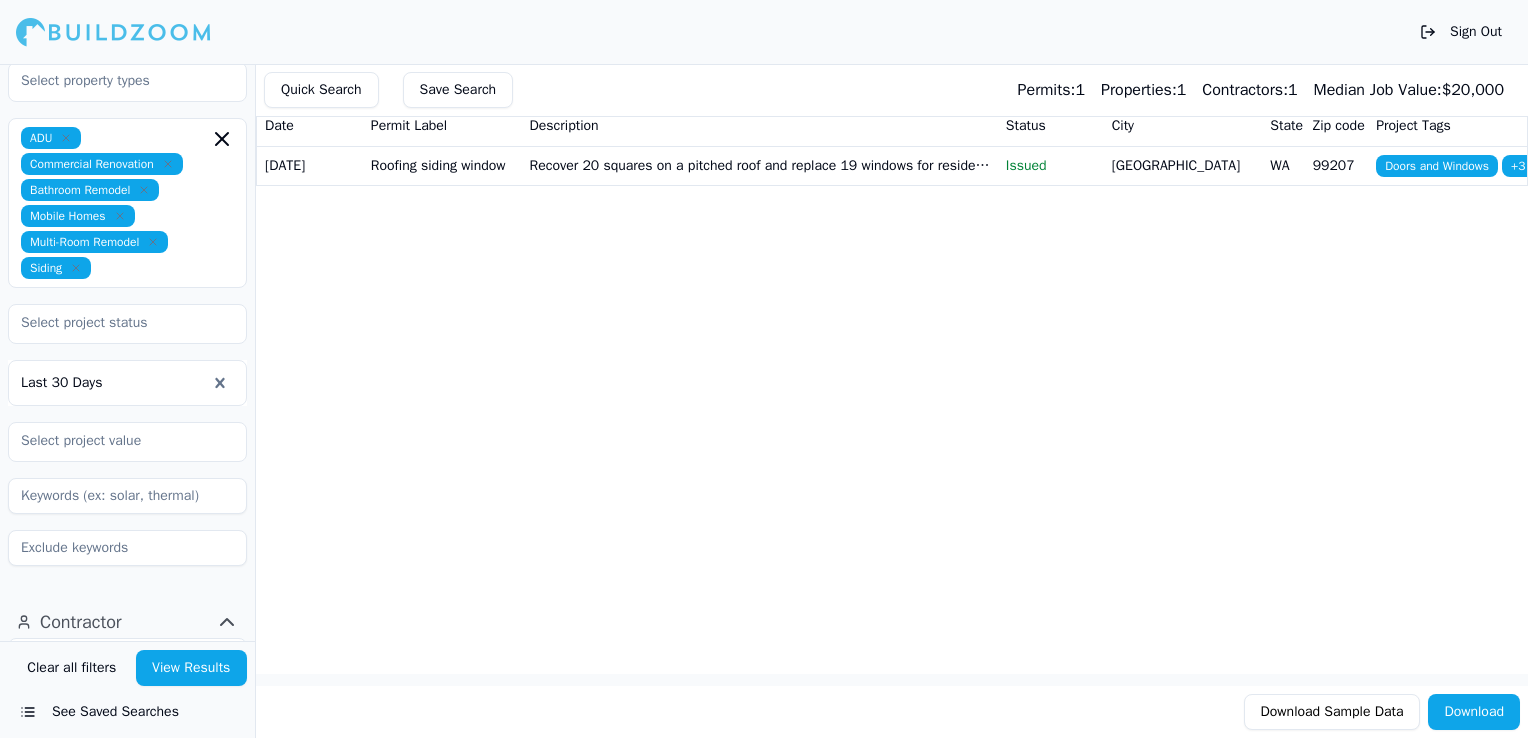 click 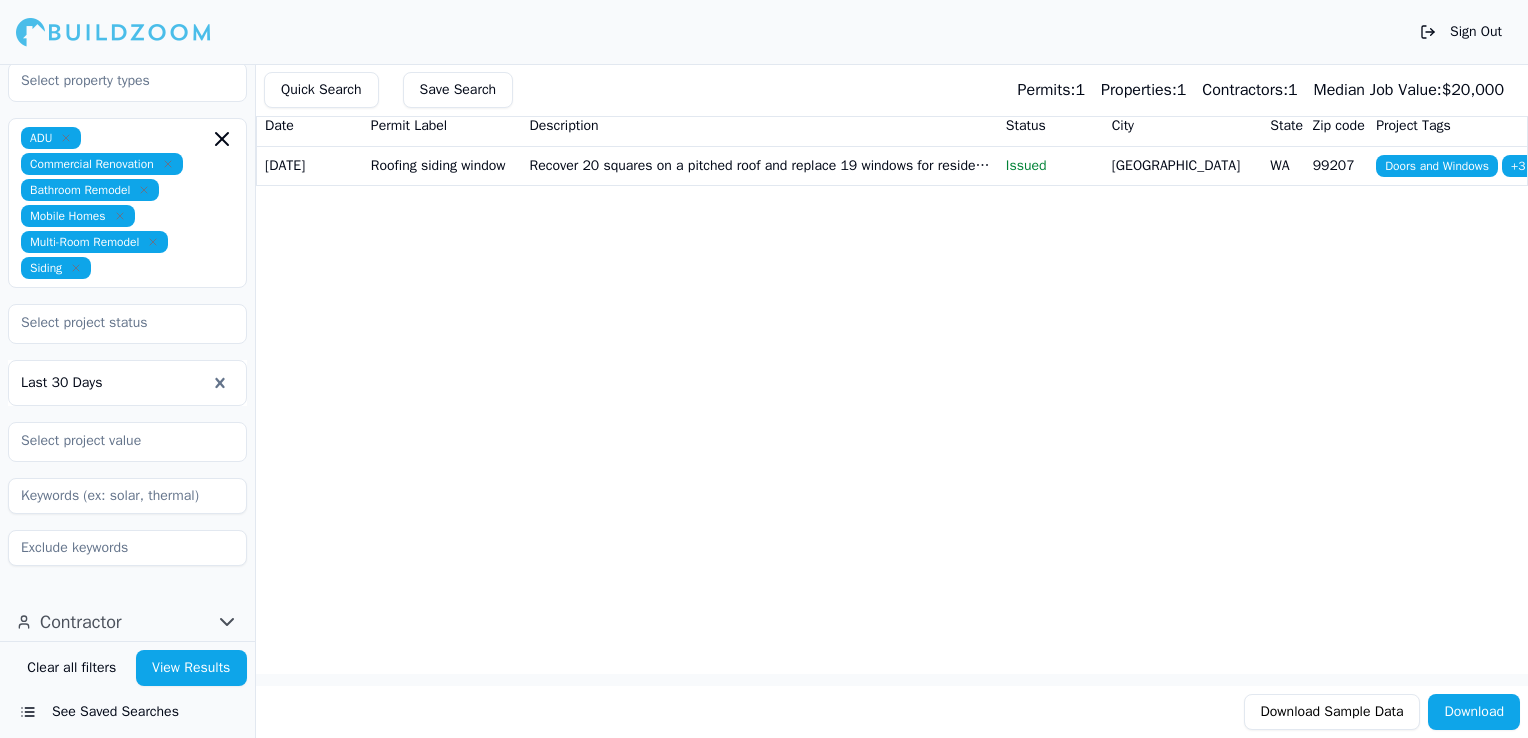 click on "Contractor" at bounding box center (81, 622) 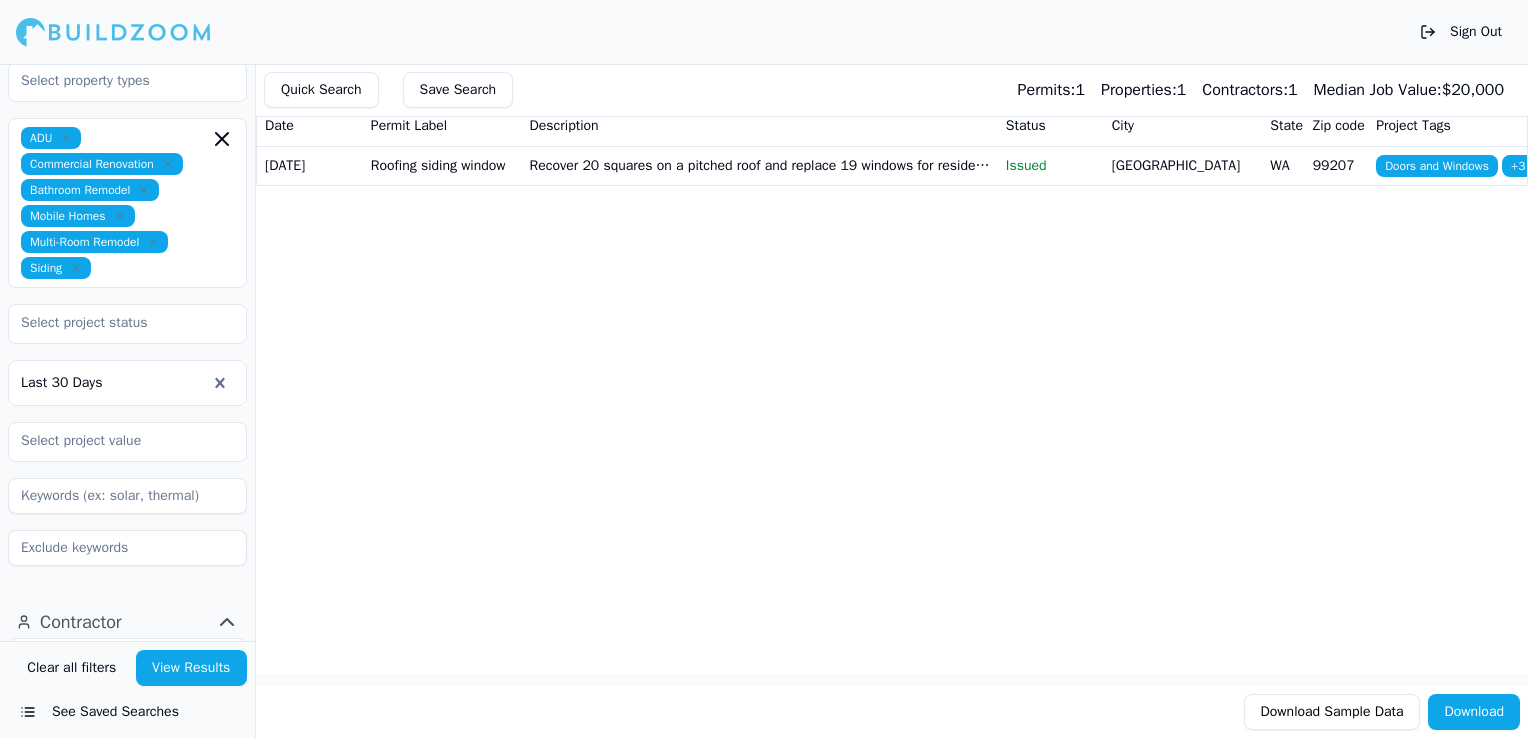 click on "Contractor" at bounding box center [81, 622] 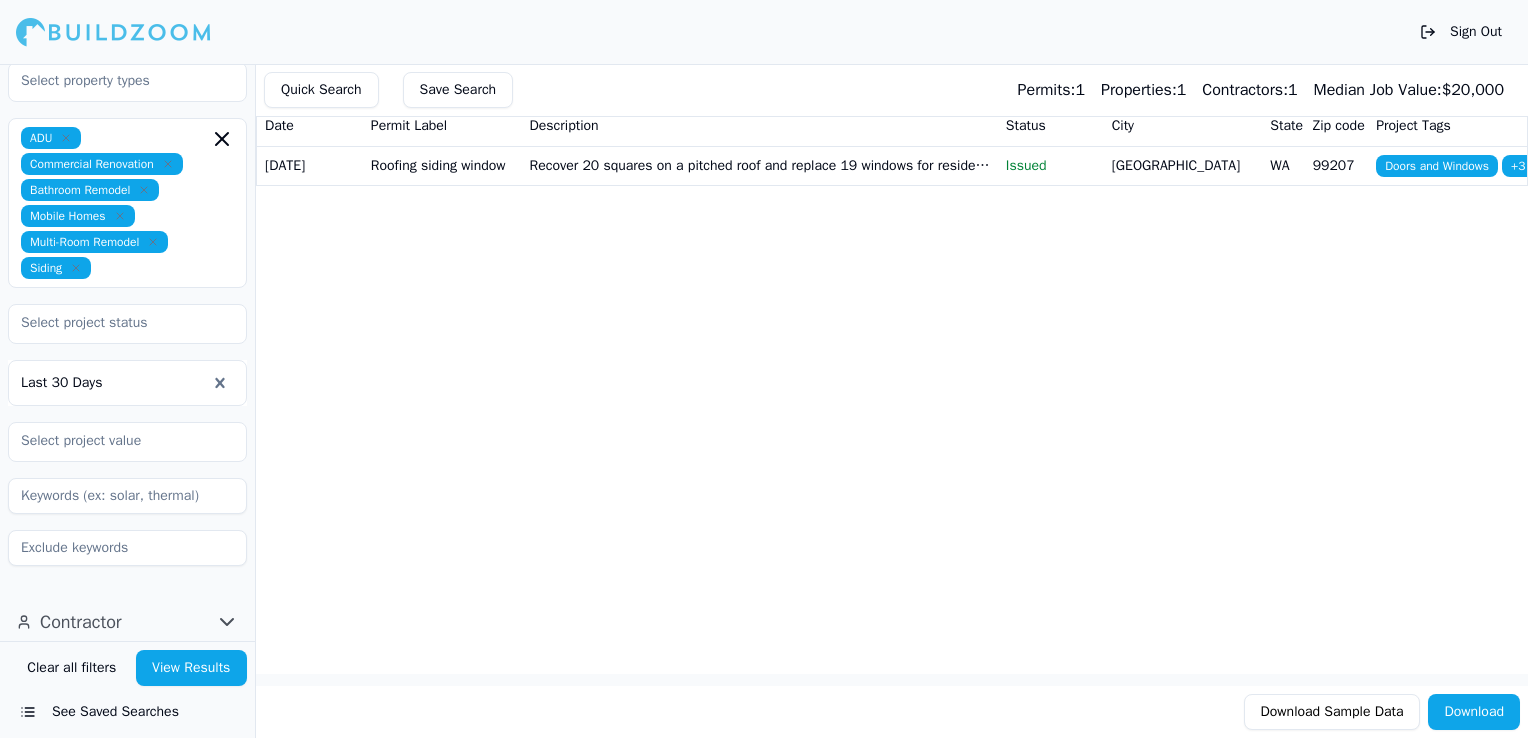click on "Contractor" at bounding box center (81, 622) 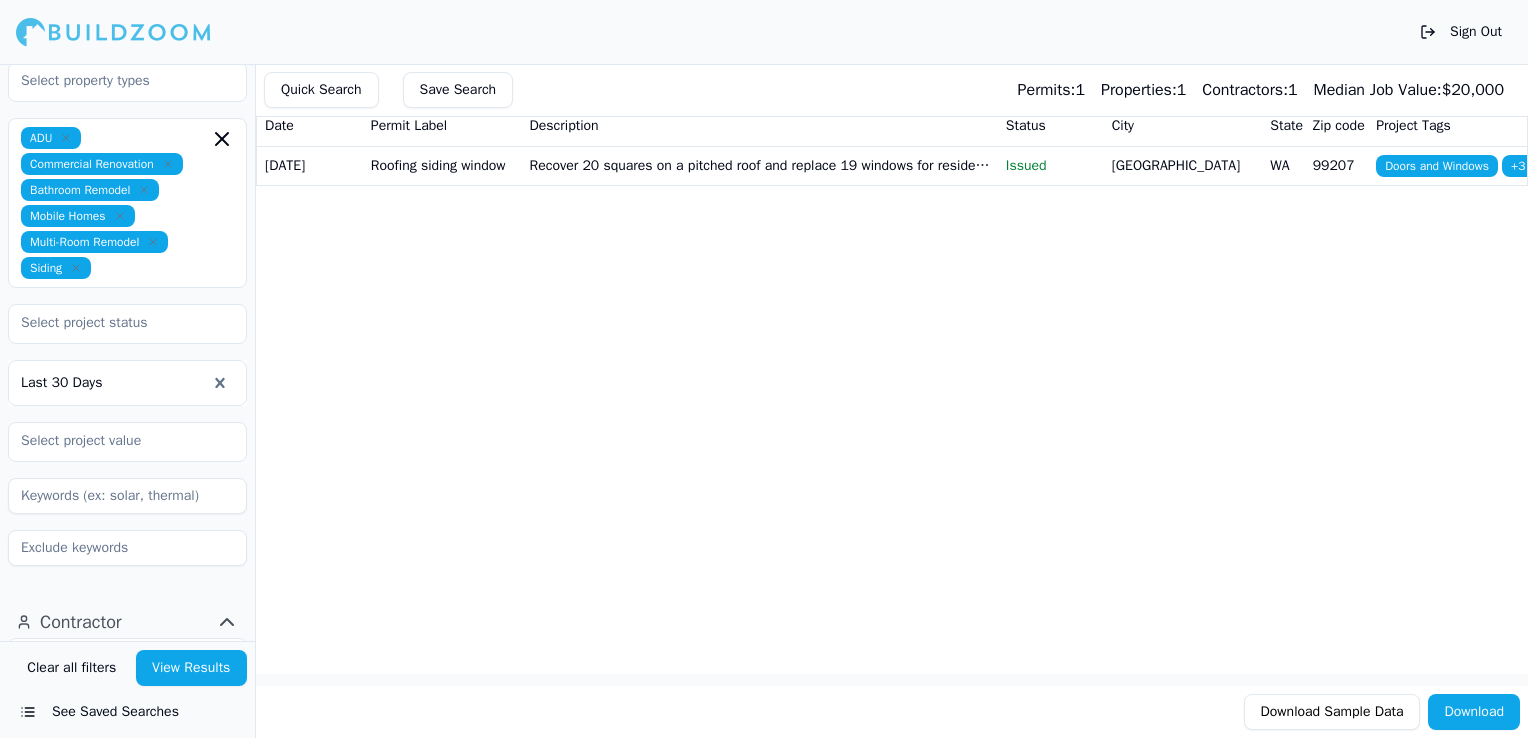 click on "Contractor" at bounding box center (81, 622) 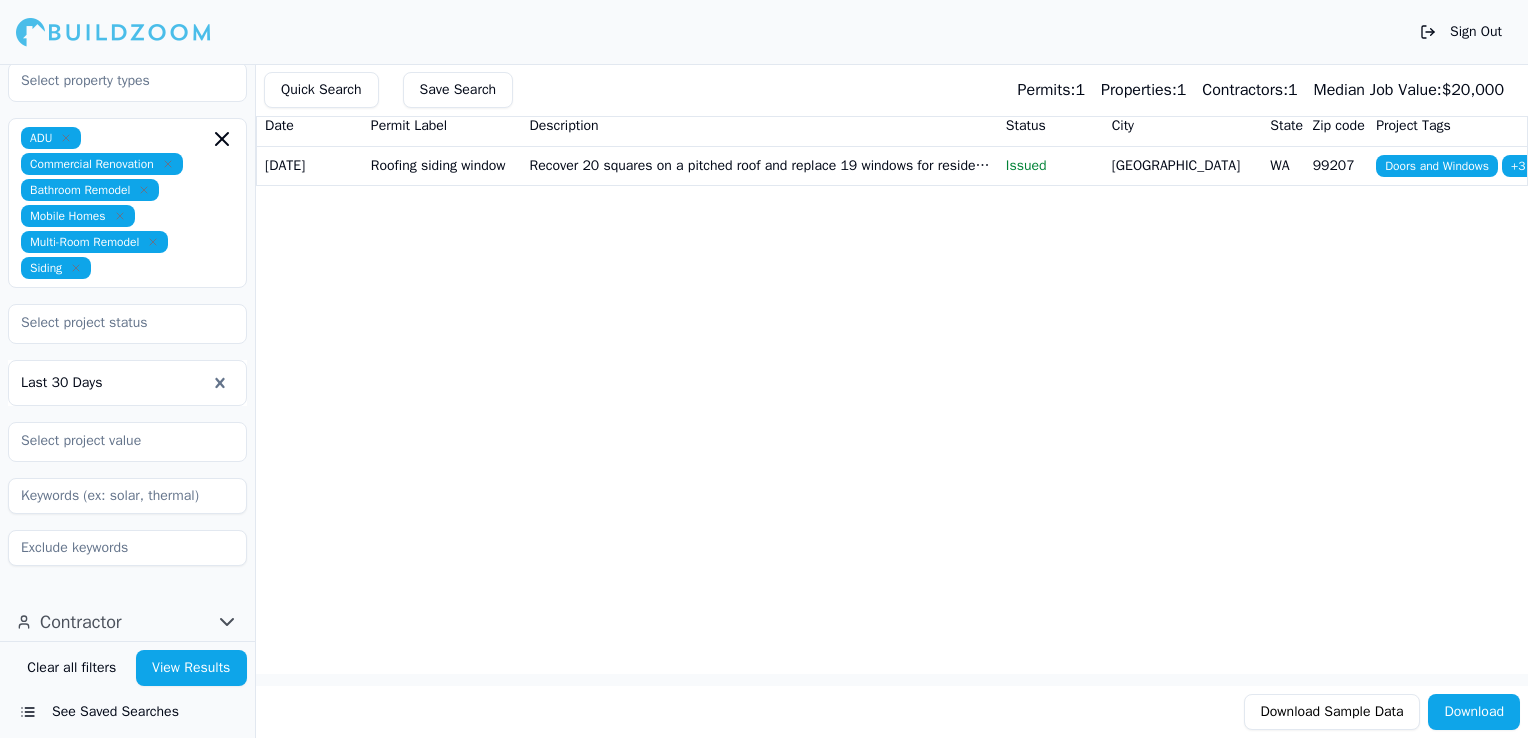 click 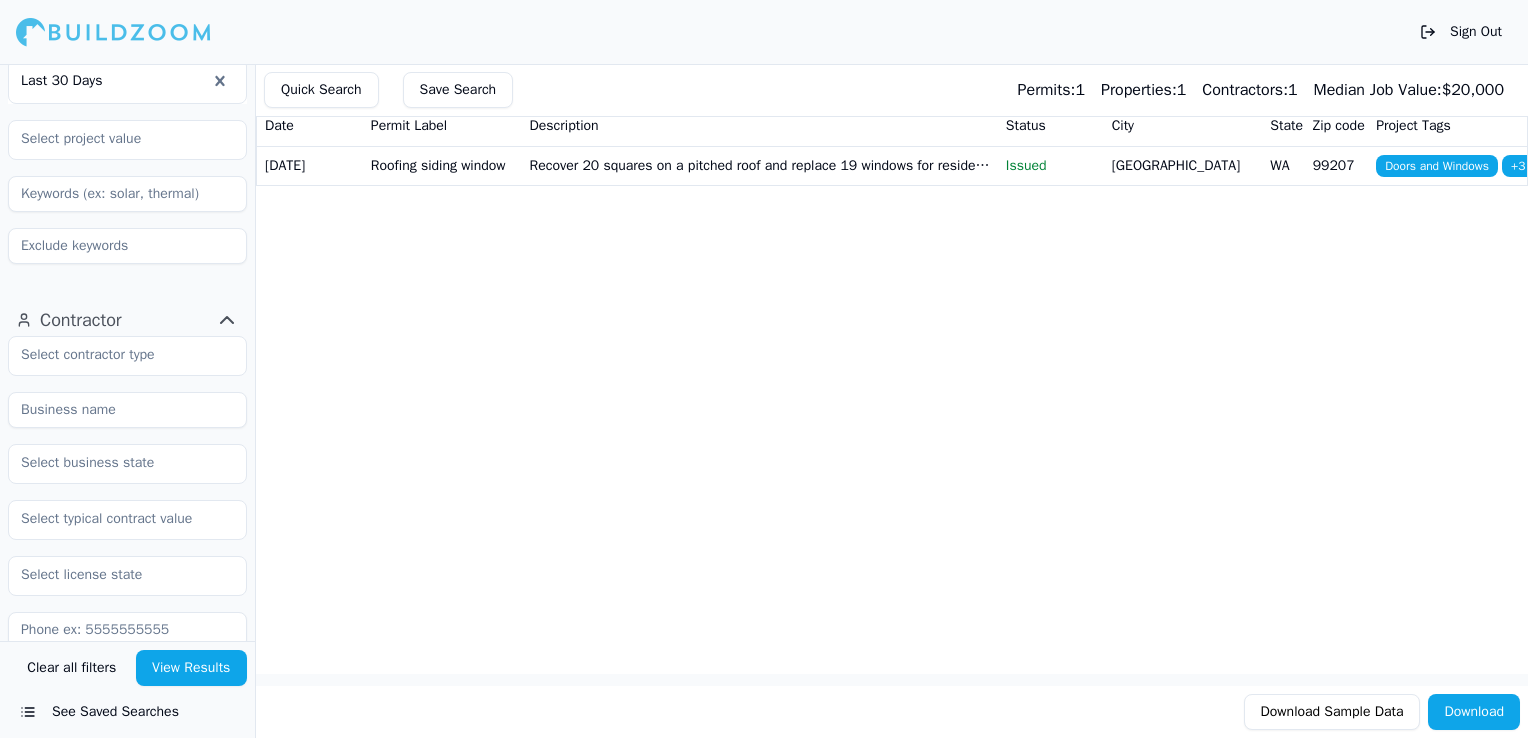 scroll, scrollTop: 479, scrollLeft: 0, axis: vertical 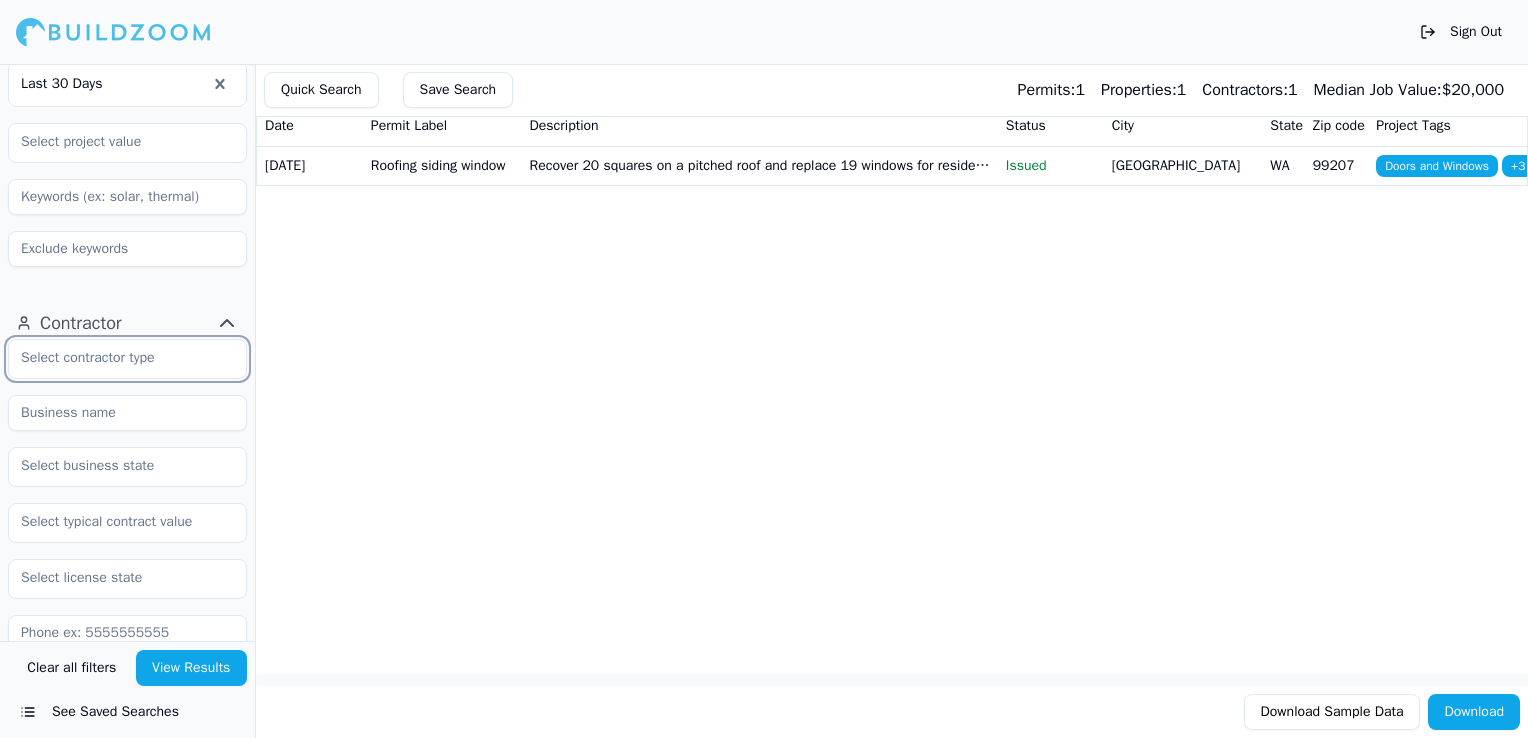 click at bounding box center [115, 358] 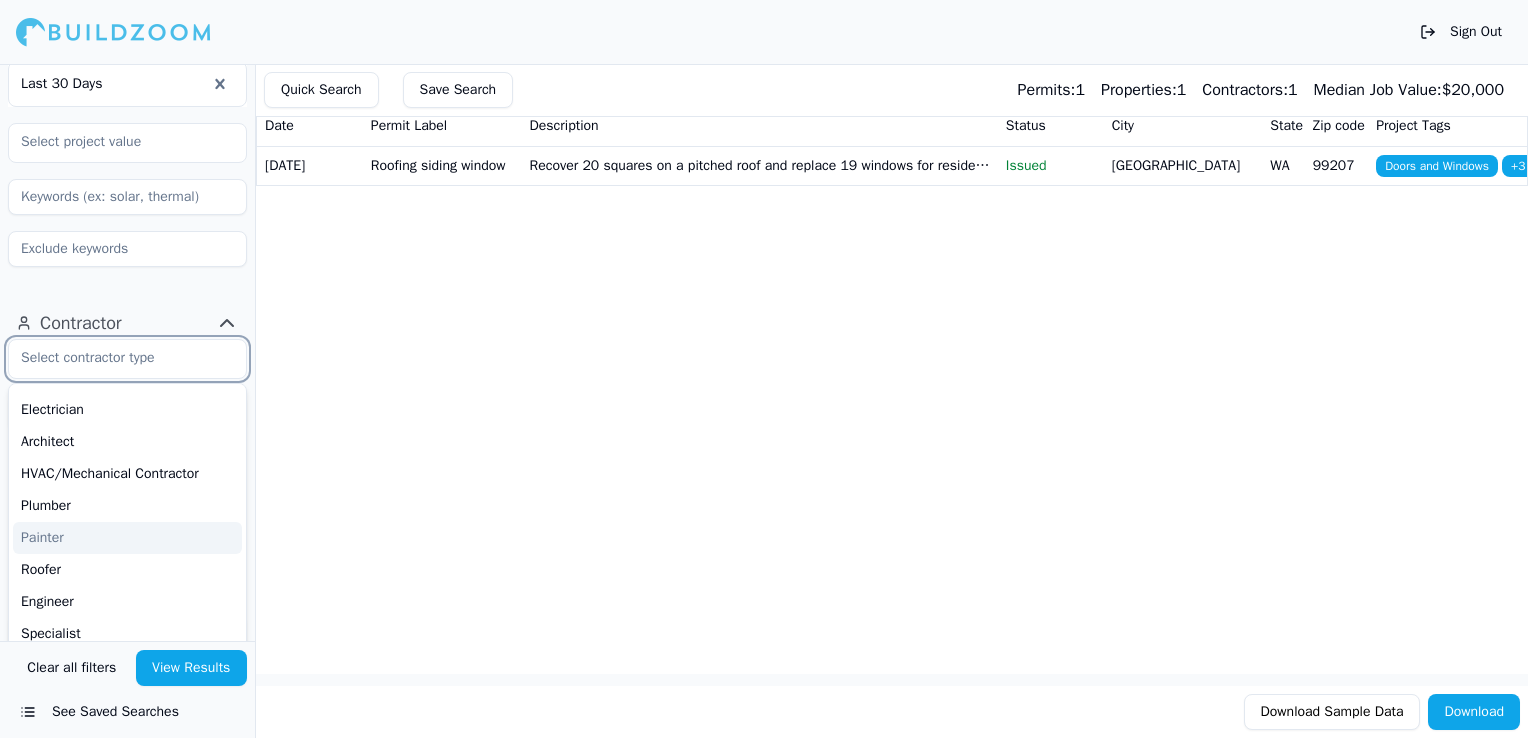 scroll, scrollTop: 0, scrollLeft: 0, axis: both 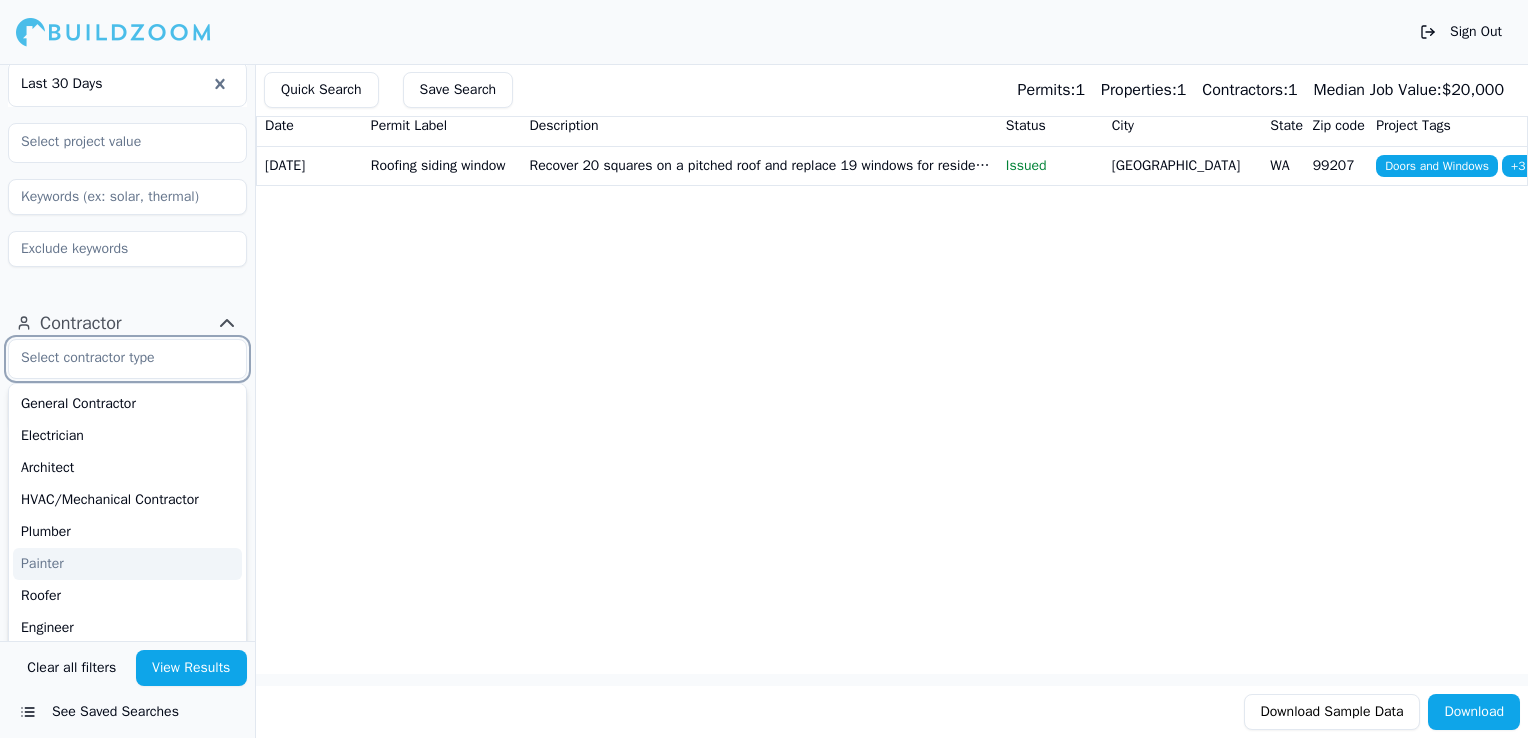 click on "General Contractor" at bounding box center (127, 404) 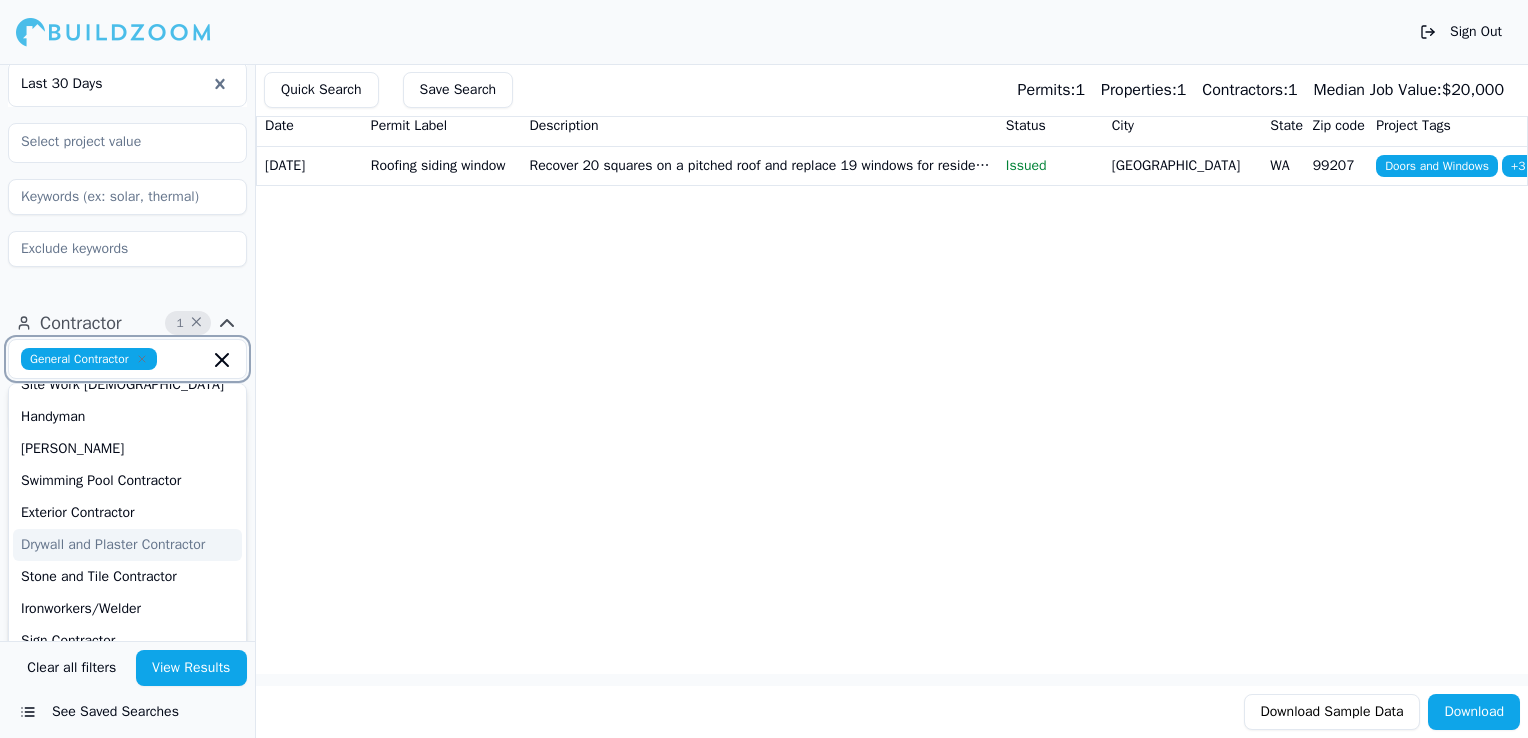 scroll, scrollTop: 444, scrollLeft: 0, axis: vertical 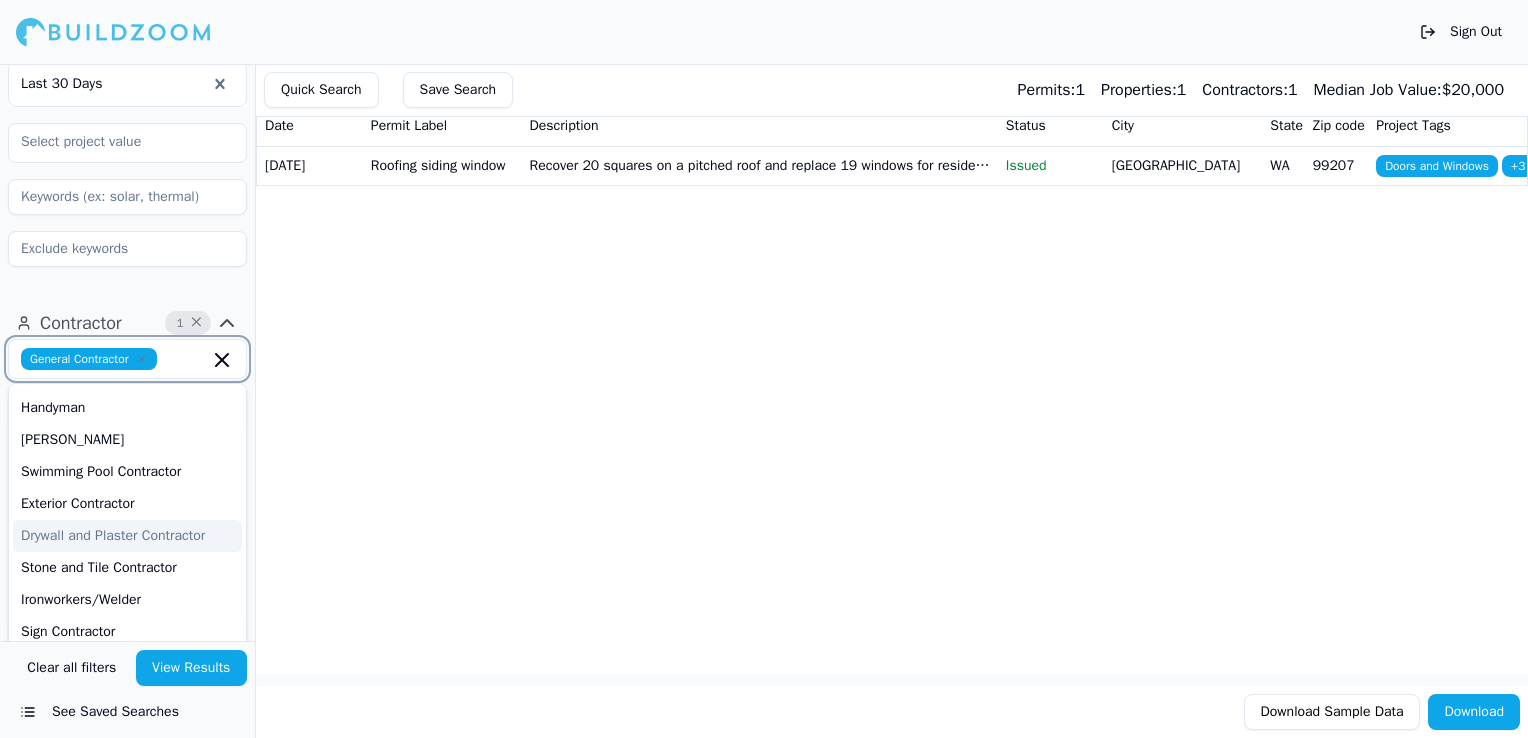 click on "Drywall and Plaster Contractor" at bounding box center [127, 536] 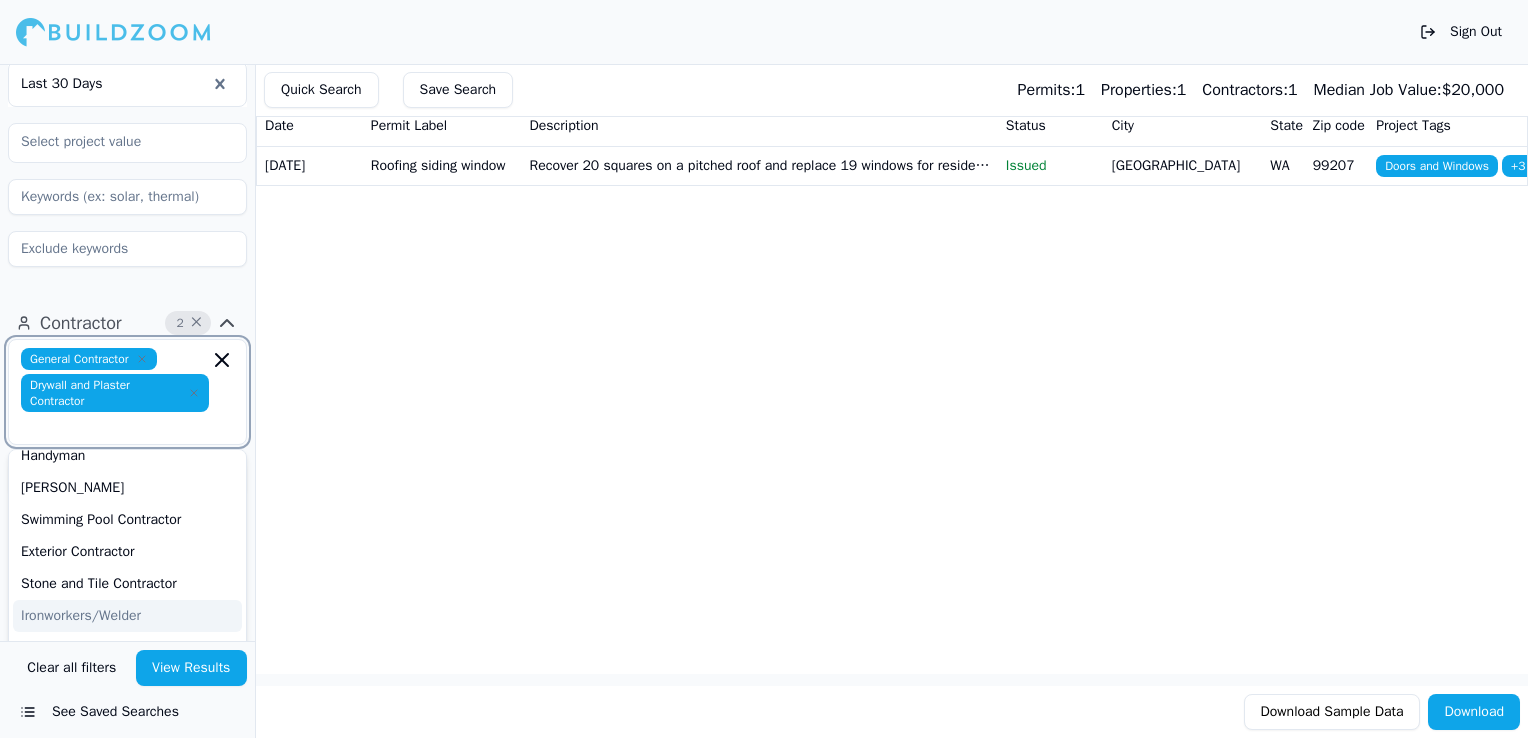 scroll, scrollTop: 437, scrollLeft: 0, axis: vertical 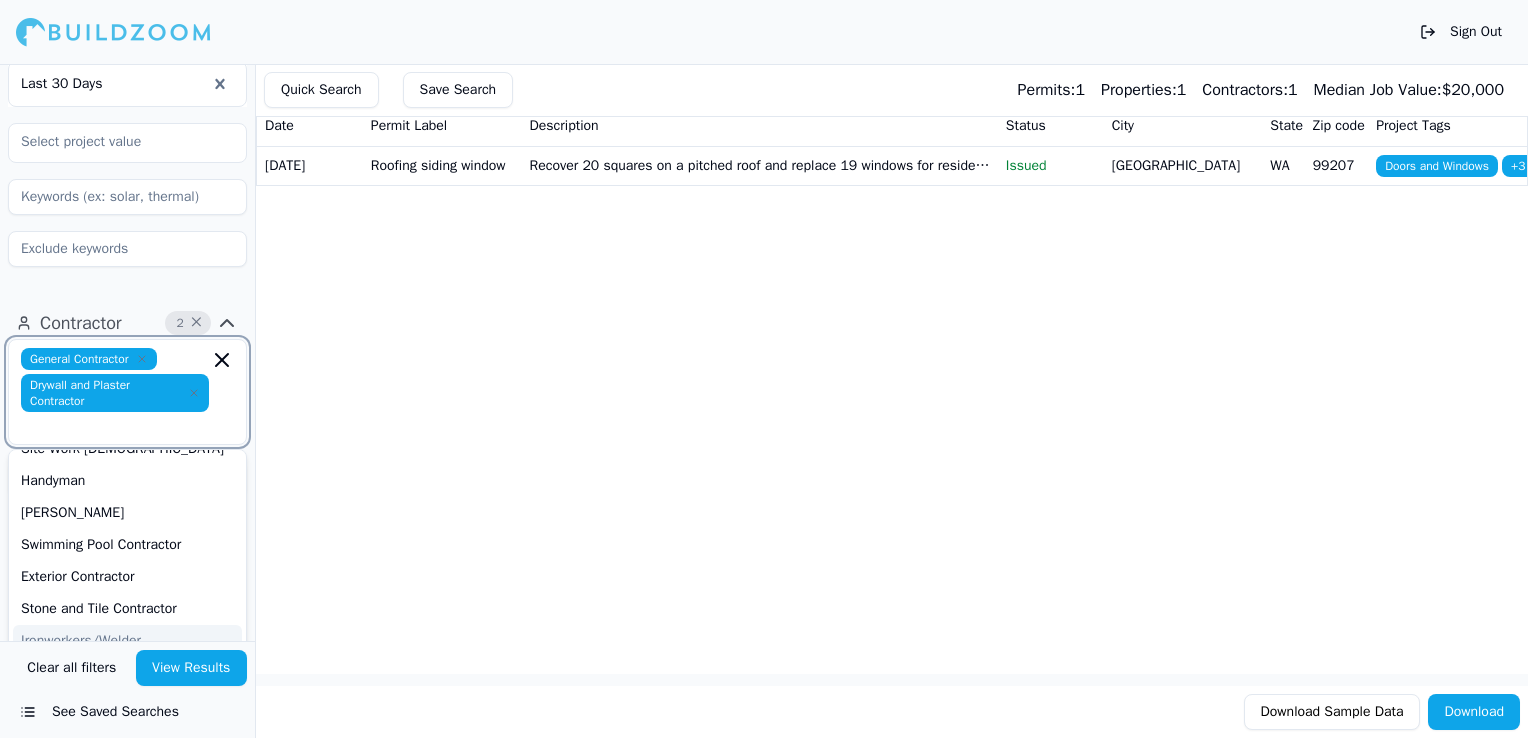 click 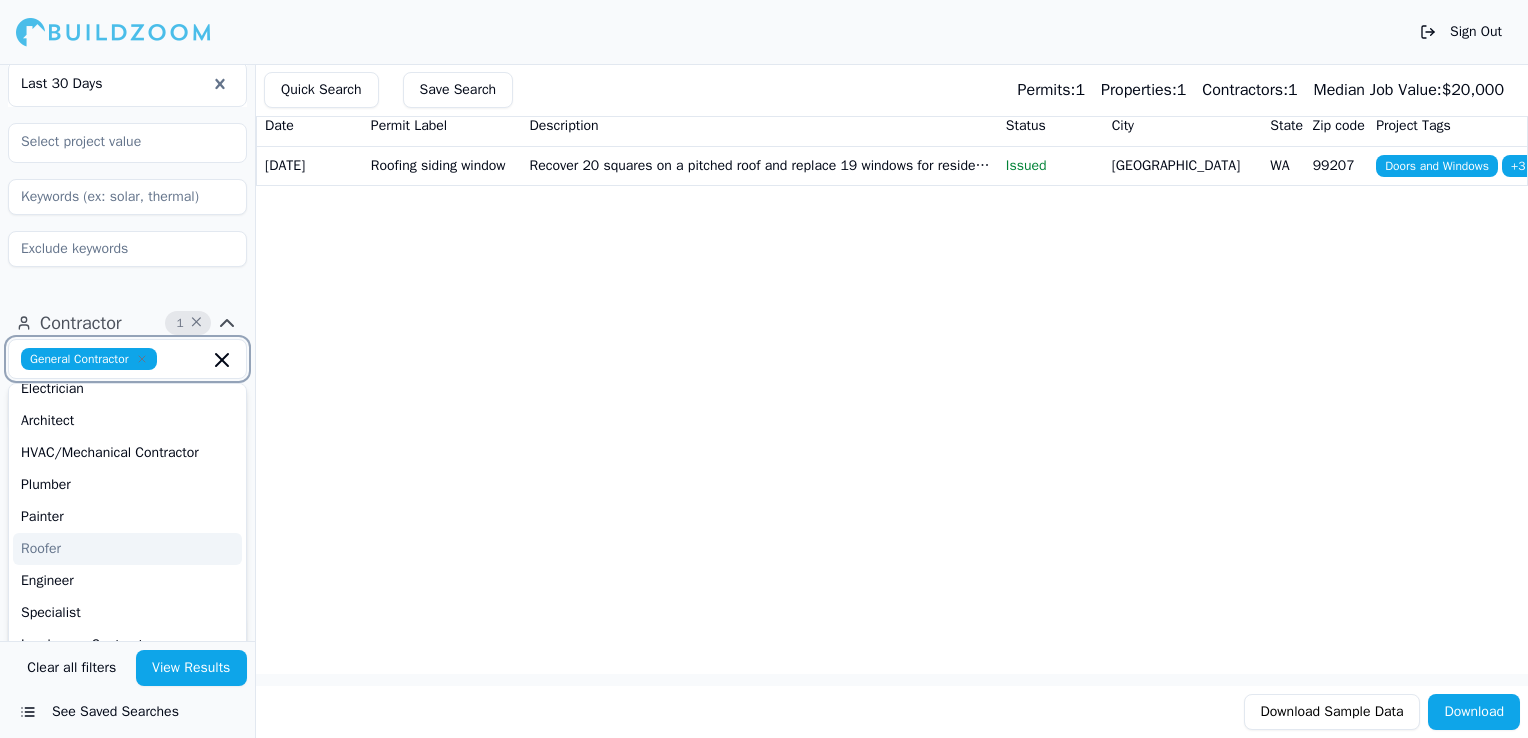 scroll, scrollTop: 0, scrollLeft: 0, axis: both 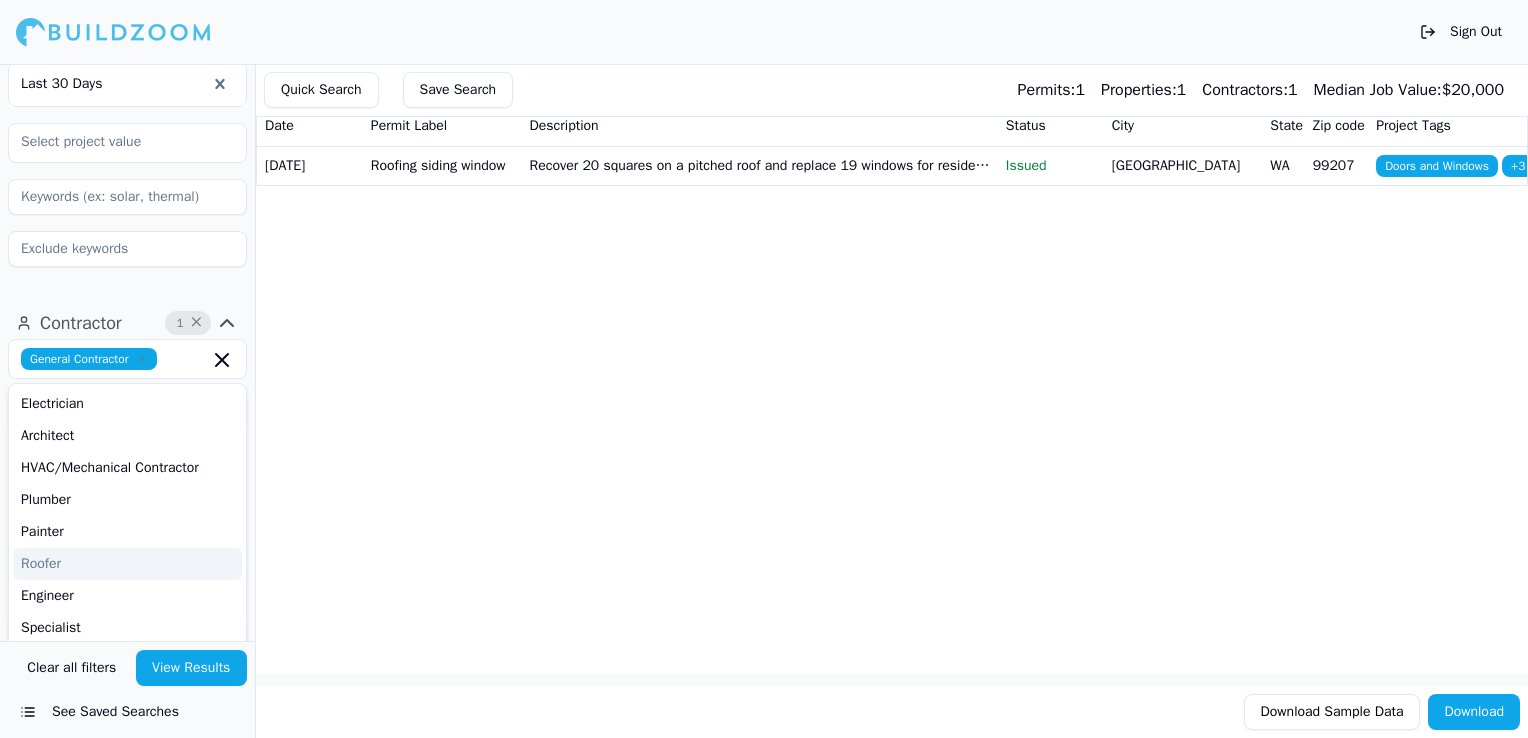 click on "View Results" at bounding box center (192, 668) 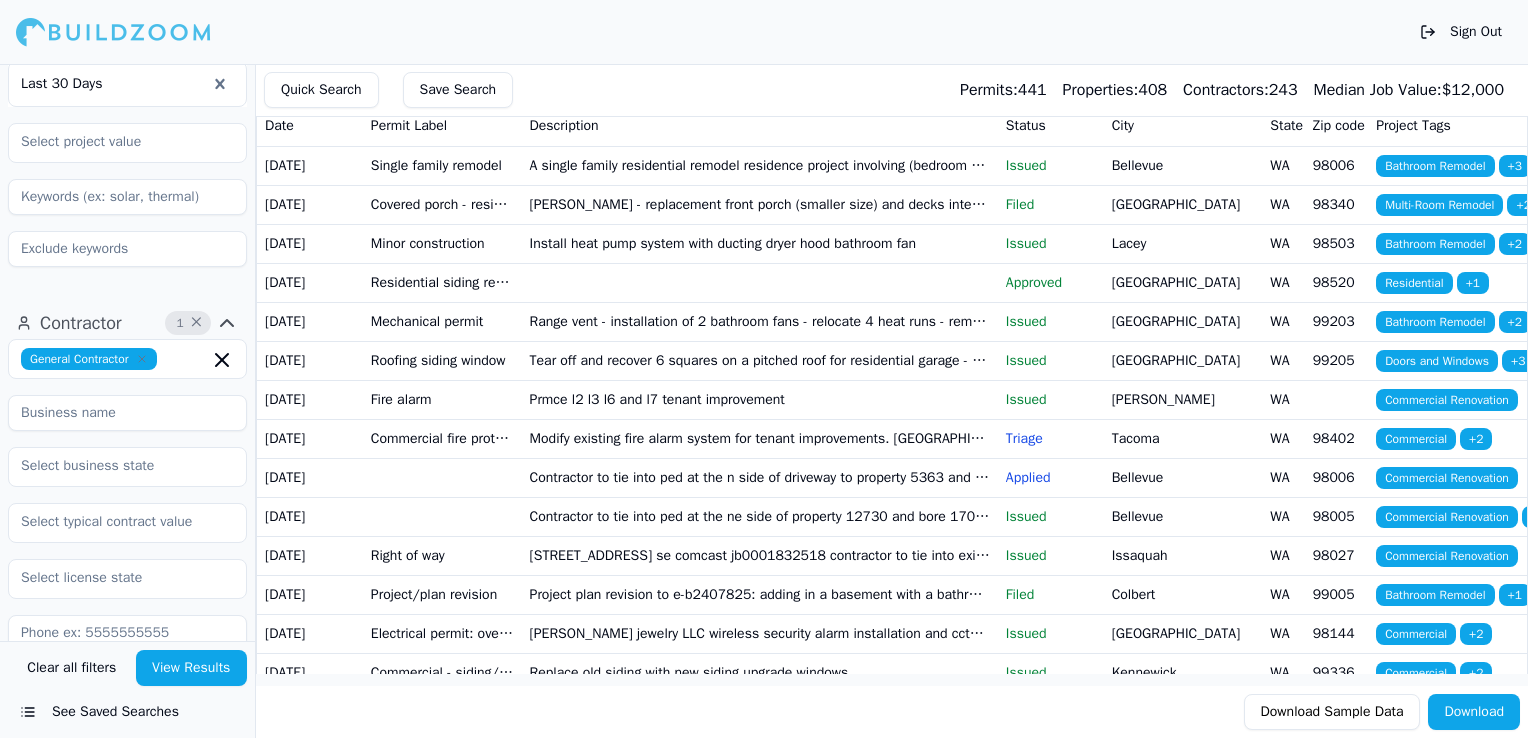 click on "Save Search" at bounding box center [458, 90] 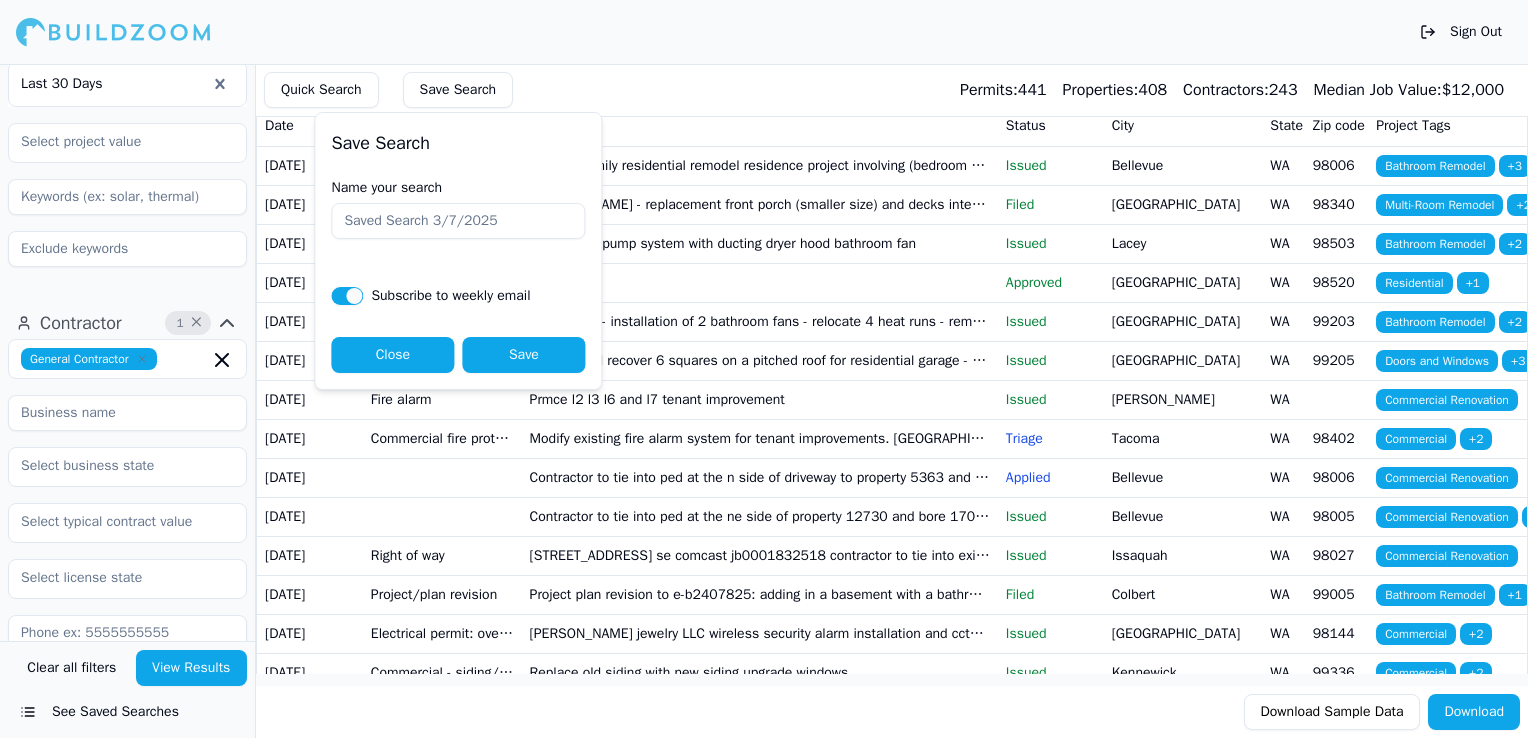 click on "Name your search" at bounding box center [458, 221] 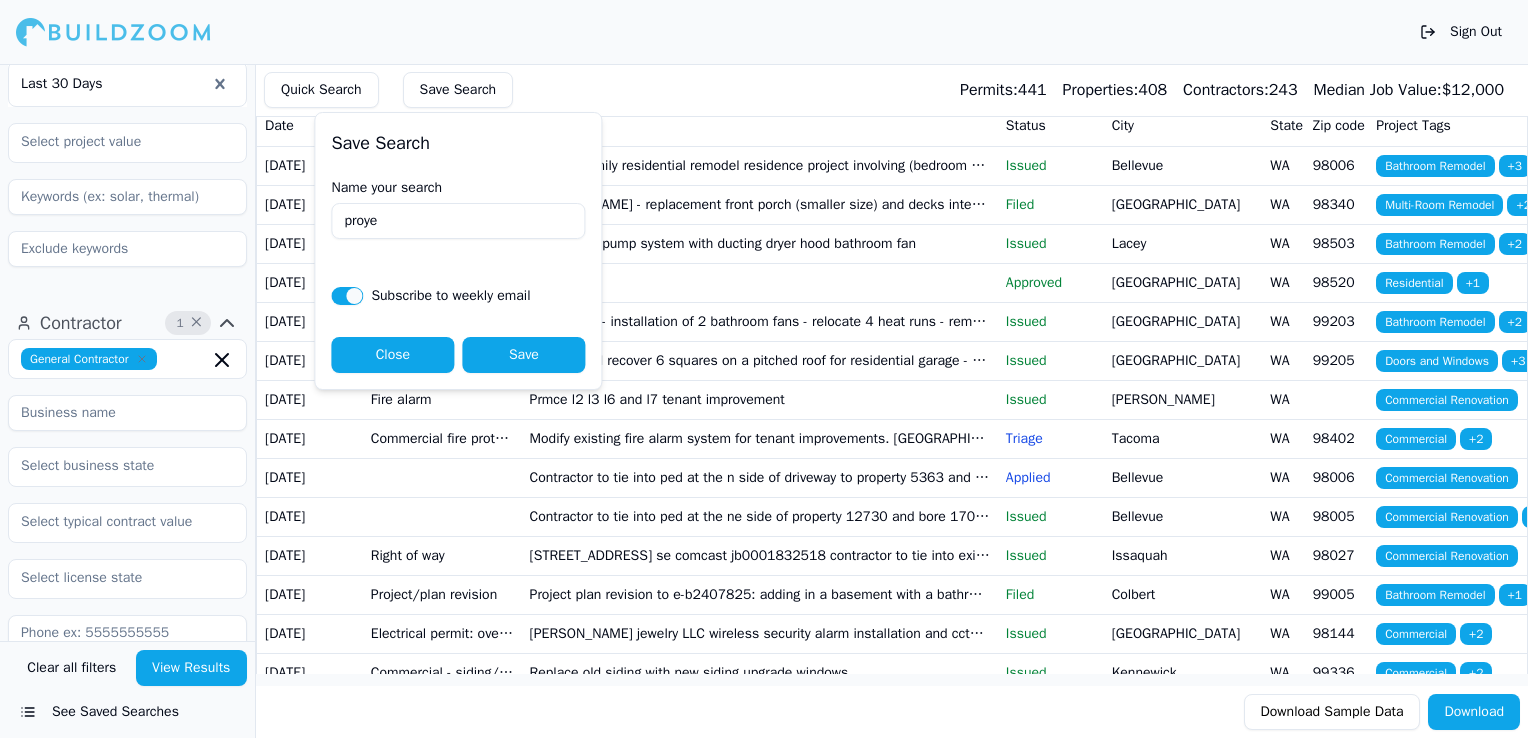 type on "proyect and [GEOGRAPHIC_DATA]" 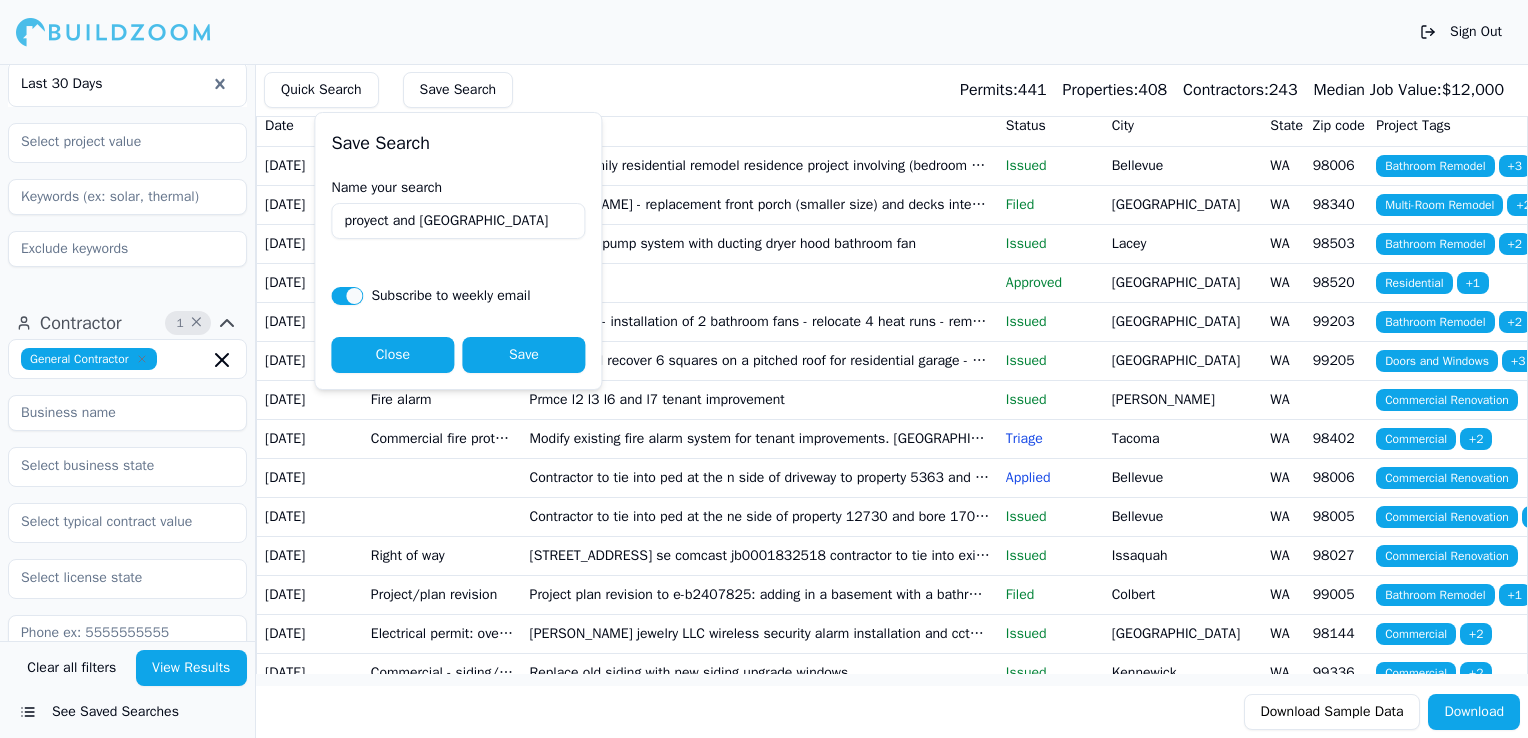 click on "Save" at bounding box center [523, 355] 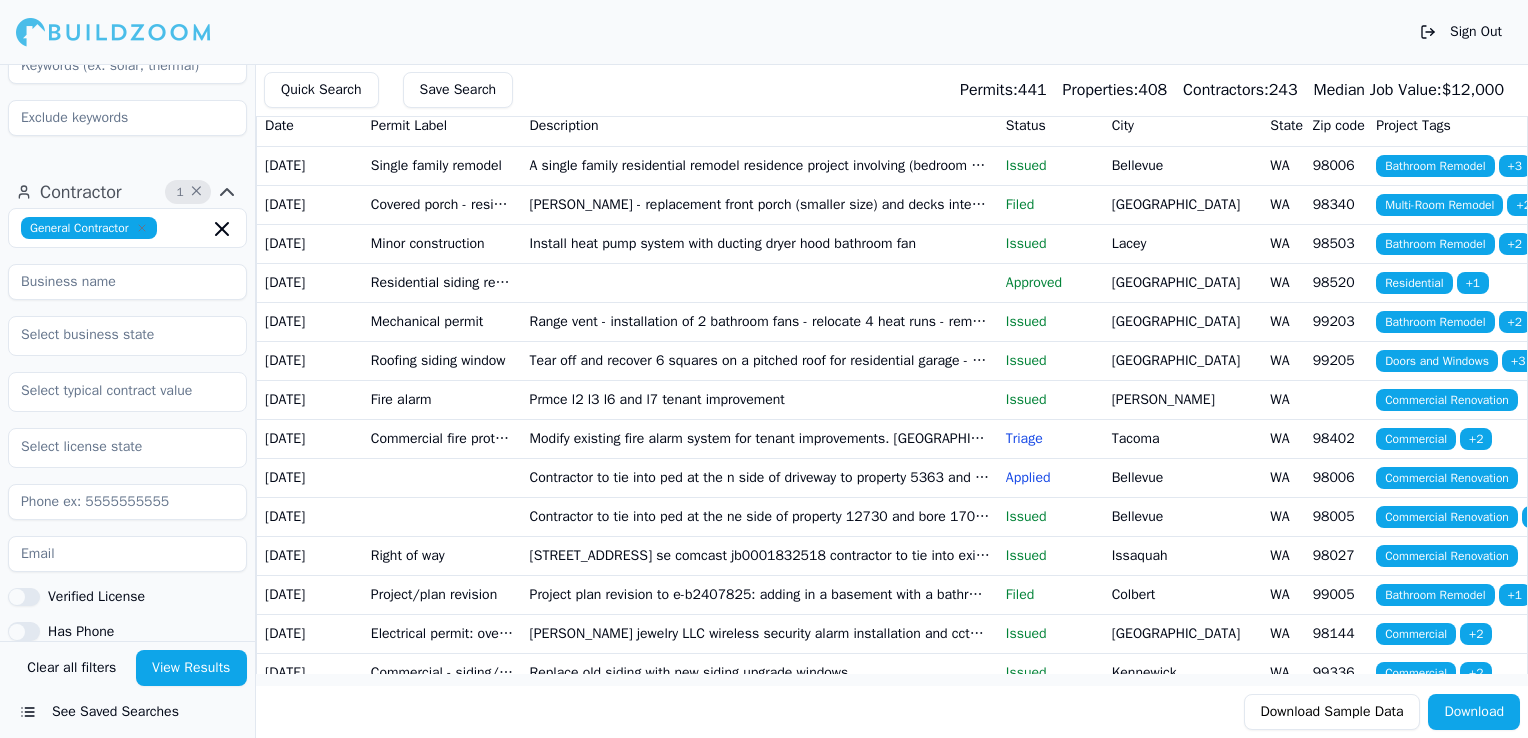 scroll, scrollTop: 613, scrollLeft: 0, axis: vertical 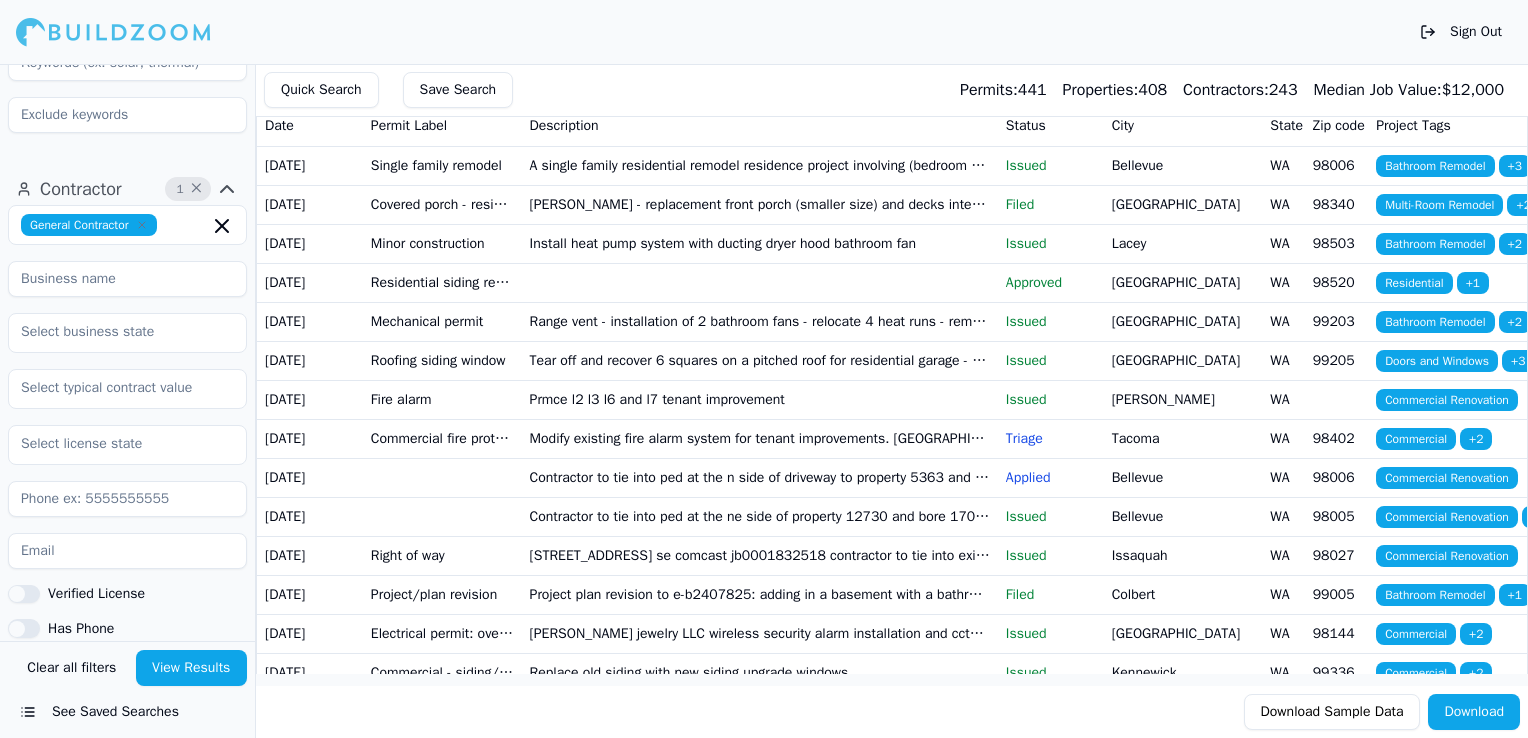 click on "View Results" at bounding box center (192, 668) 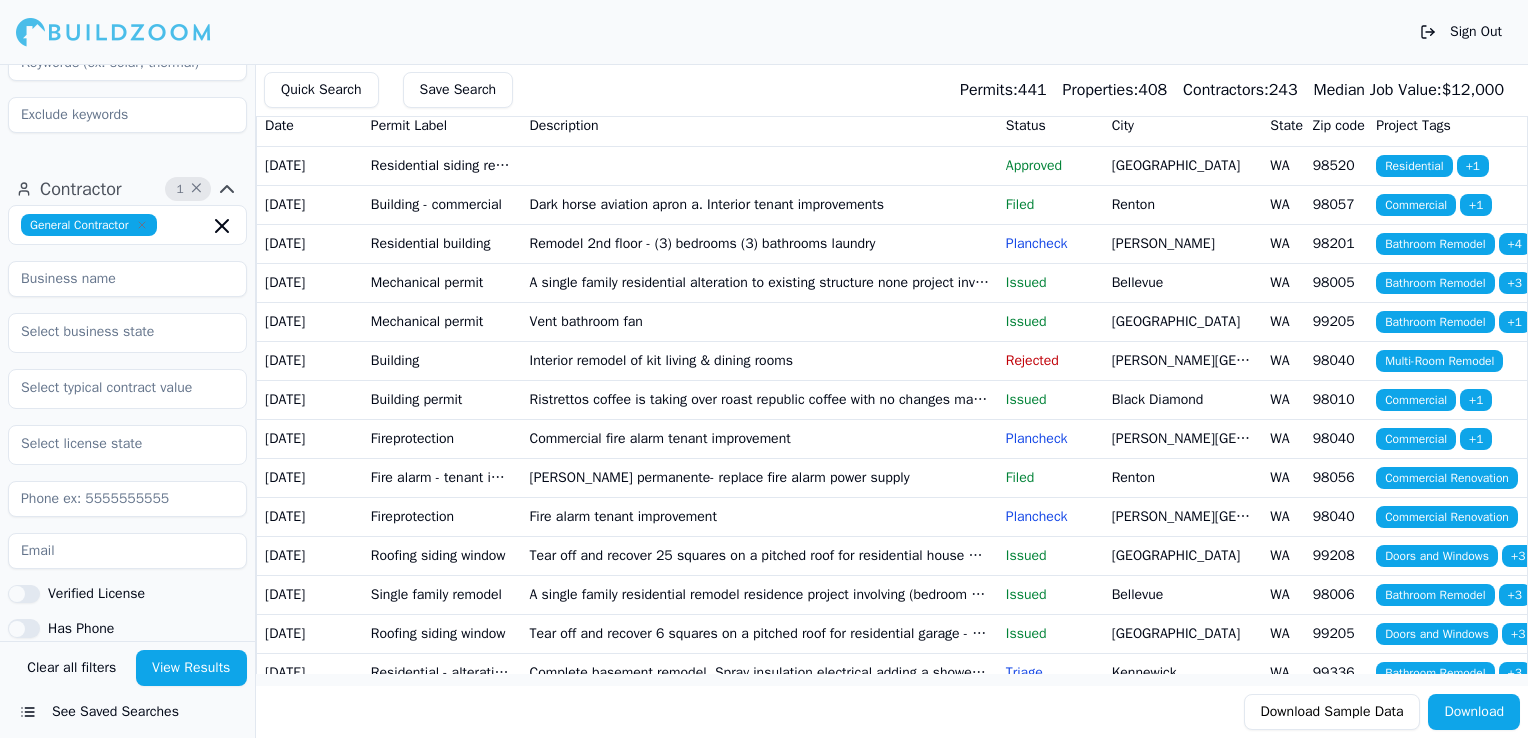 click on "See Saved Searches" at bounding box center (127, 712) 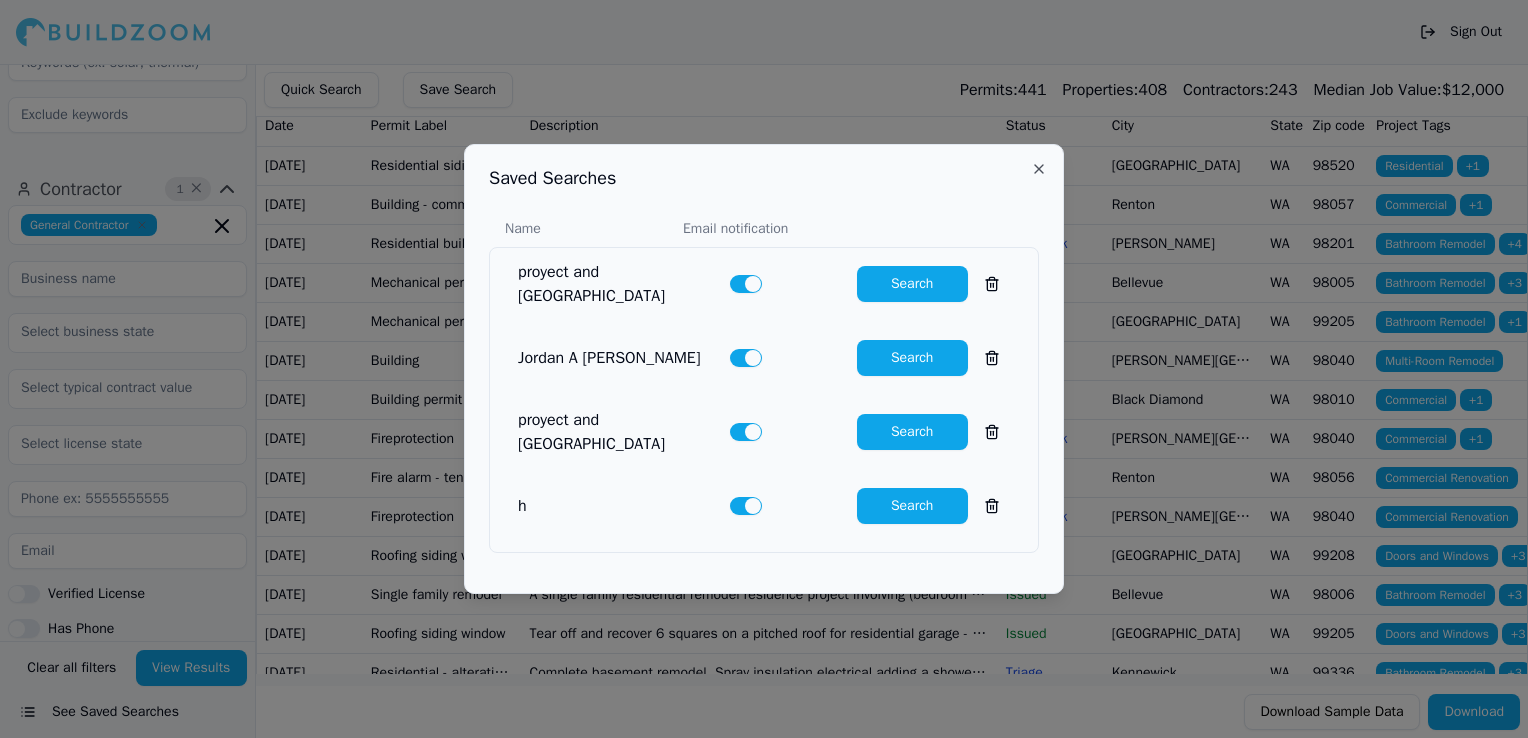 click on "Close" at bounding box center (1039, 169) 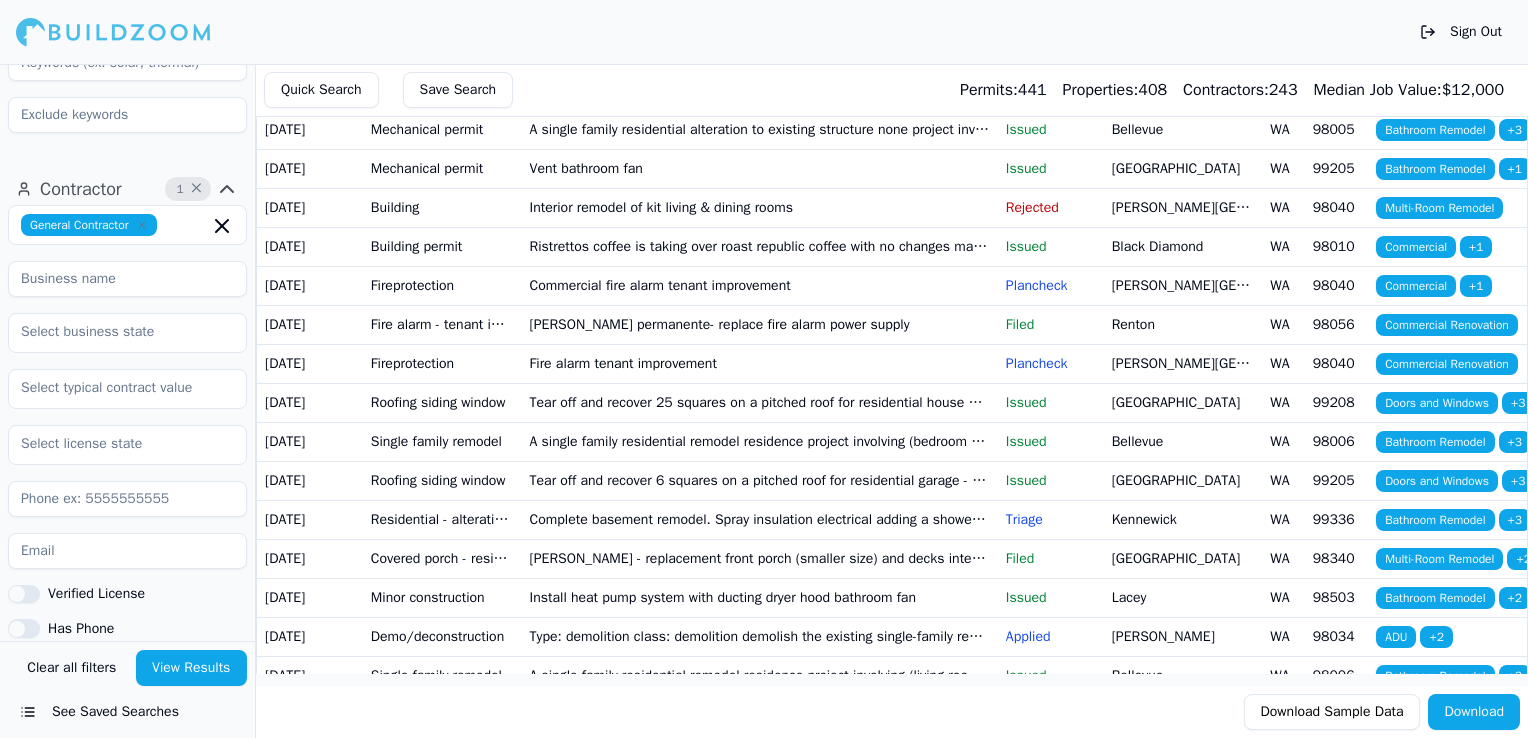 scroll, scrollTop: 167, scrollLeft: 0, axis: vertical 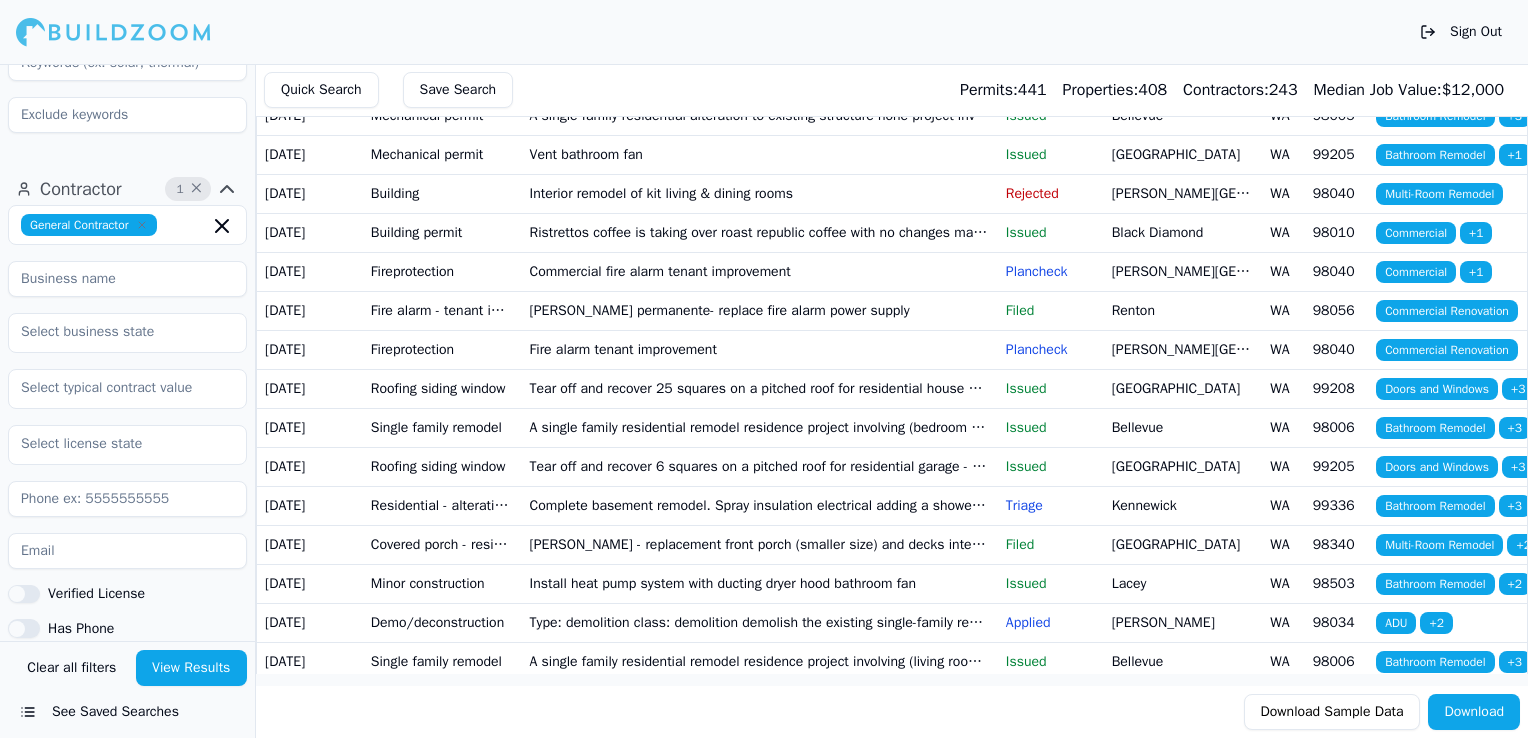 click on "[PERSON_NAME][GEOGRAPHIC_DATA]" at bounding box center (1183, 271) 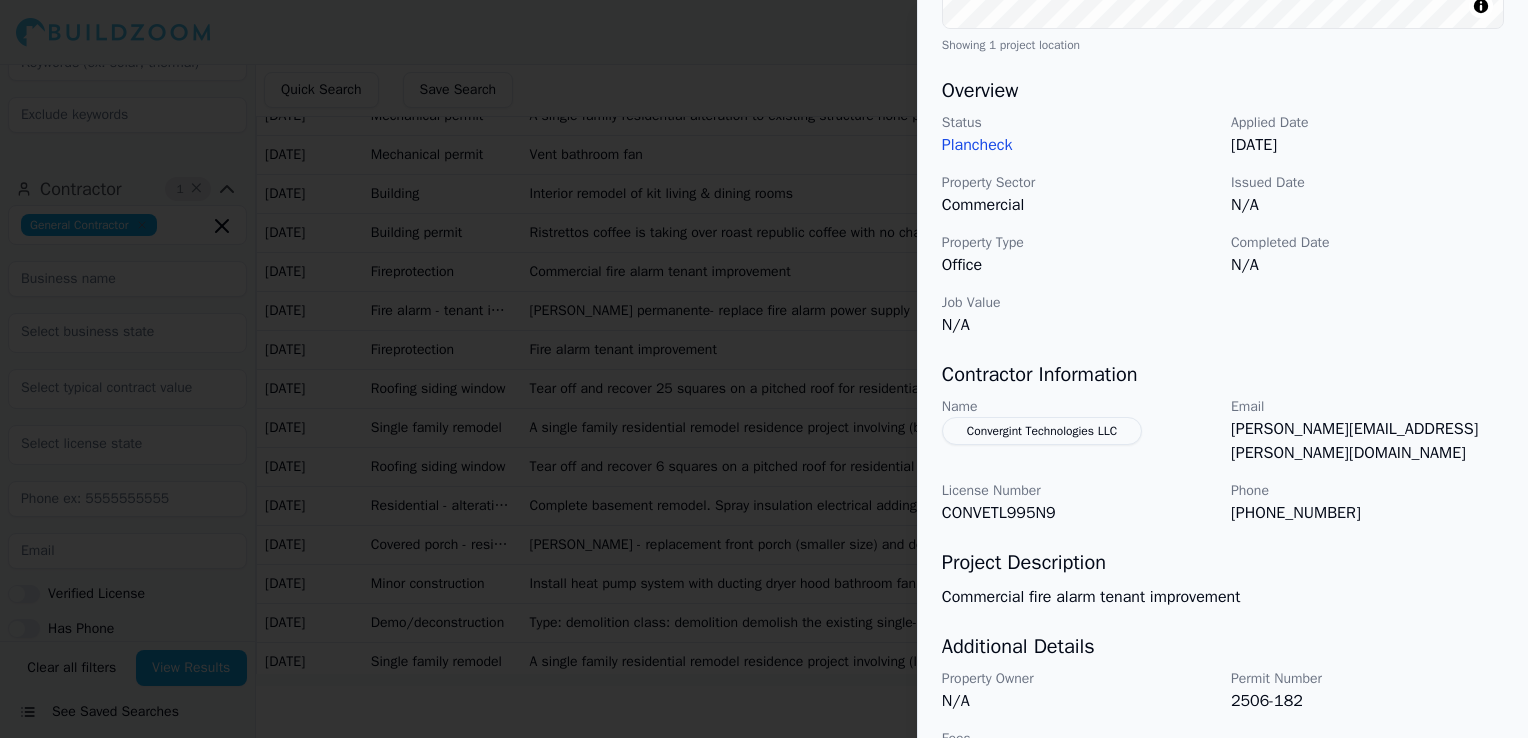 scroll, scrollTop: 589, scrollLeft: 0, axis: vertical 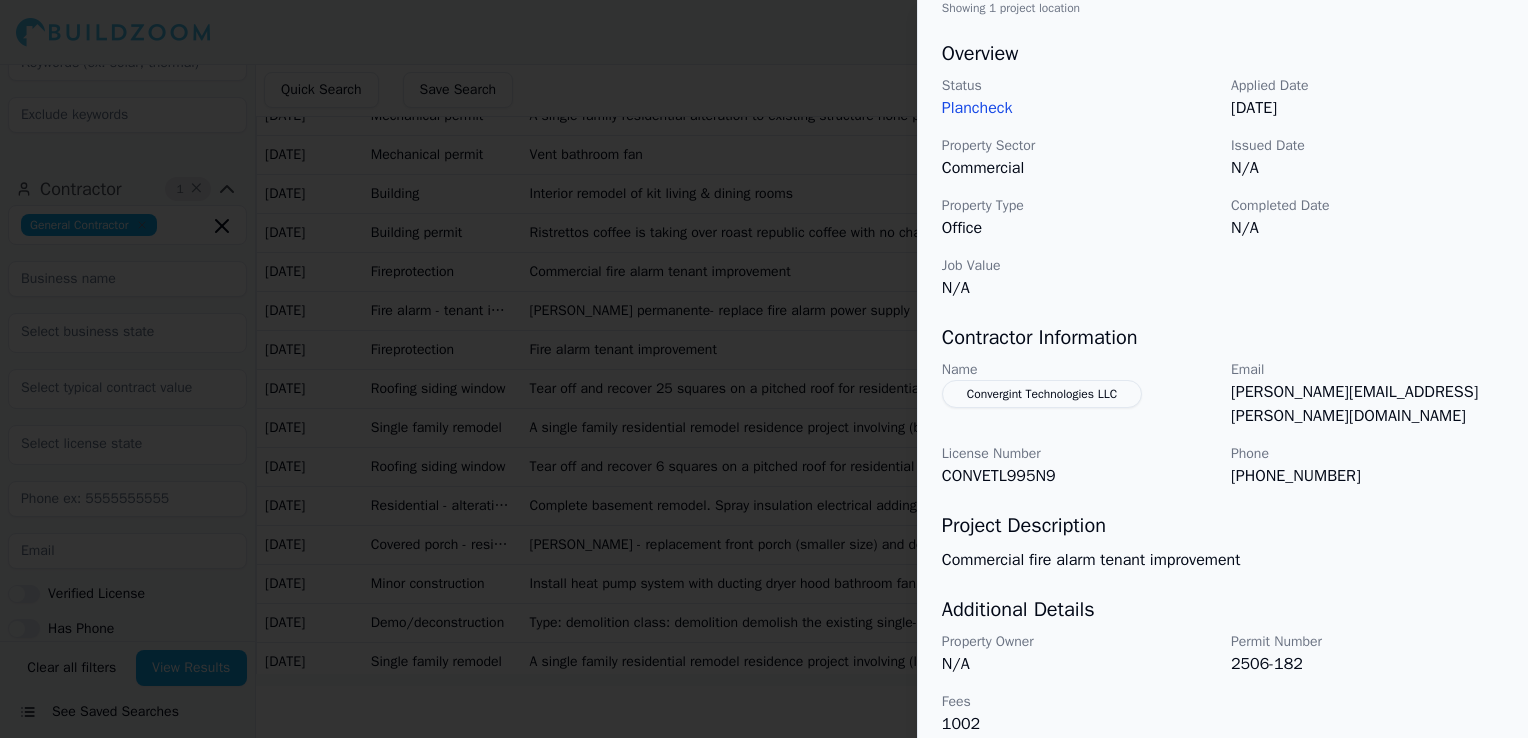 click at bounding box center [764, 369] 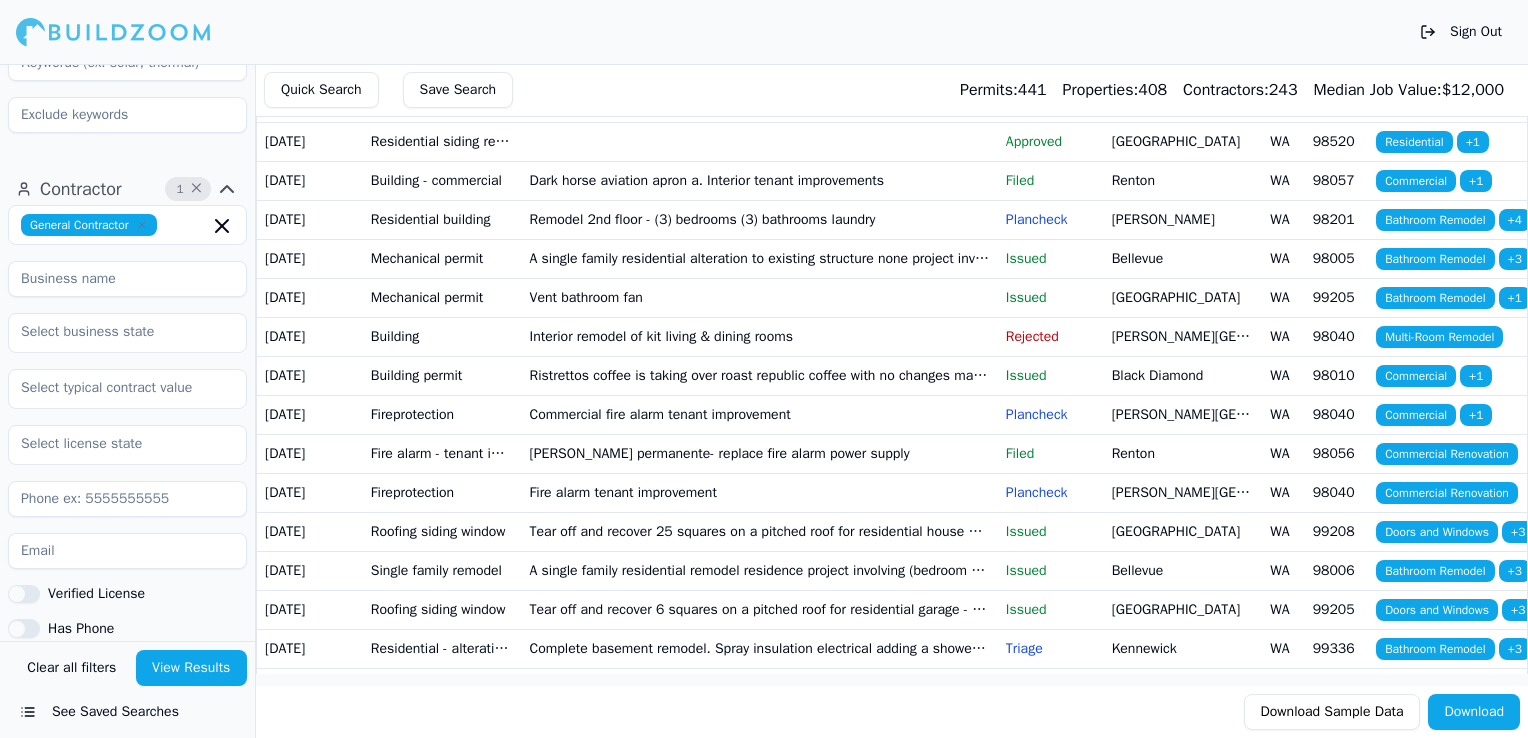 scroll, scrollTop: 0, scrollLeft: 0, axis: both 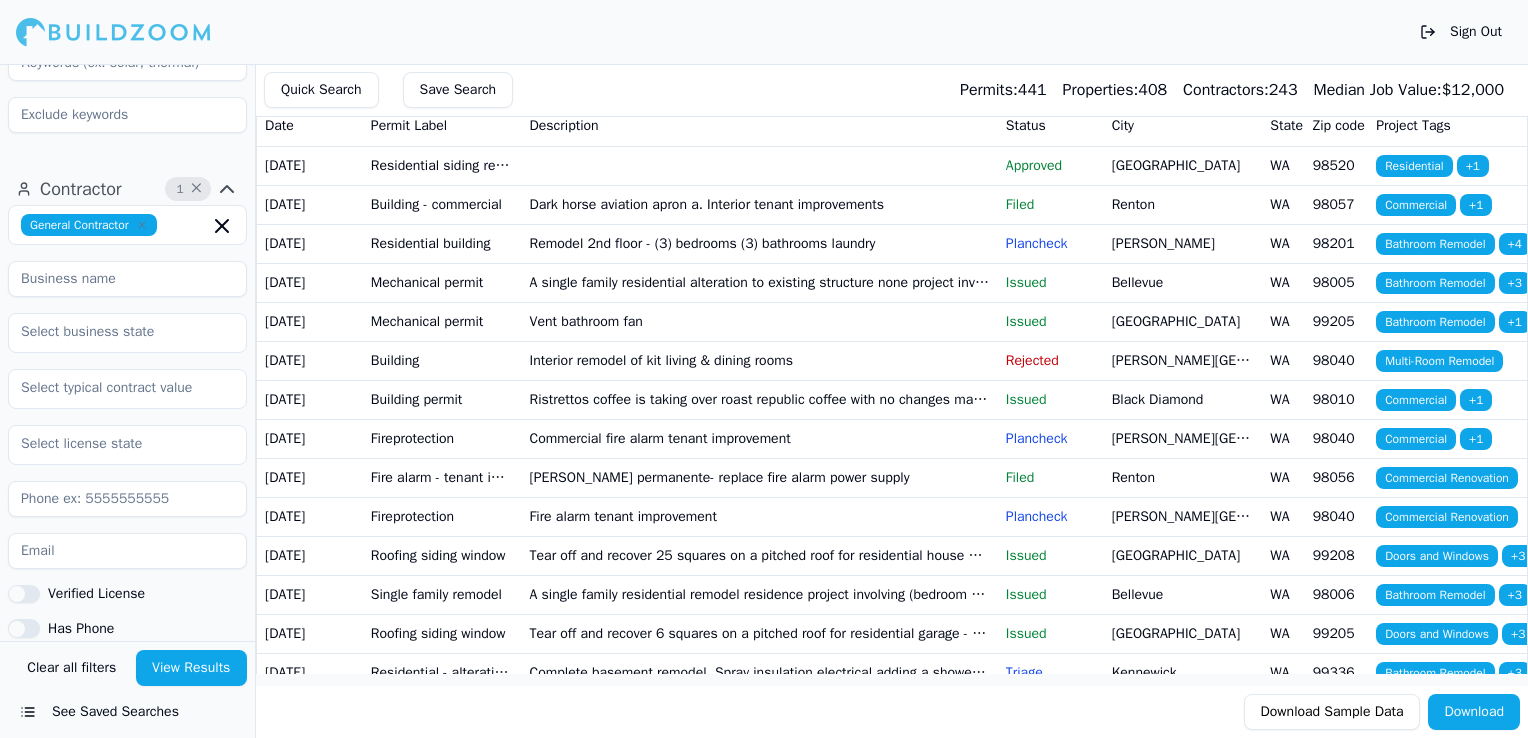 click on "Approved" at bounding box center [1051, 165] 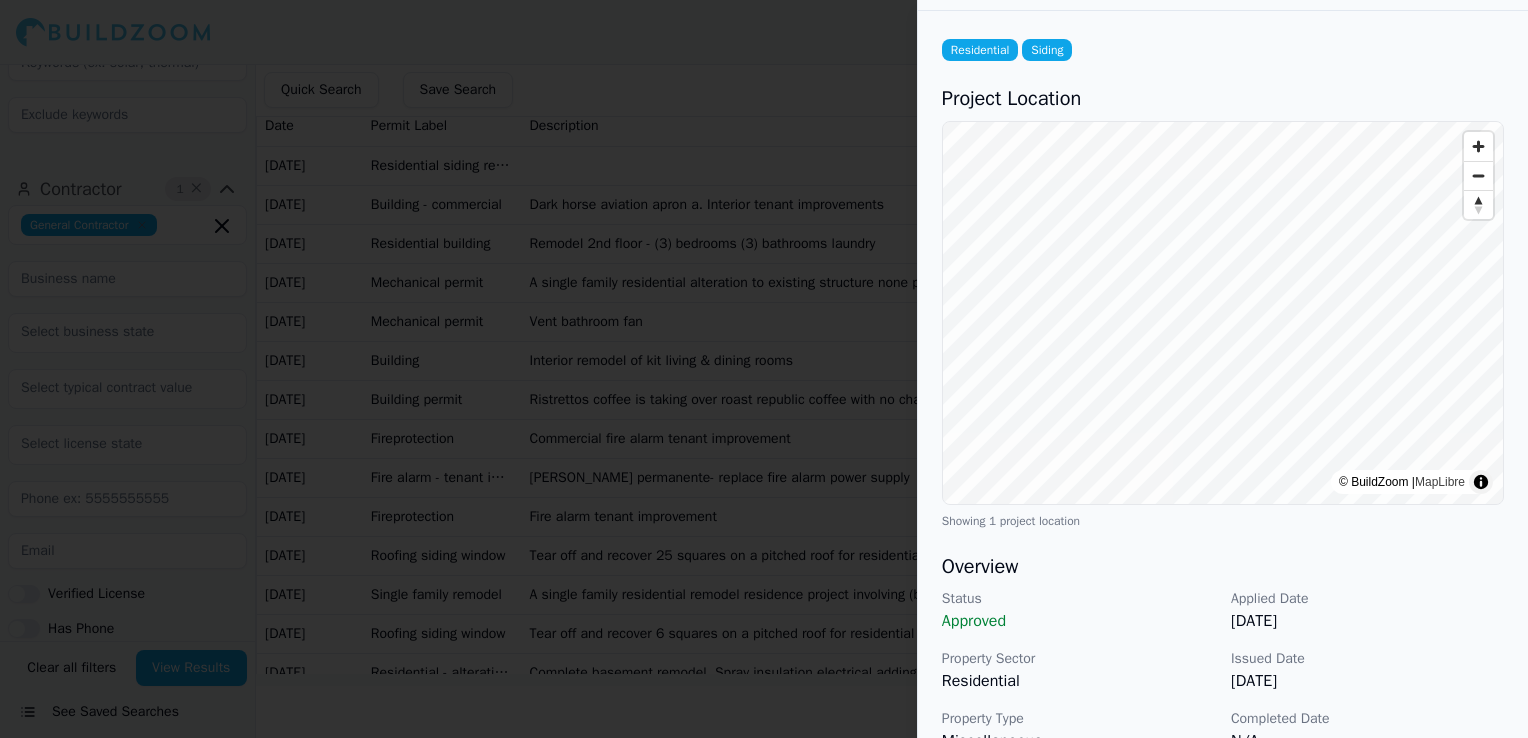 scroll, scrollTop: 0, scrollLeft: 0, axis: both 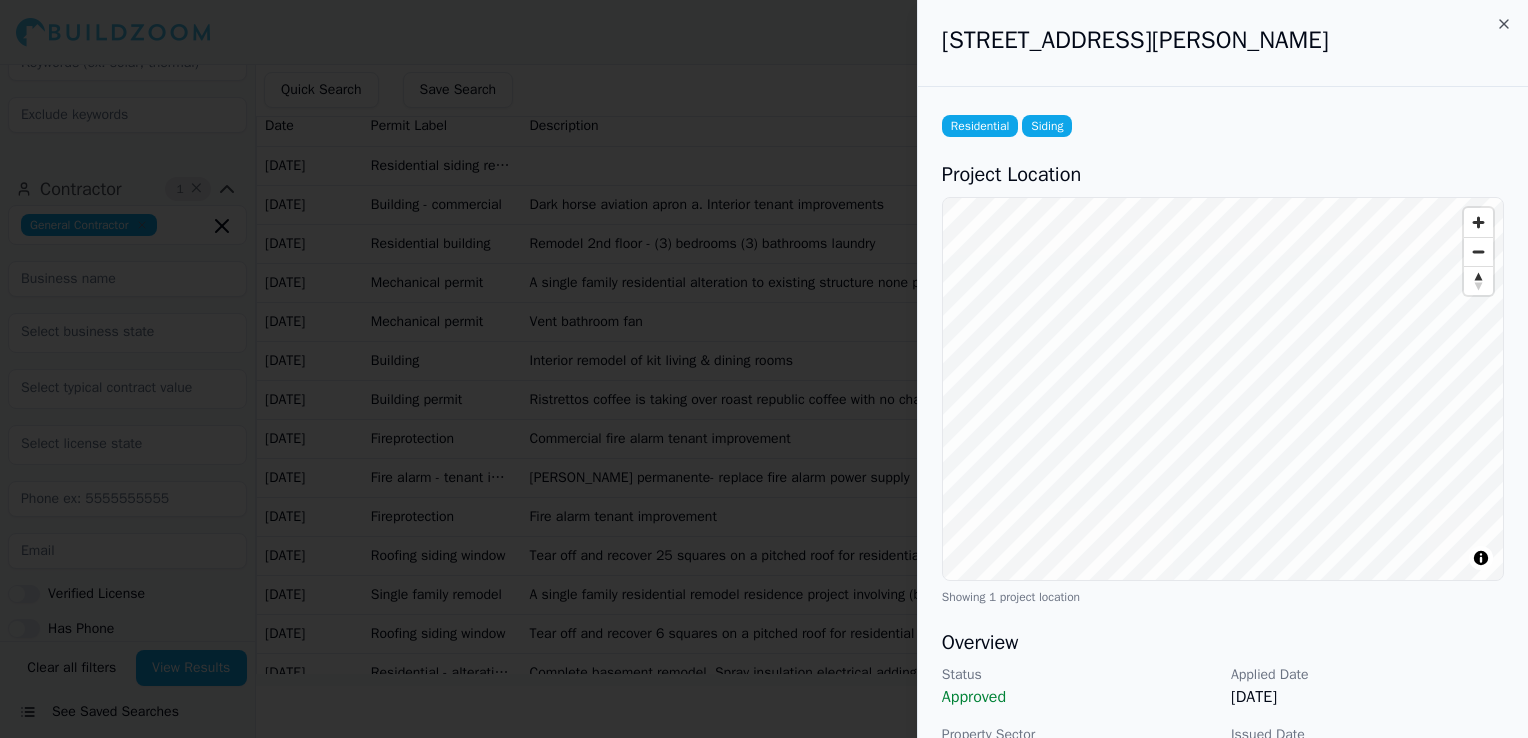 click at bounding box center [764, 369] 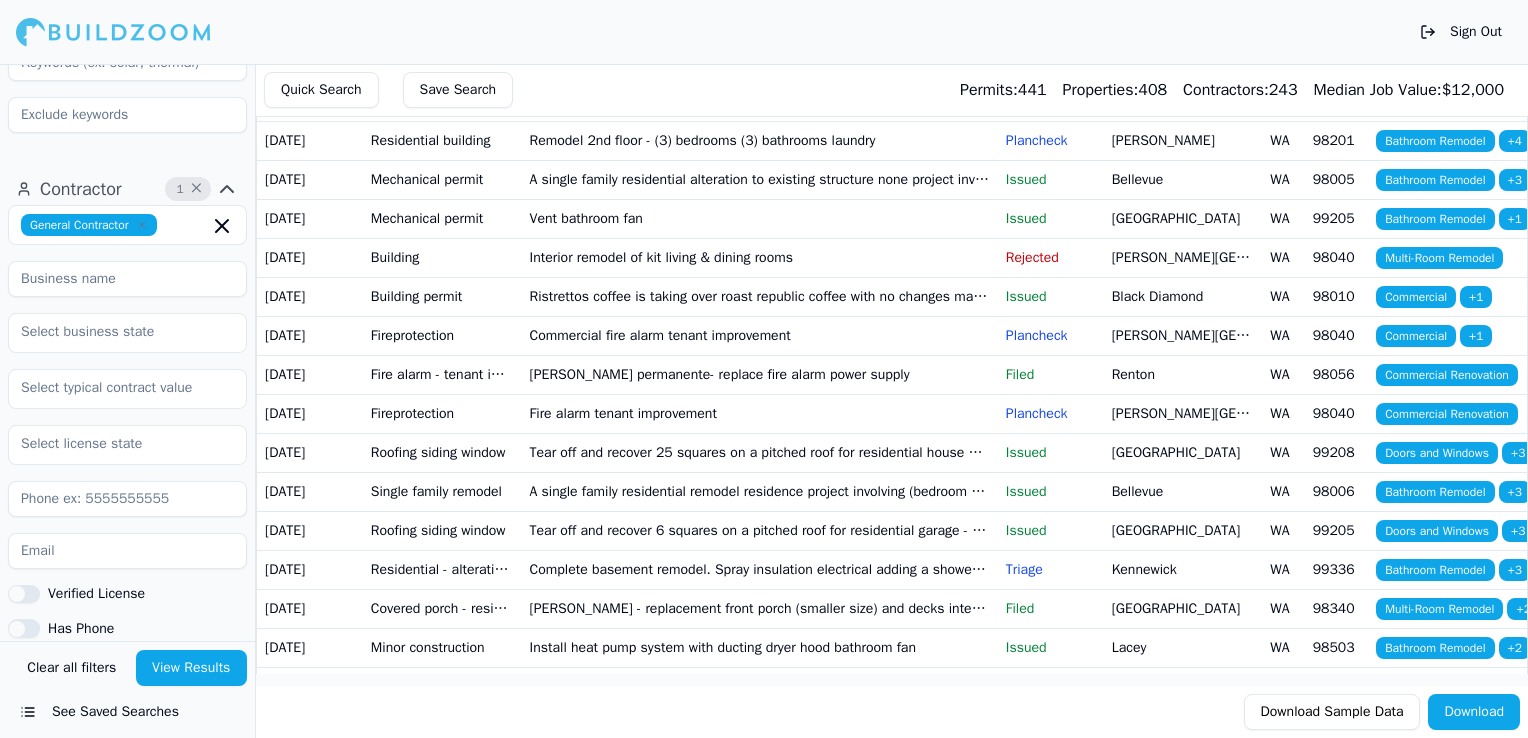 scroll, scrollTop: 0, scrollLeft: 0, axis: both 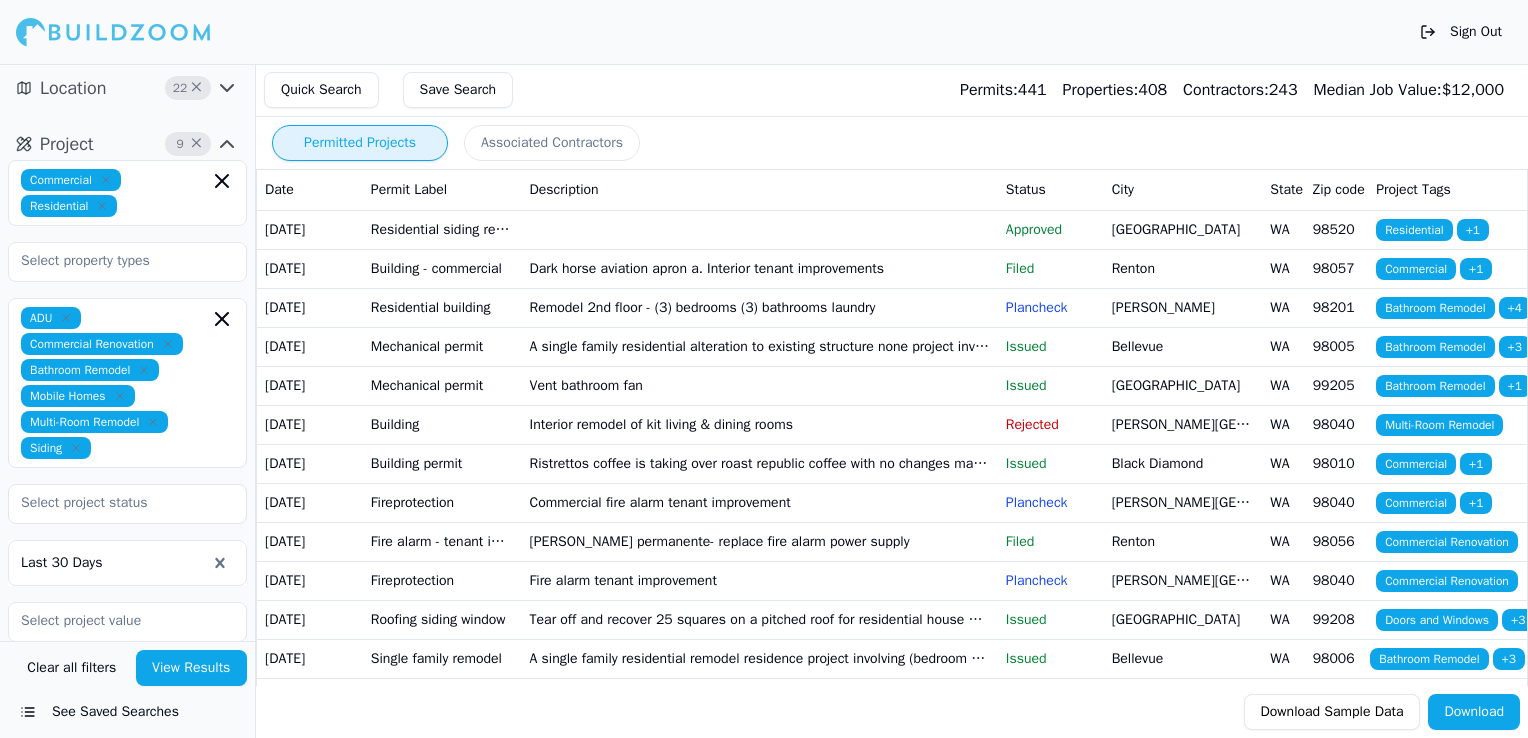 click on "View Results" at bounding box center (192, 668) 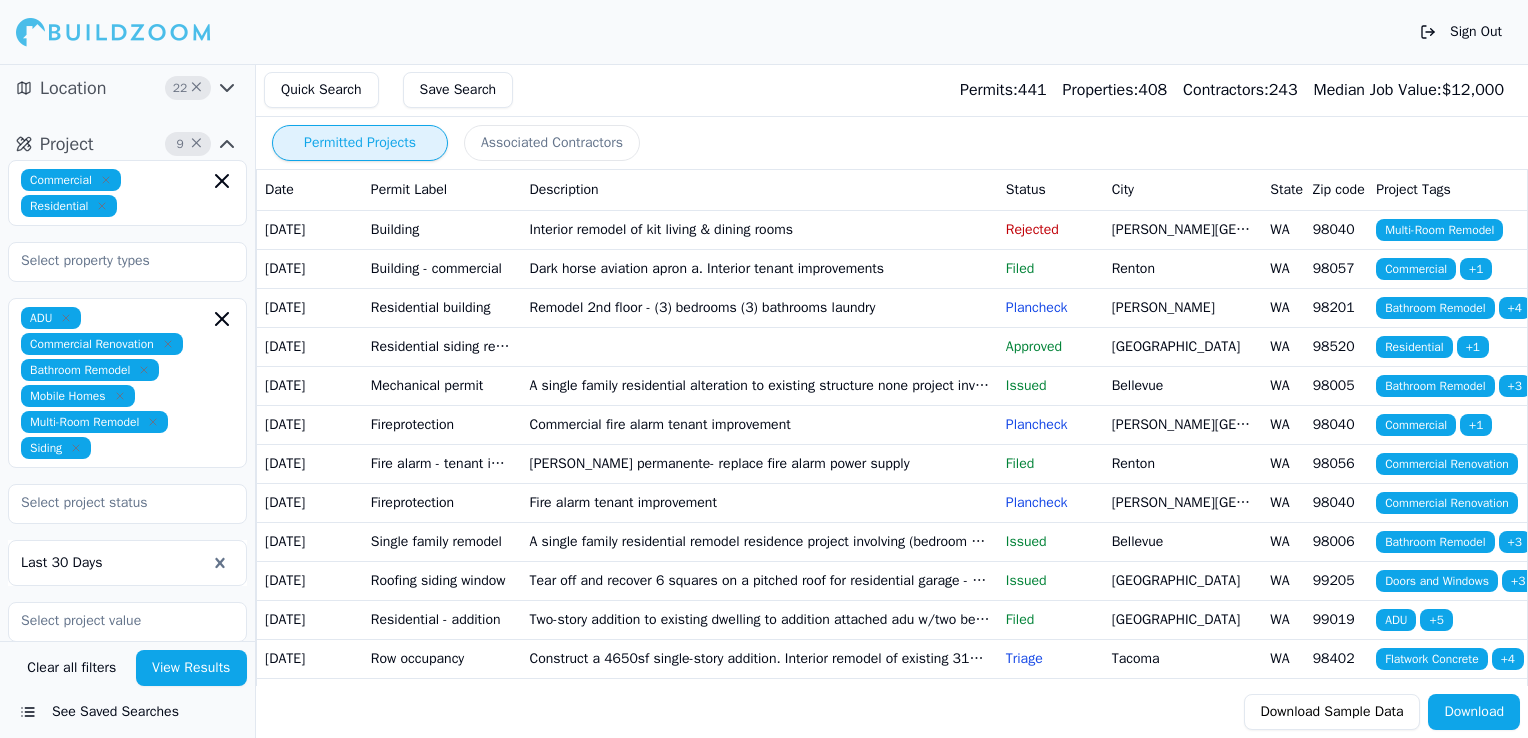 click on "See Saved Searches" at bounding box center [127, 712] 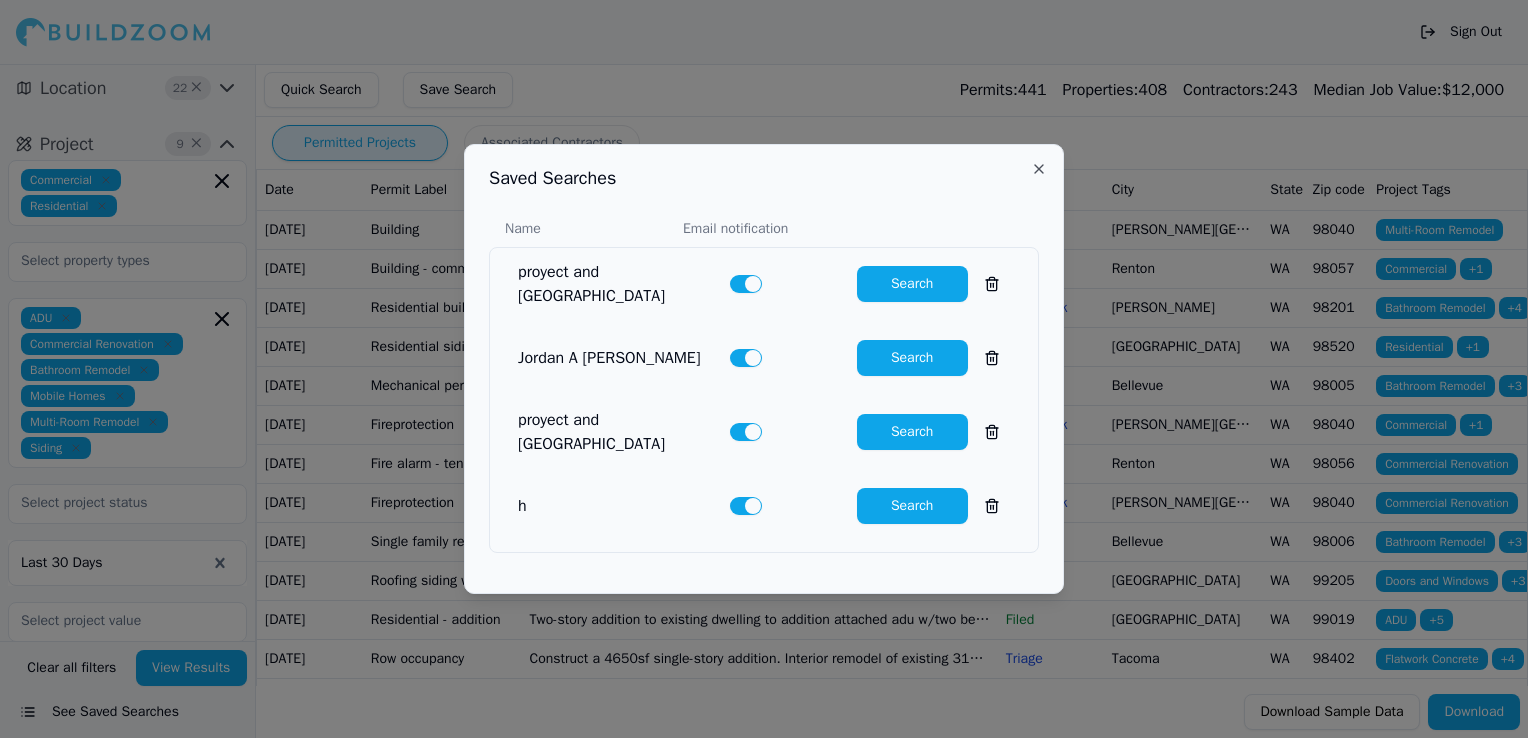 click on "Search" at bounding box center [912, 506] 